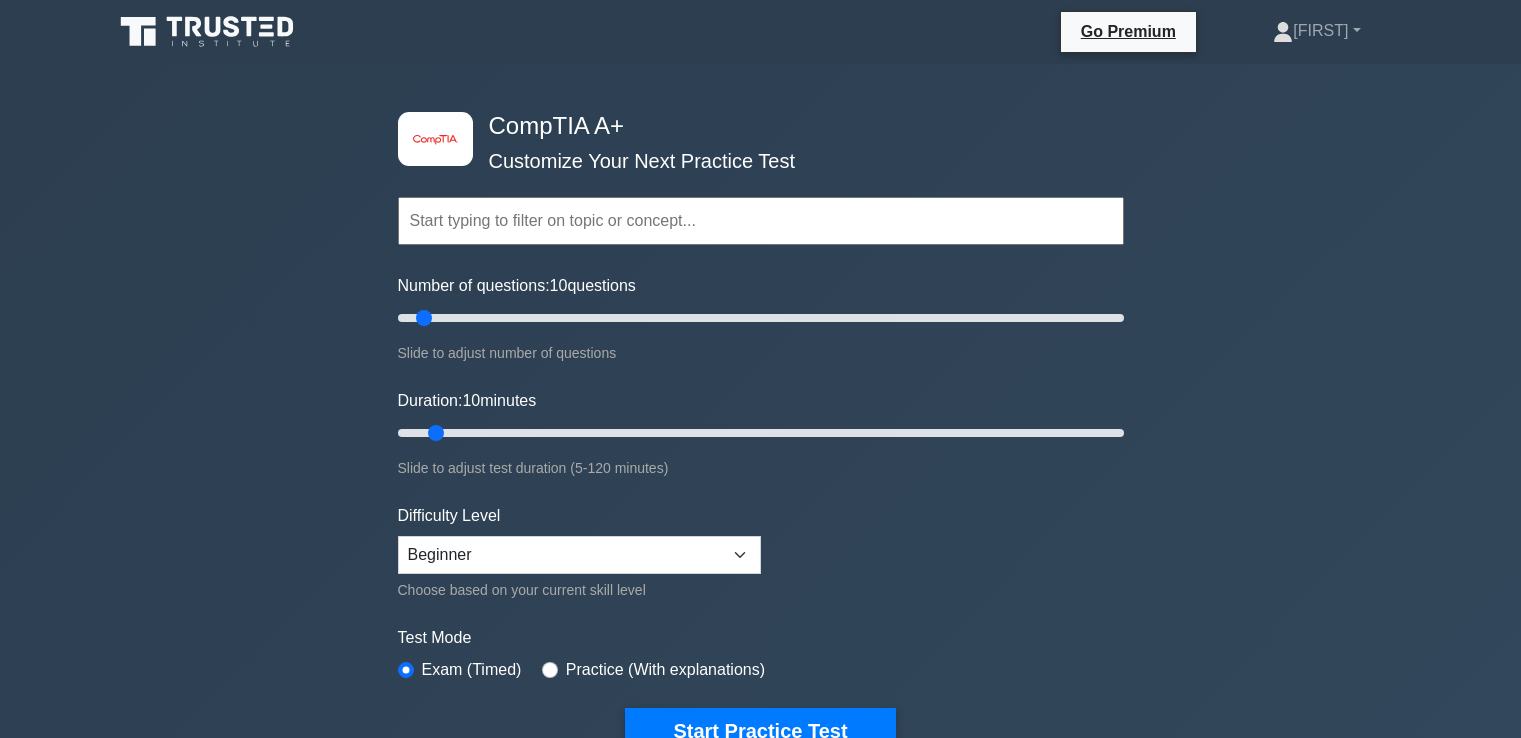 scroll, scrollTop: 0, scrollLeft: 0, axis: both 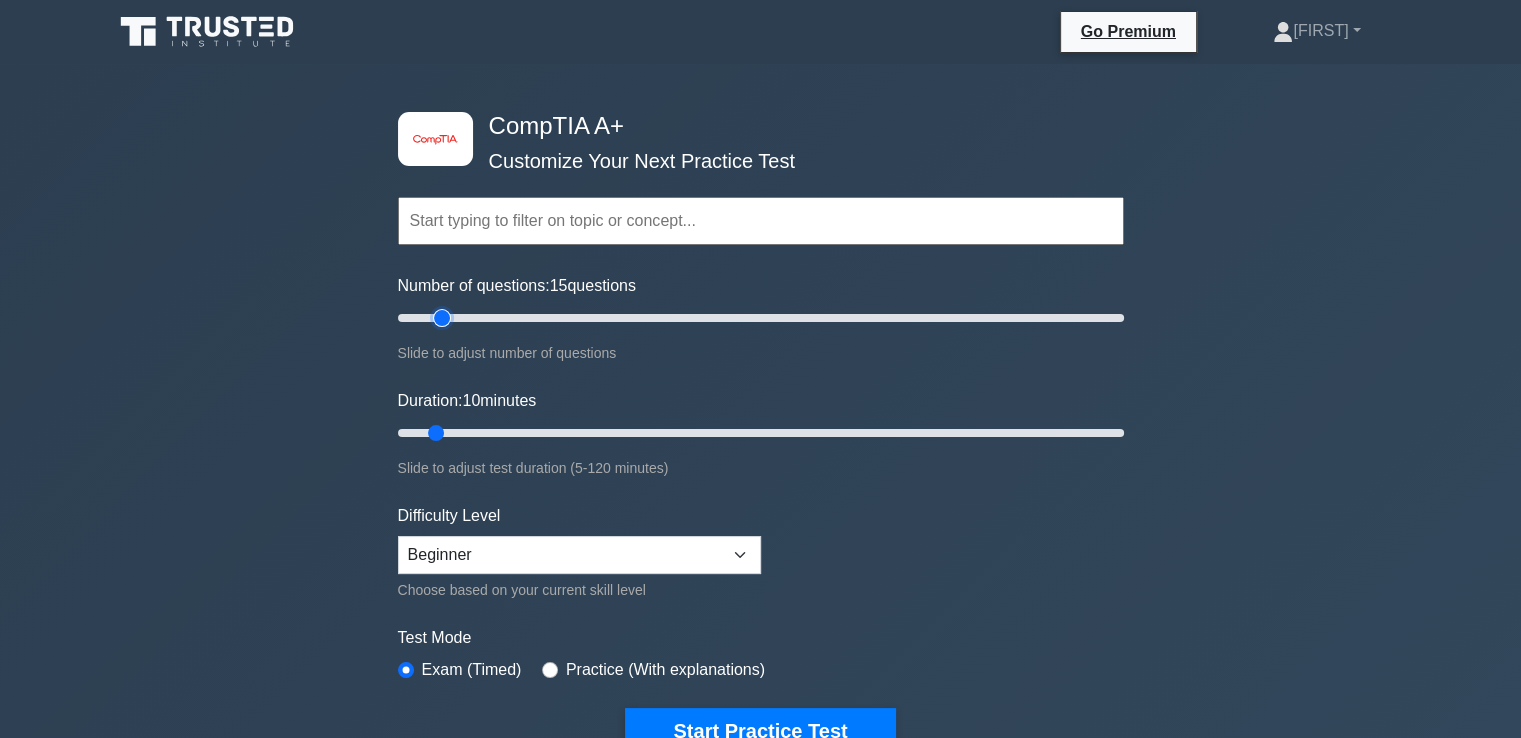 click on "Number of questions:  15  questions" at bounding box center (761, 318) 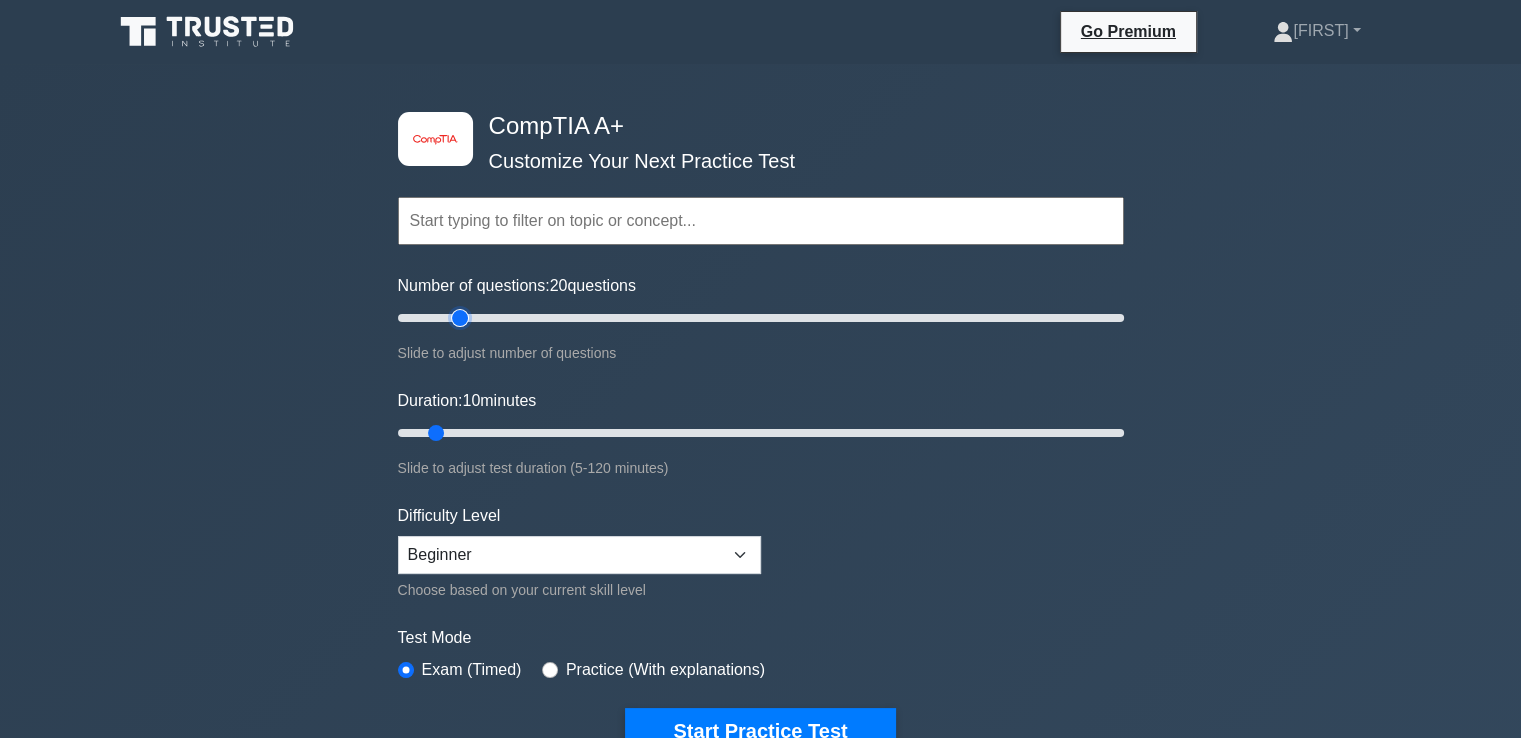 type on "20" 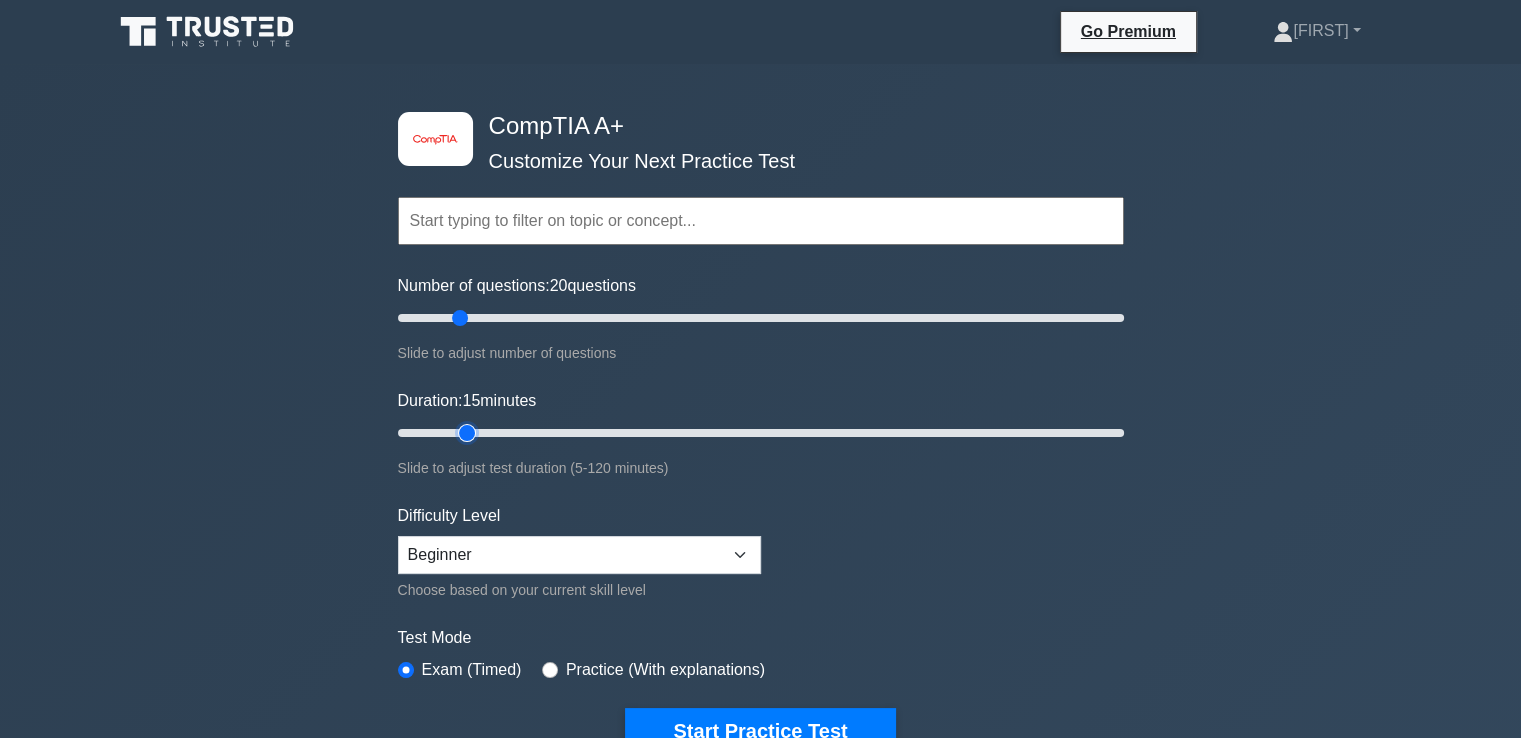type on "15" 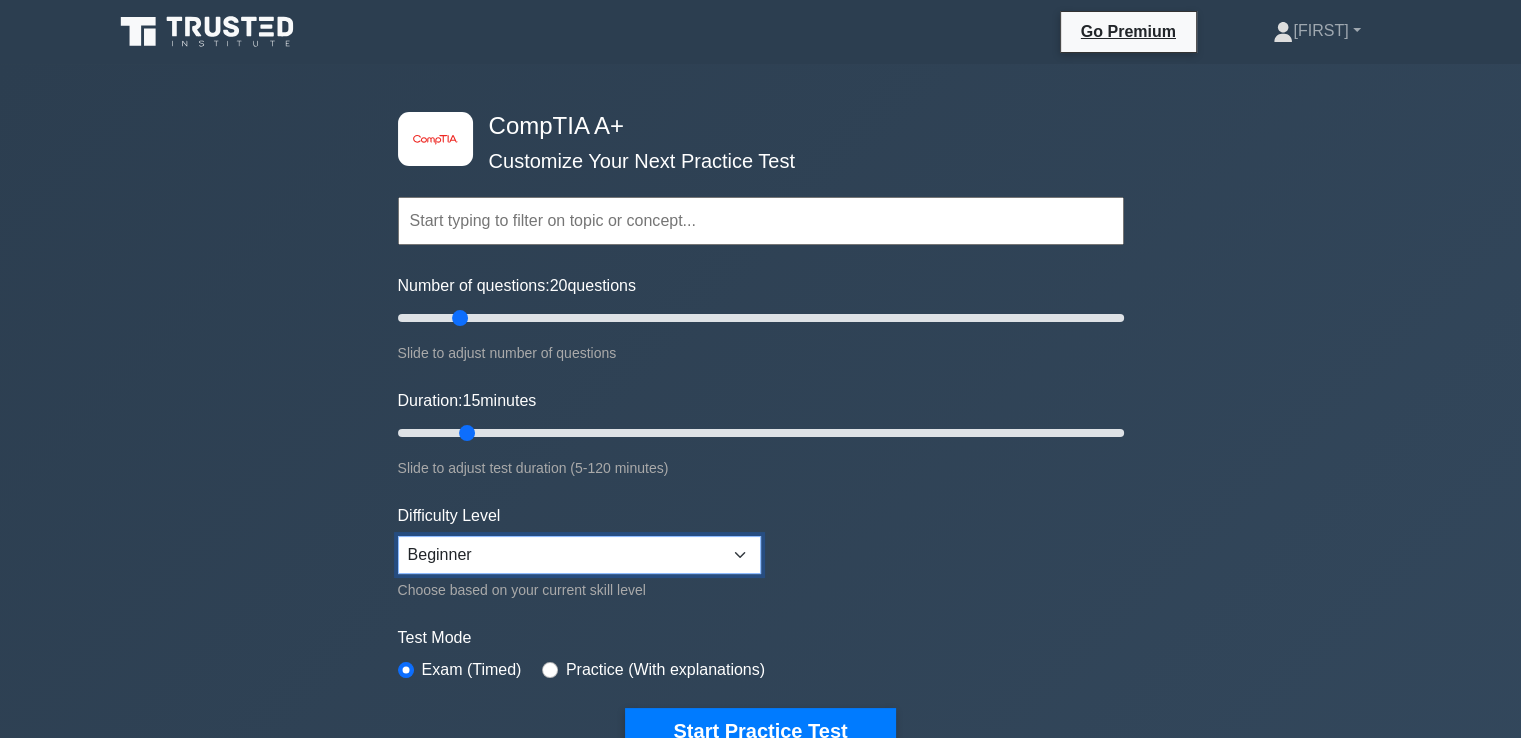 click on "Beginner
Intermediate
Expert" at bounding box center (579, 555) 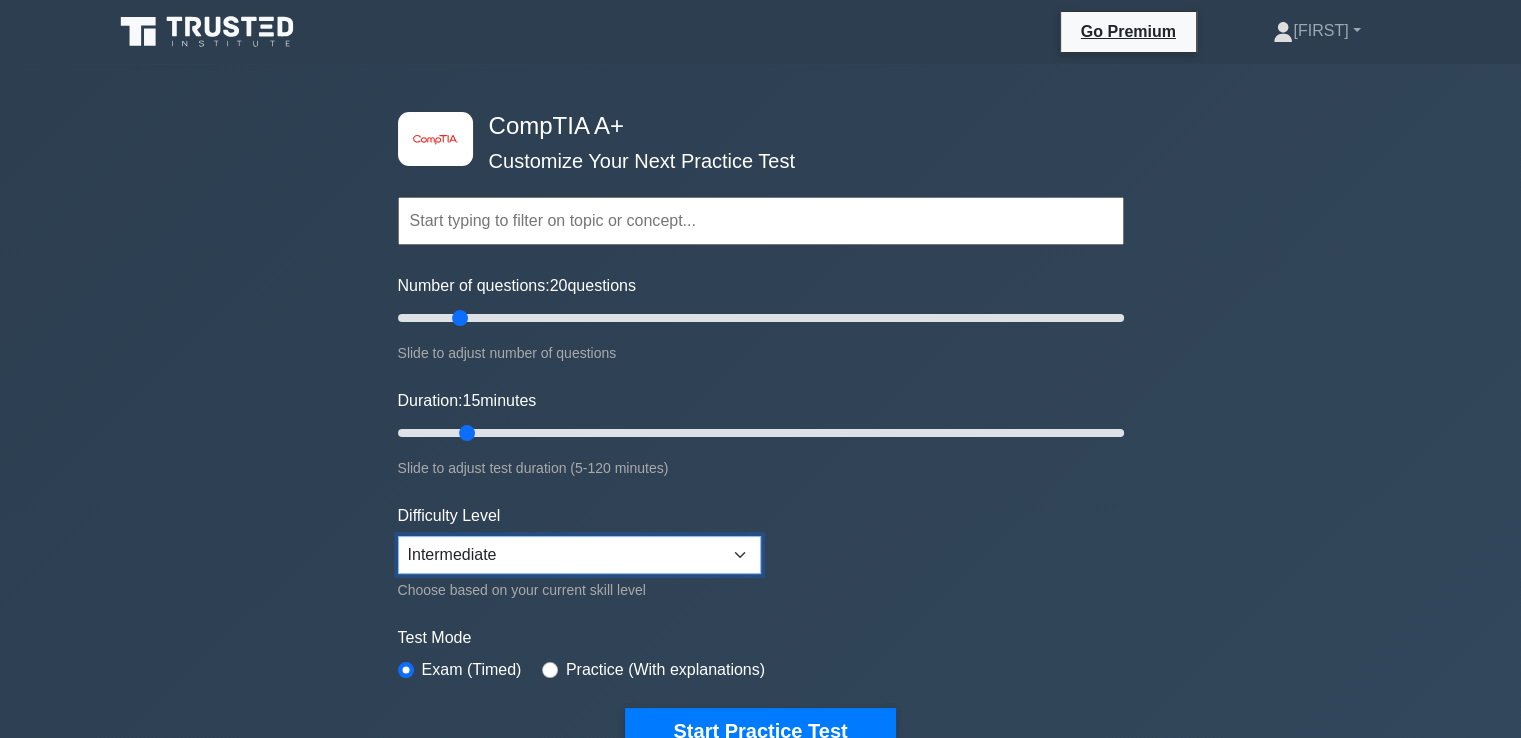 click on "Beginner
Intermediate
Expert" at bounding box center (579, 555) 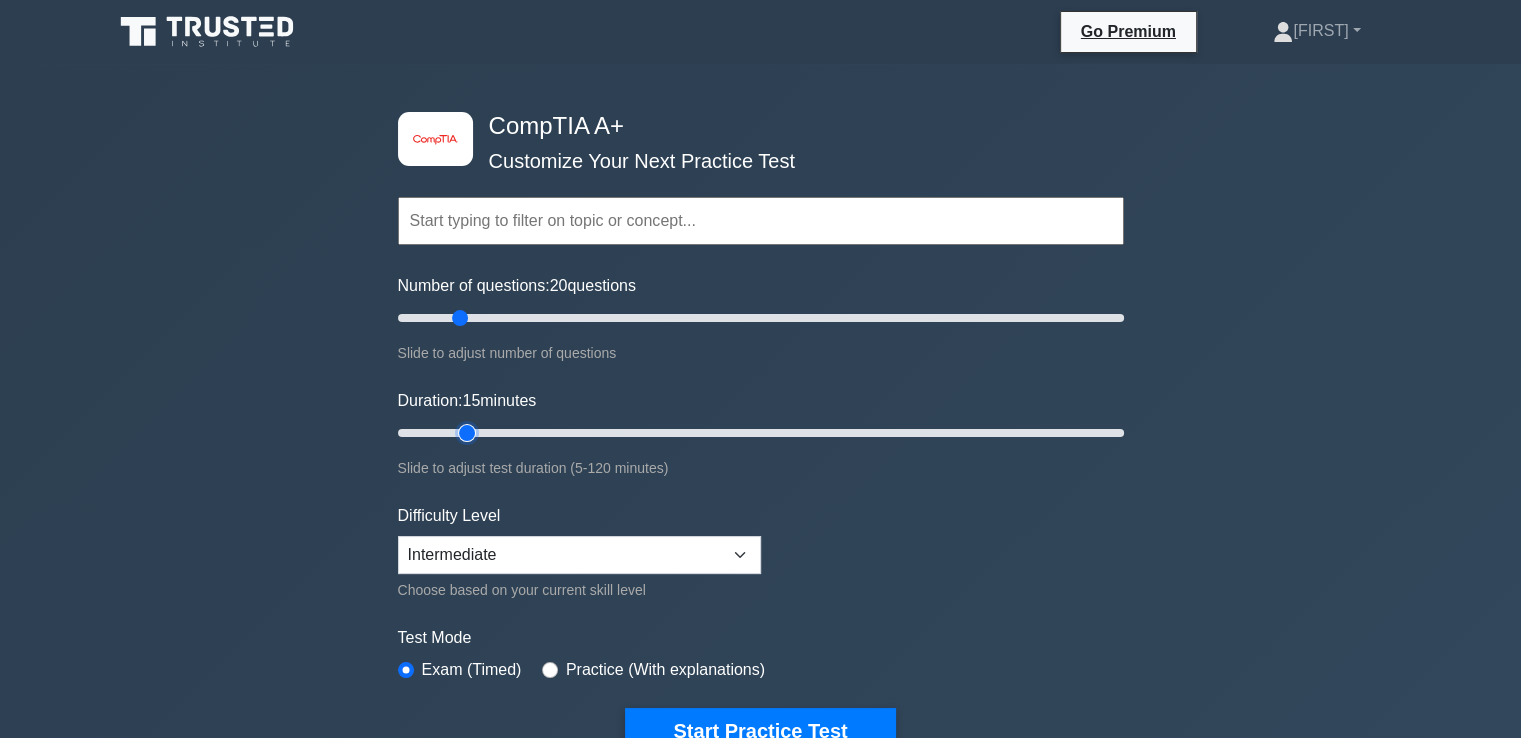 click on "Duration:  15  minutes" at bounding box center (761, 433) 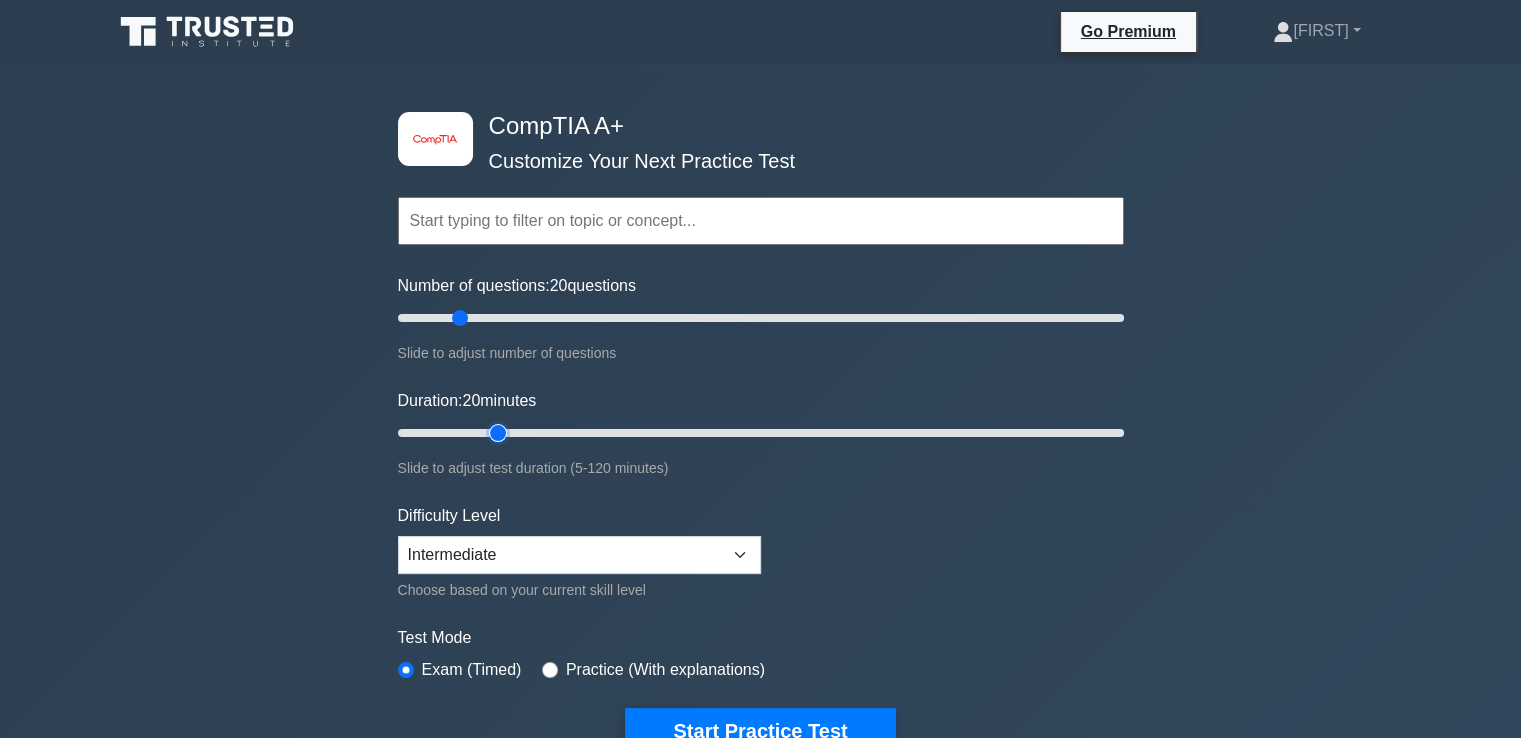 click on "Duration:  20  minutes" at bounding box center (761, 433) 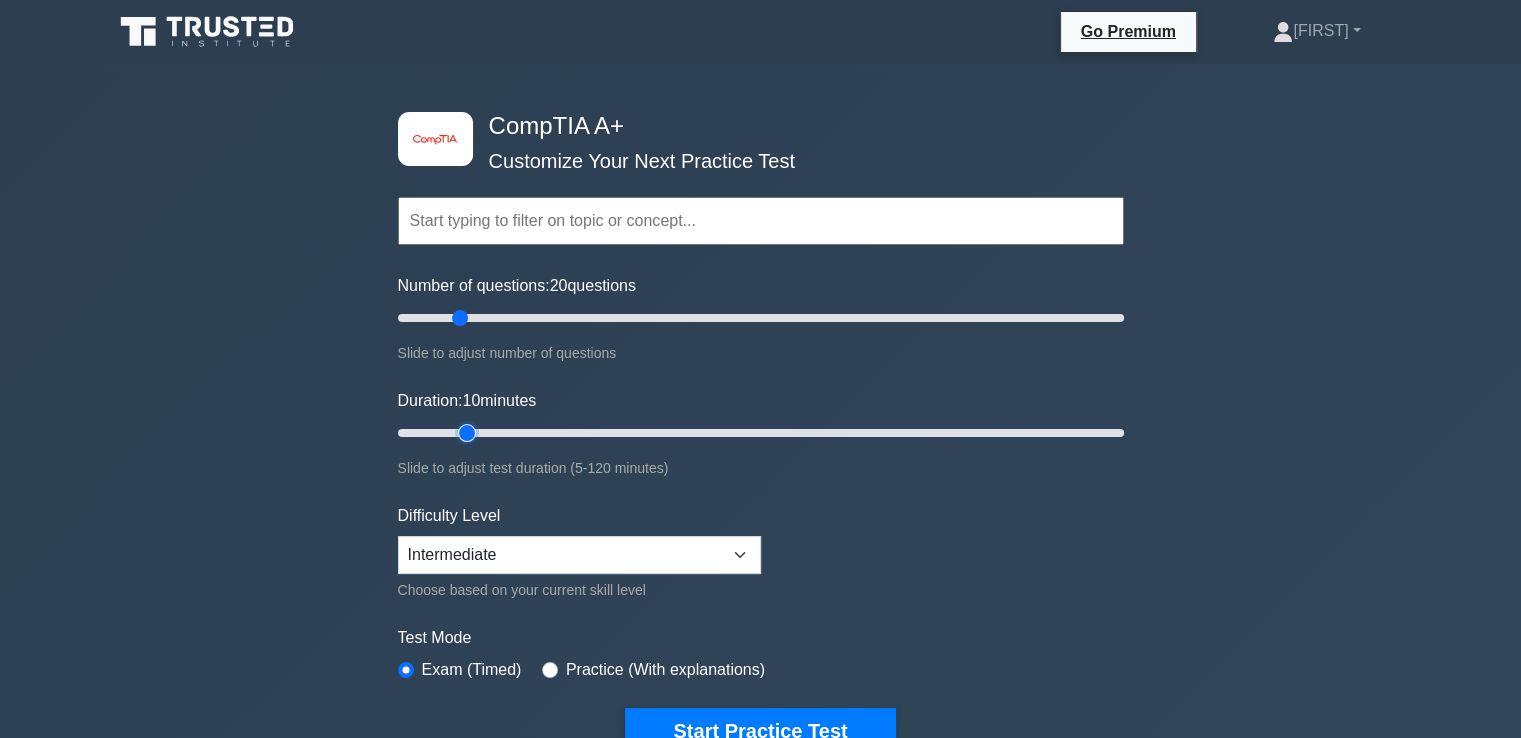 type on "20" 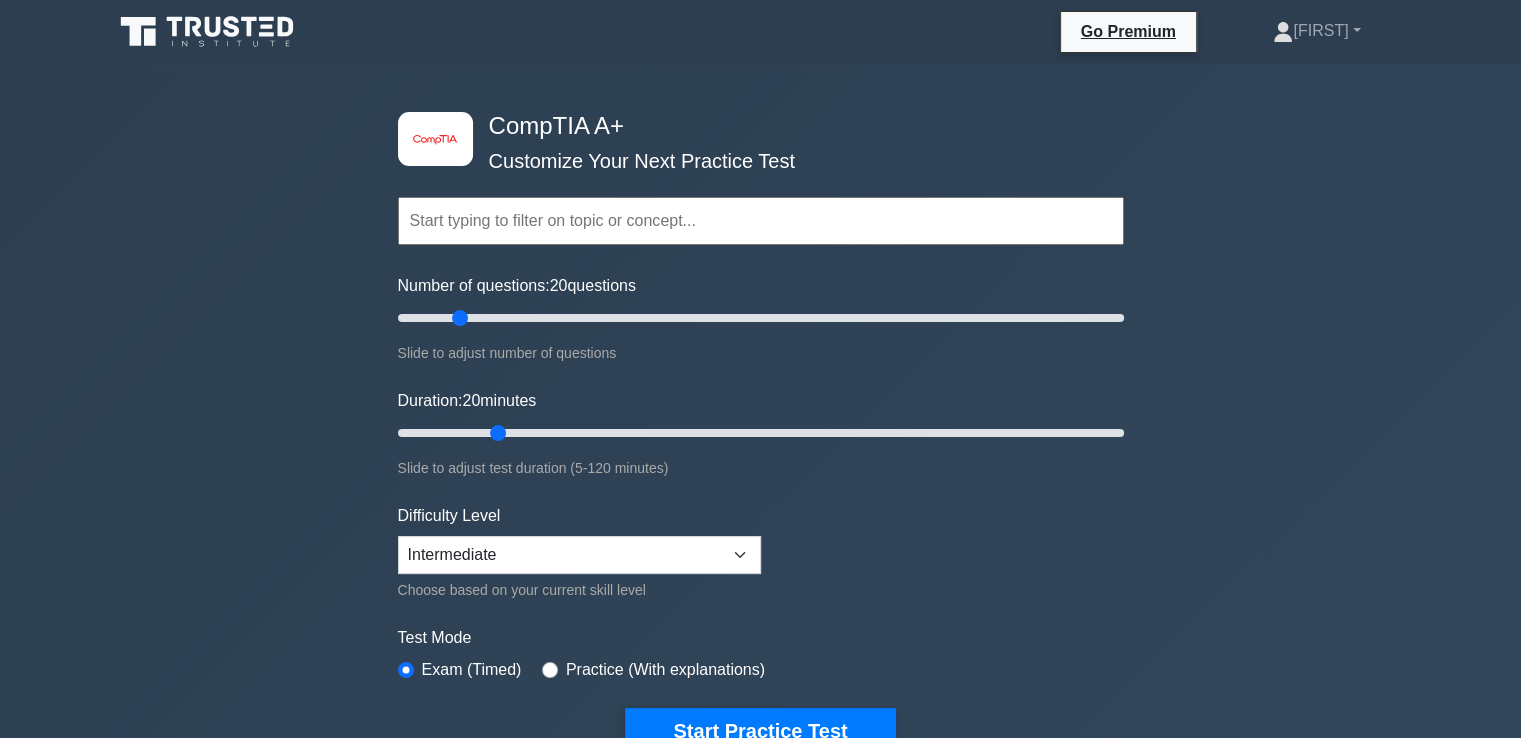 click on "Practice (With explanations)" at bounding box center (653, 670) 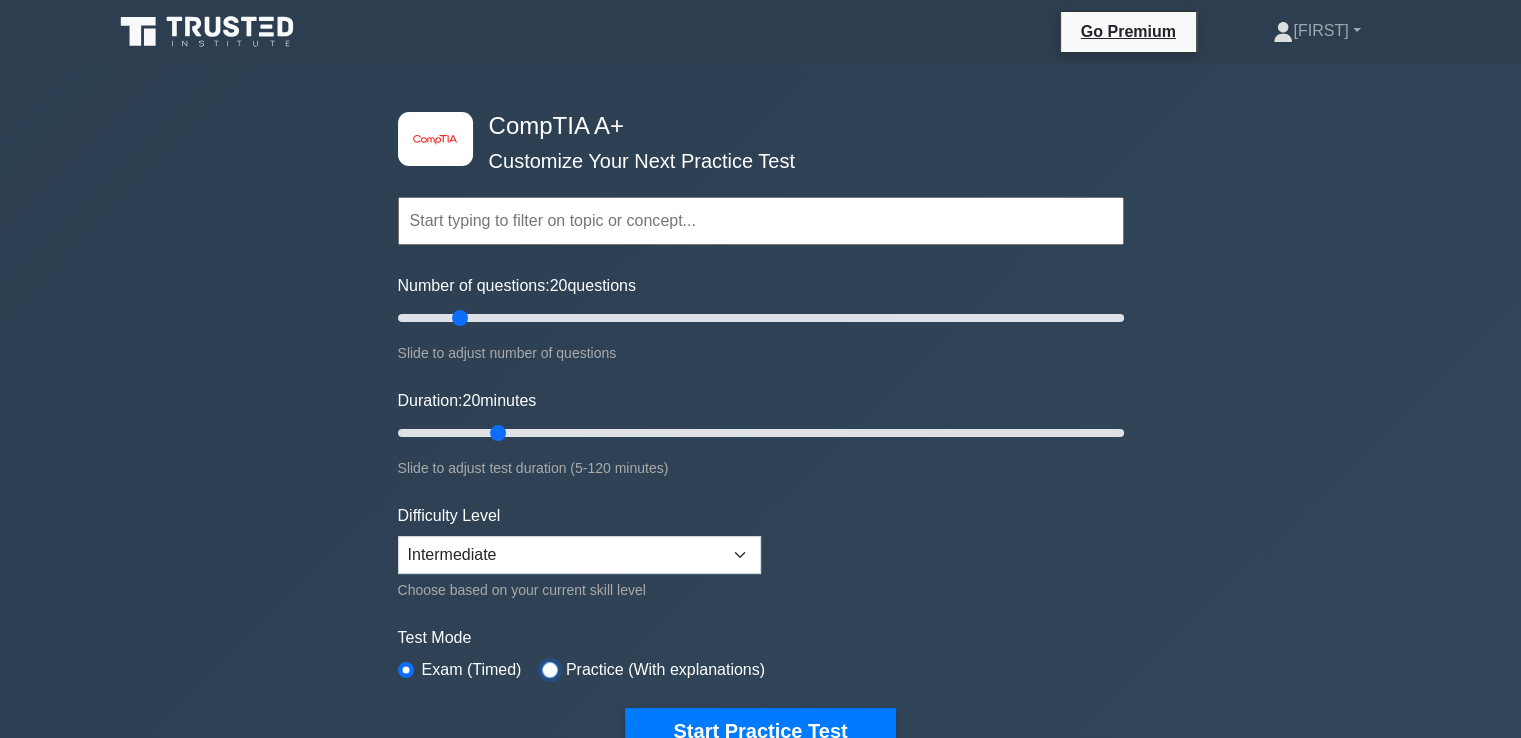 click at bounding box center (550, 670) 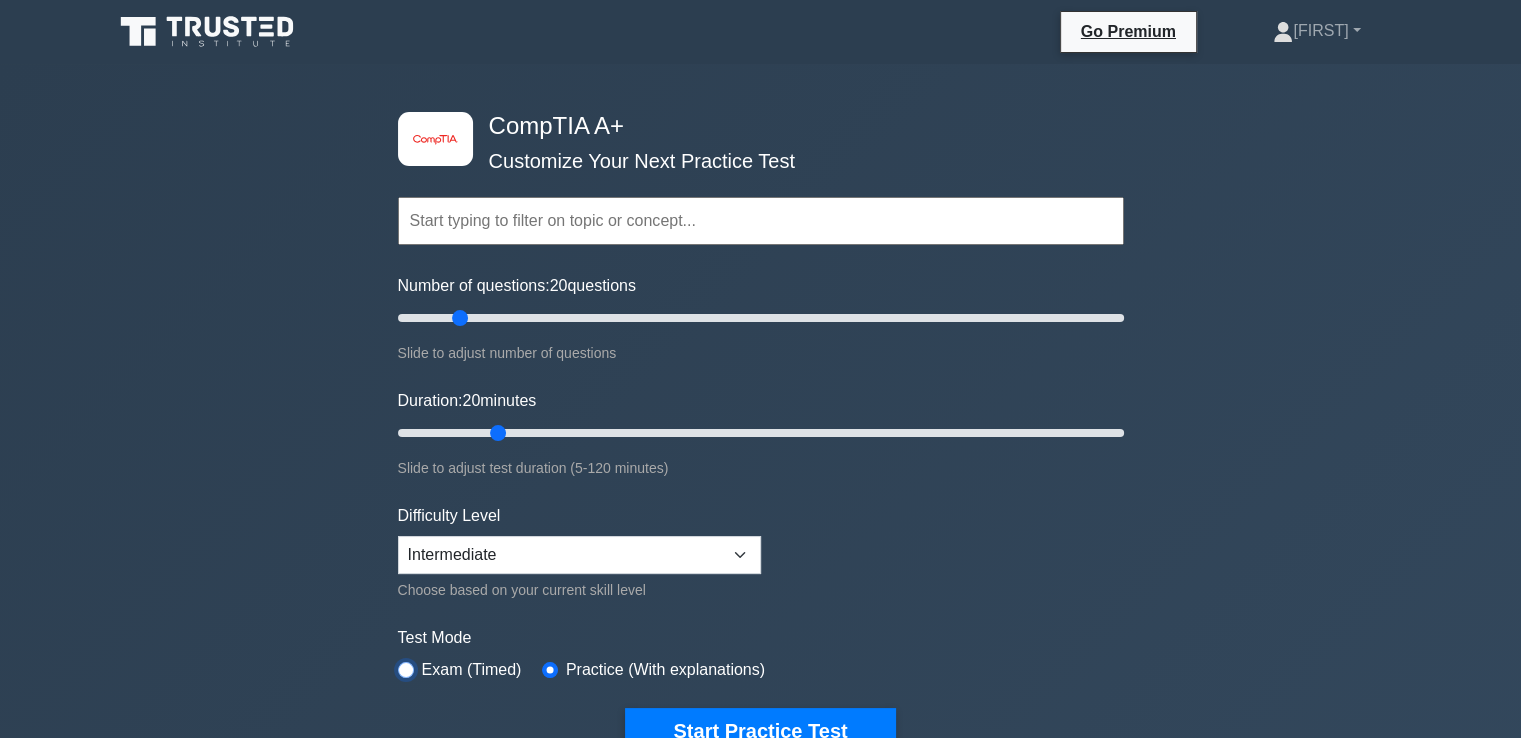 click at bounding box center [406, 670] 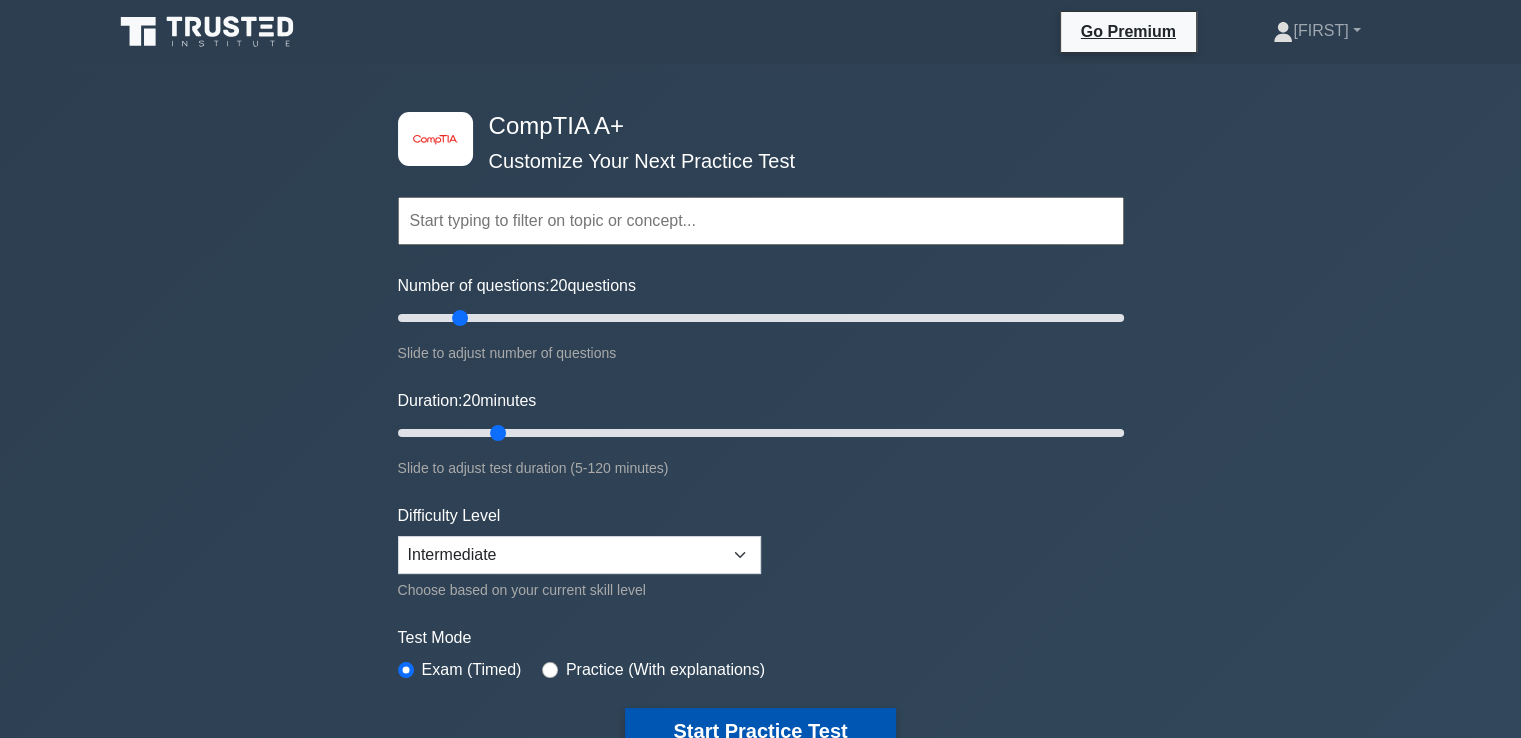click on "Start Practice Test" at bounding box center [760, 731] 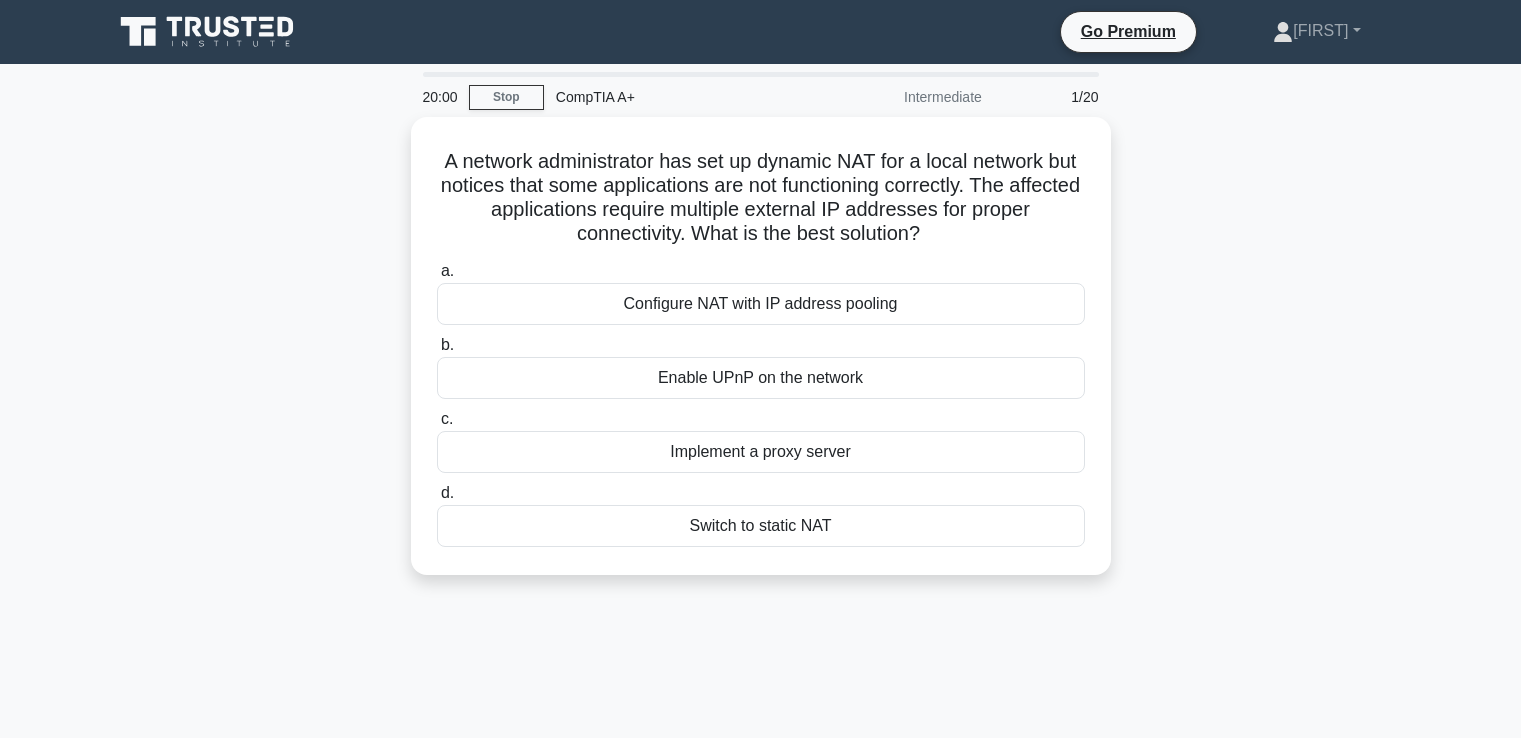 scroll, scrollTop: 0, scrollLeft: 0, axis: both 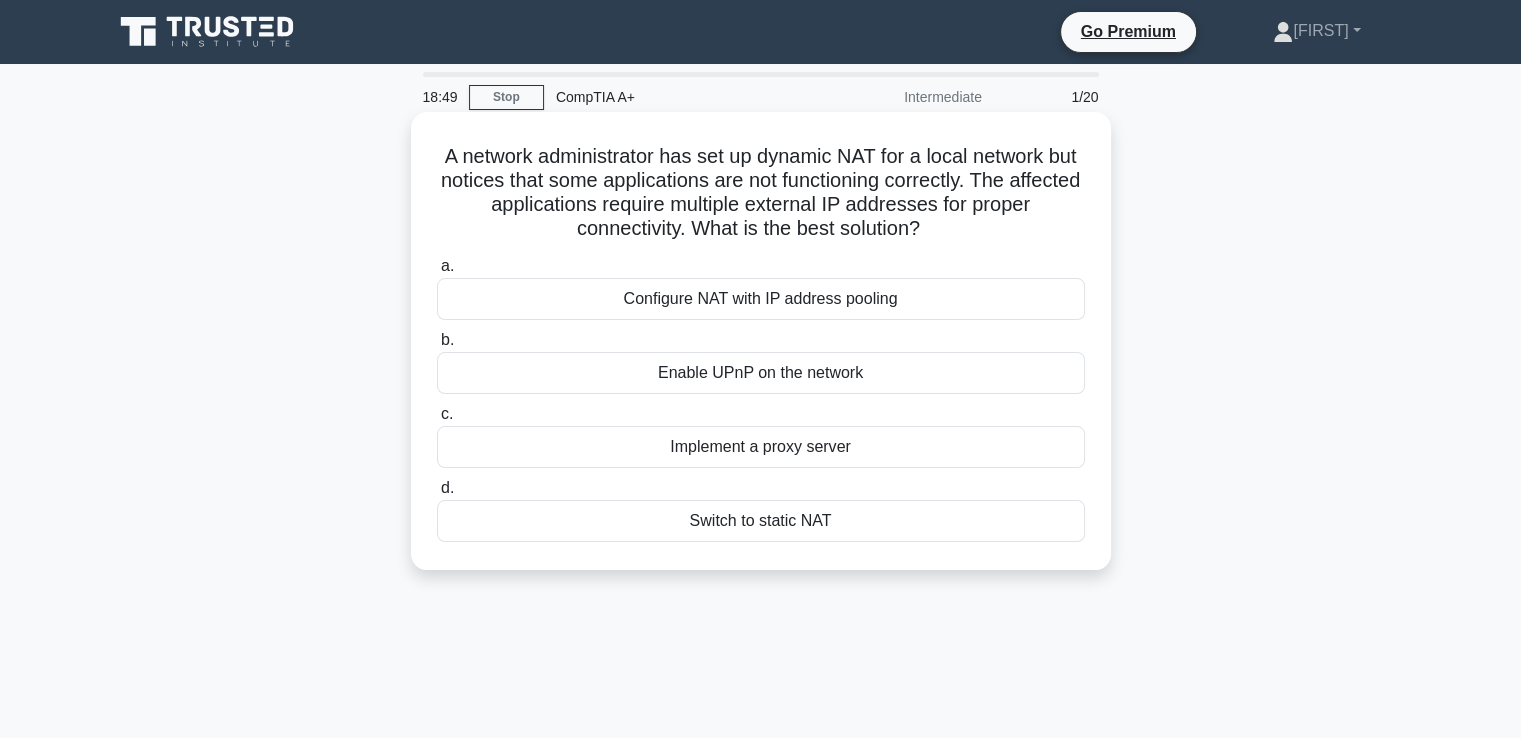 click on "Configure NAT with IP address pooling" at bounding box center (761, 299) 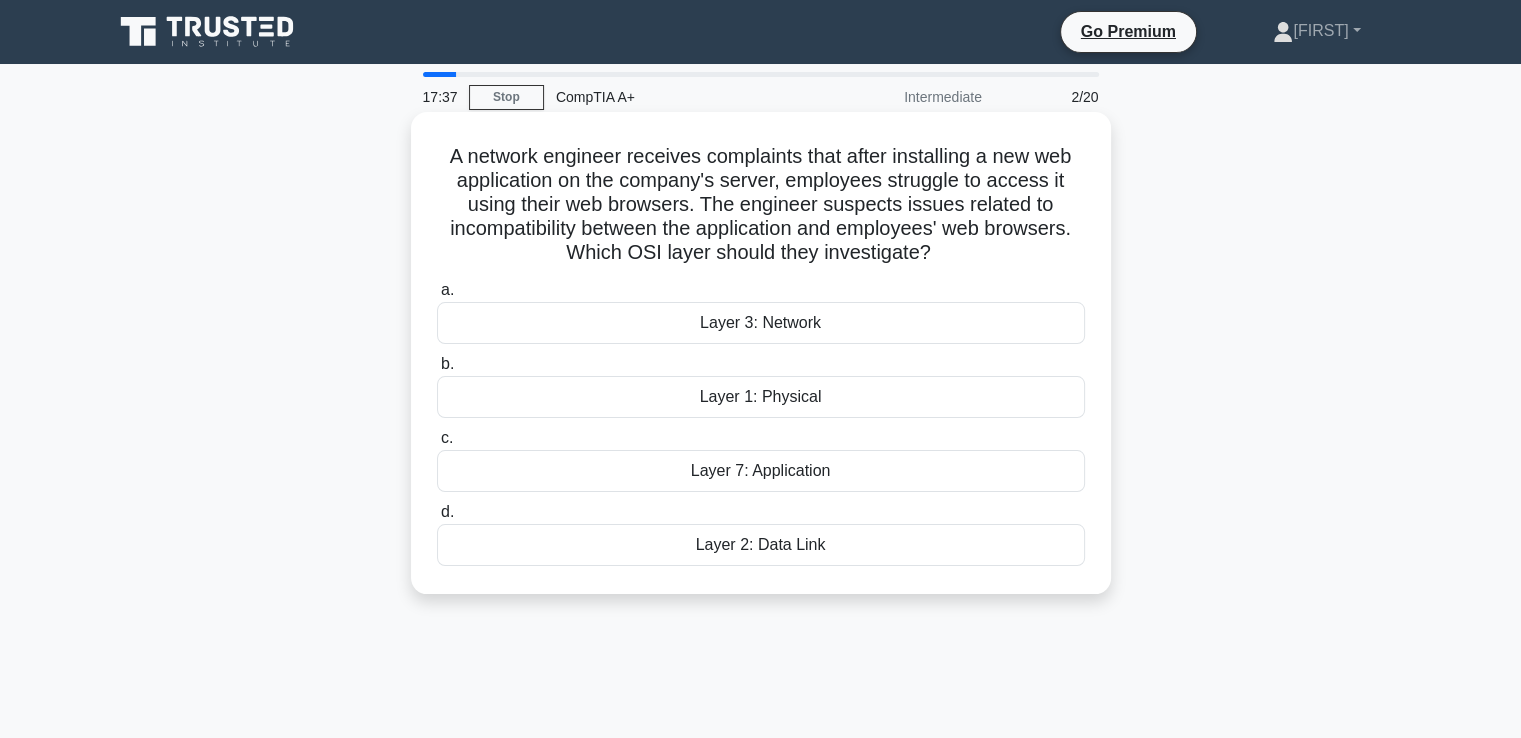 click on "Layer 3: Network" at bounding box center [761, 323] 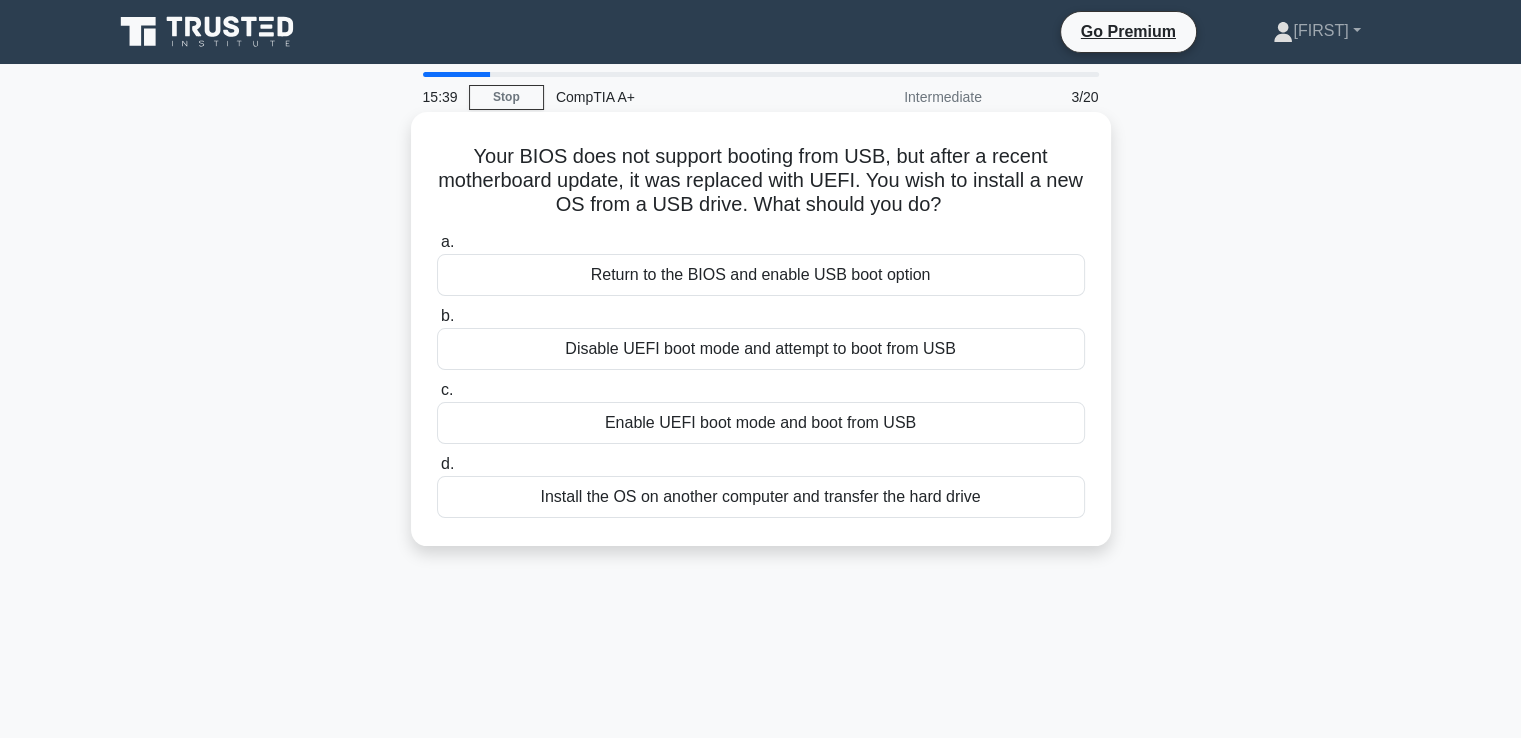click on "Install the OS on another computer and transfer the hard drive" at bounding box center [761, 497] 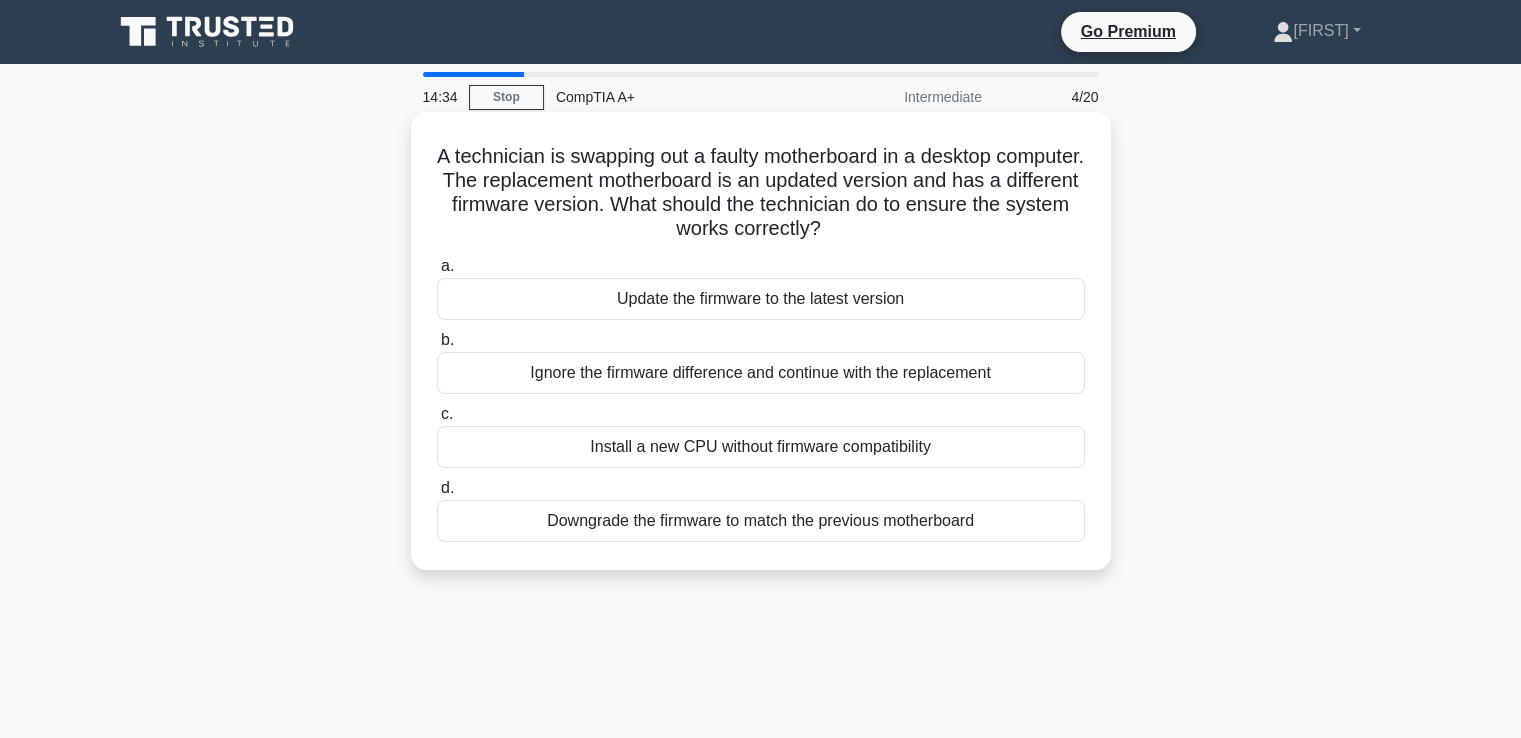 click on "Update the firmware to the latest version" at bounding box center (761, 299) 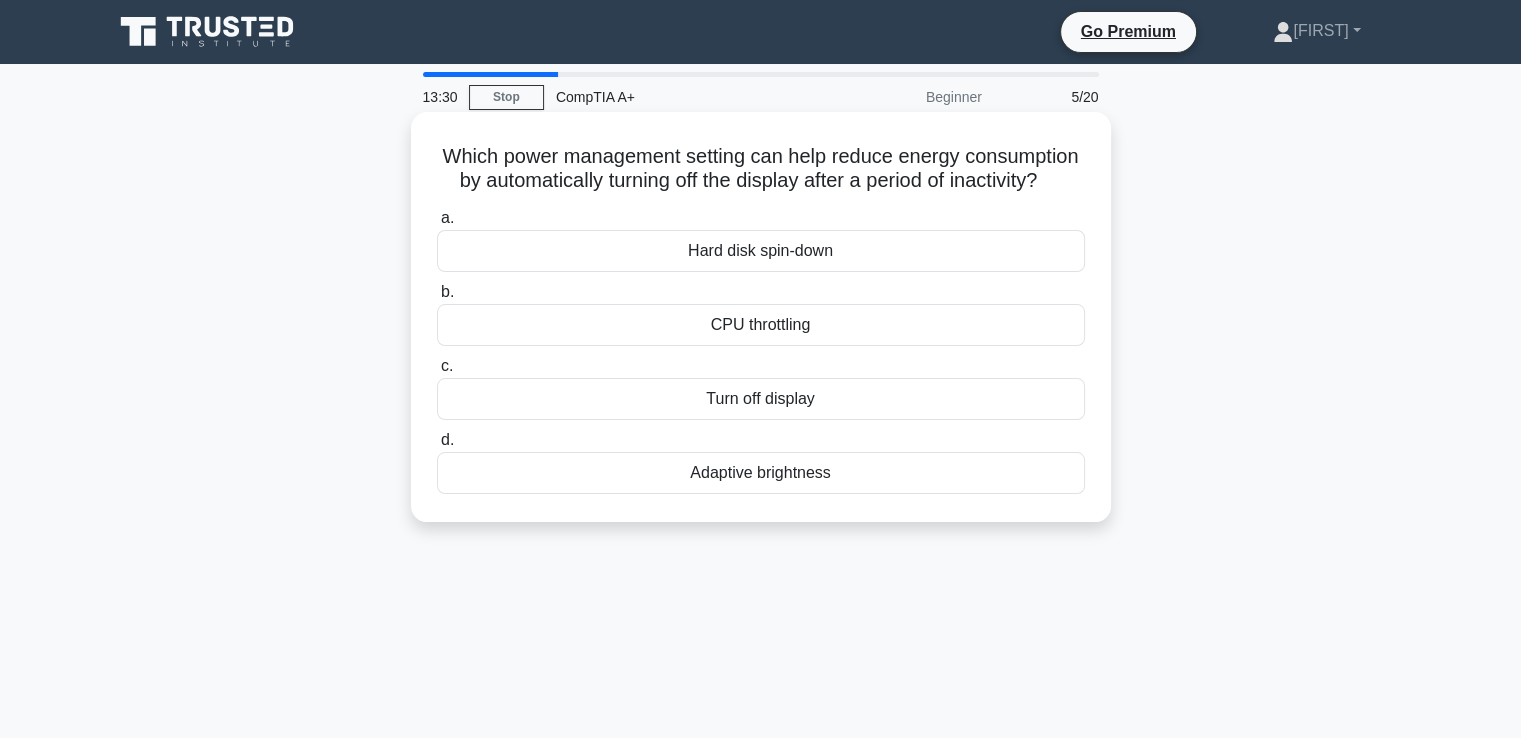 click on "Adaptive brightness" at bounding box center [761, 473] 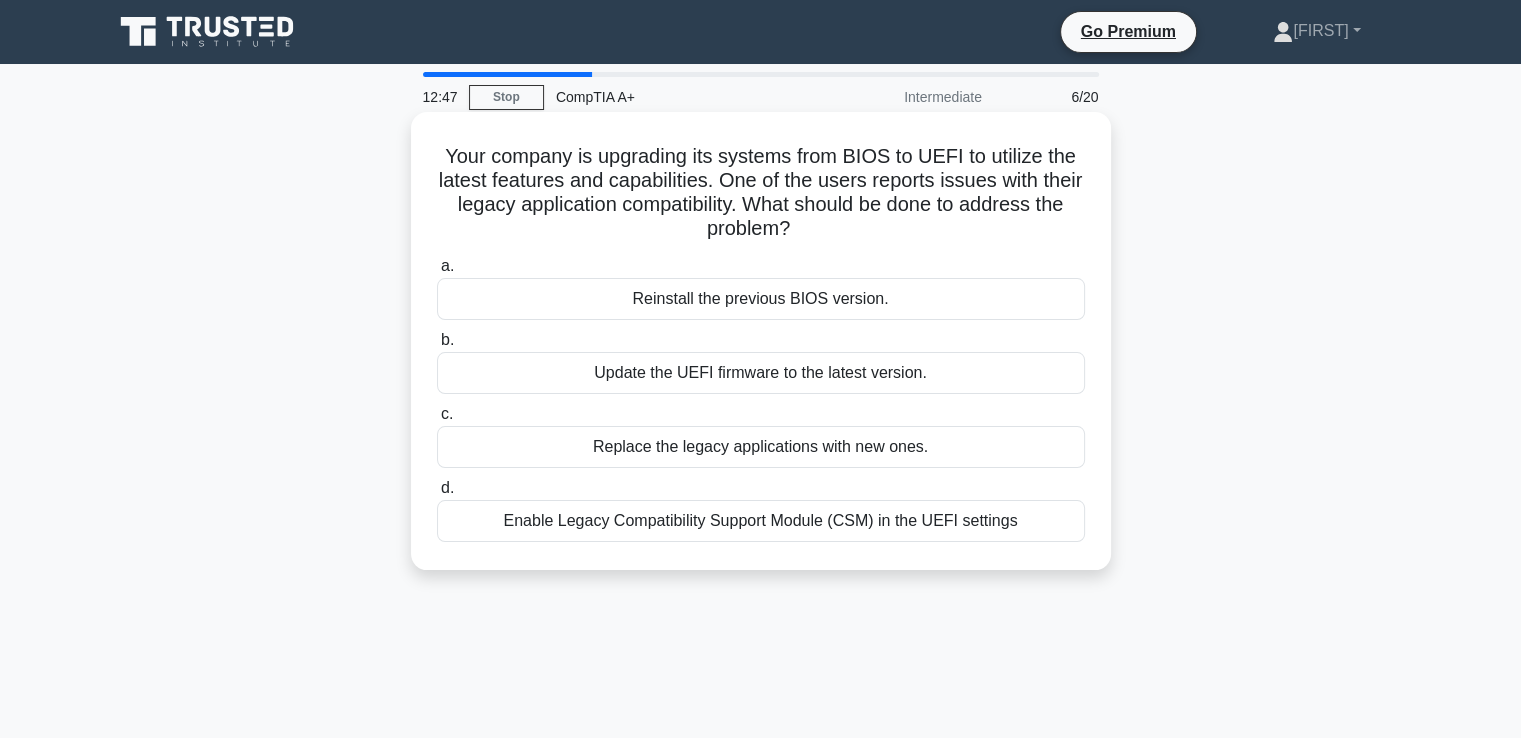 click on "Enable Legacy Compatibility Support Module (CSM) in the UEFI settings" at bounding box center [761, 521] 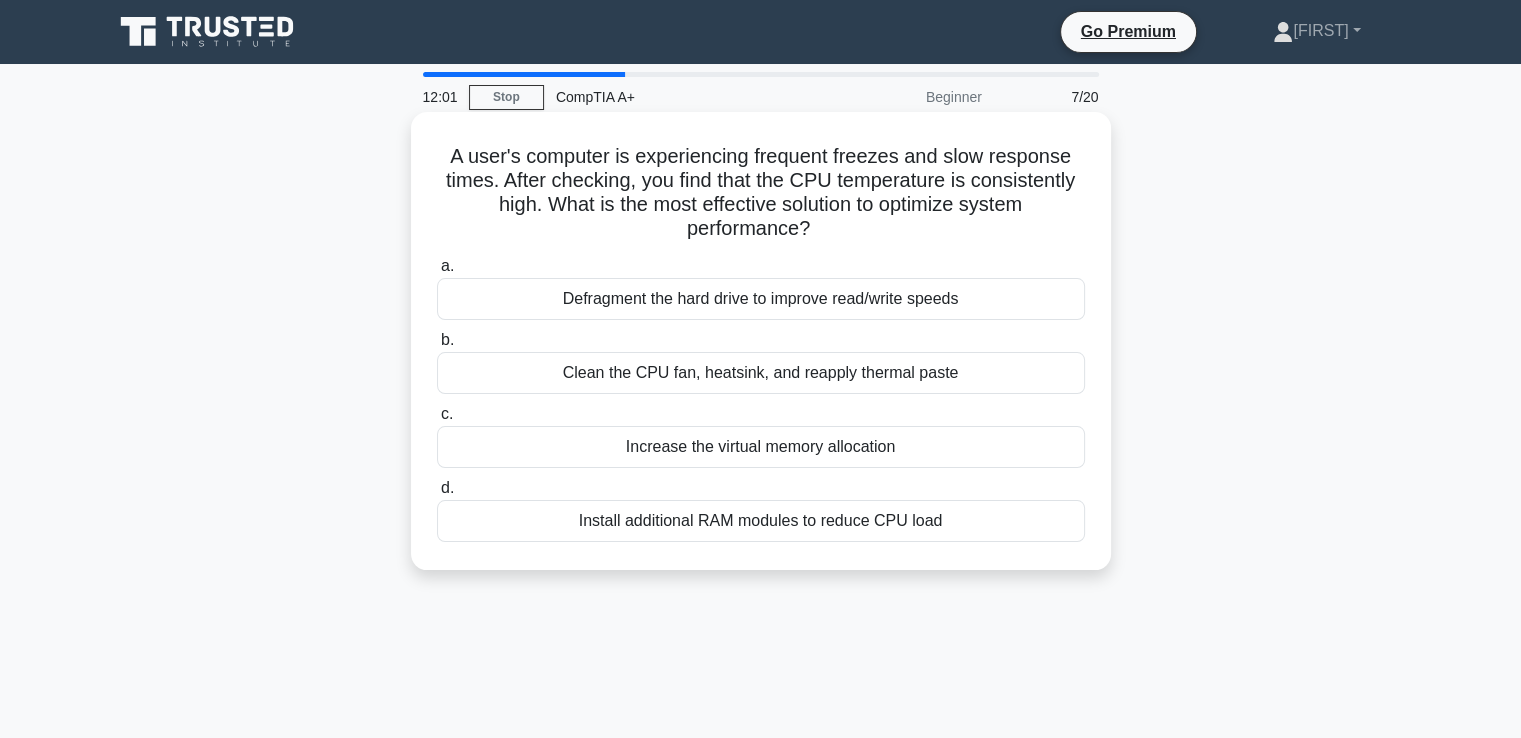 click on "Install additional RAM modules to reduce CPU load" at bounding box center (761, 521) 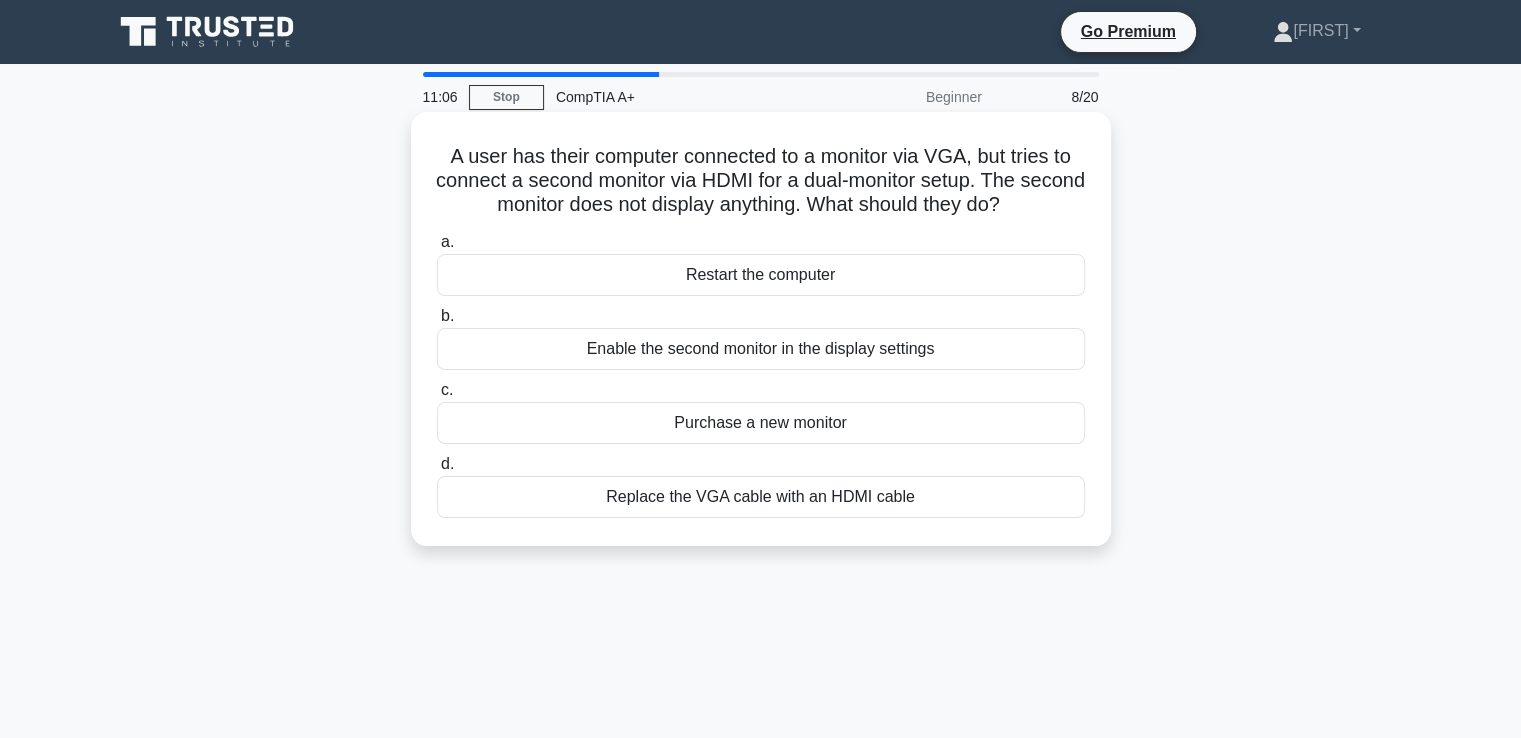 click on "Enable the second monitor in the display settings" at bounding box center (761, 349) 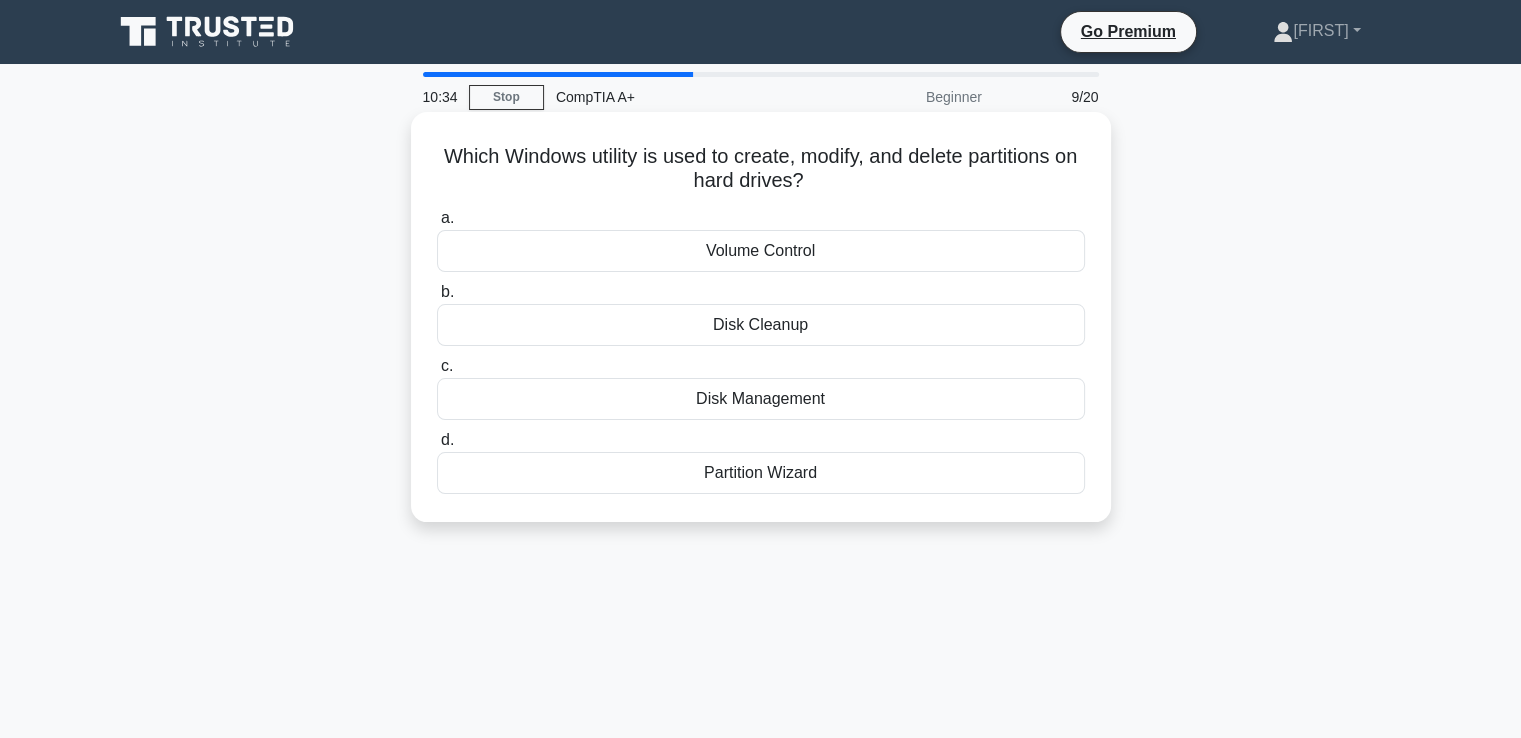 click on "Disk Management" at bounding box center [761, 399] 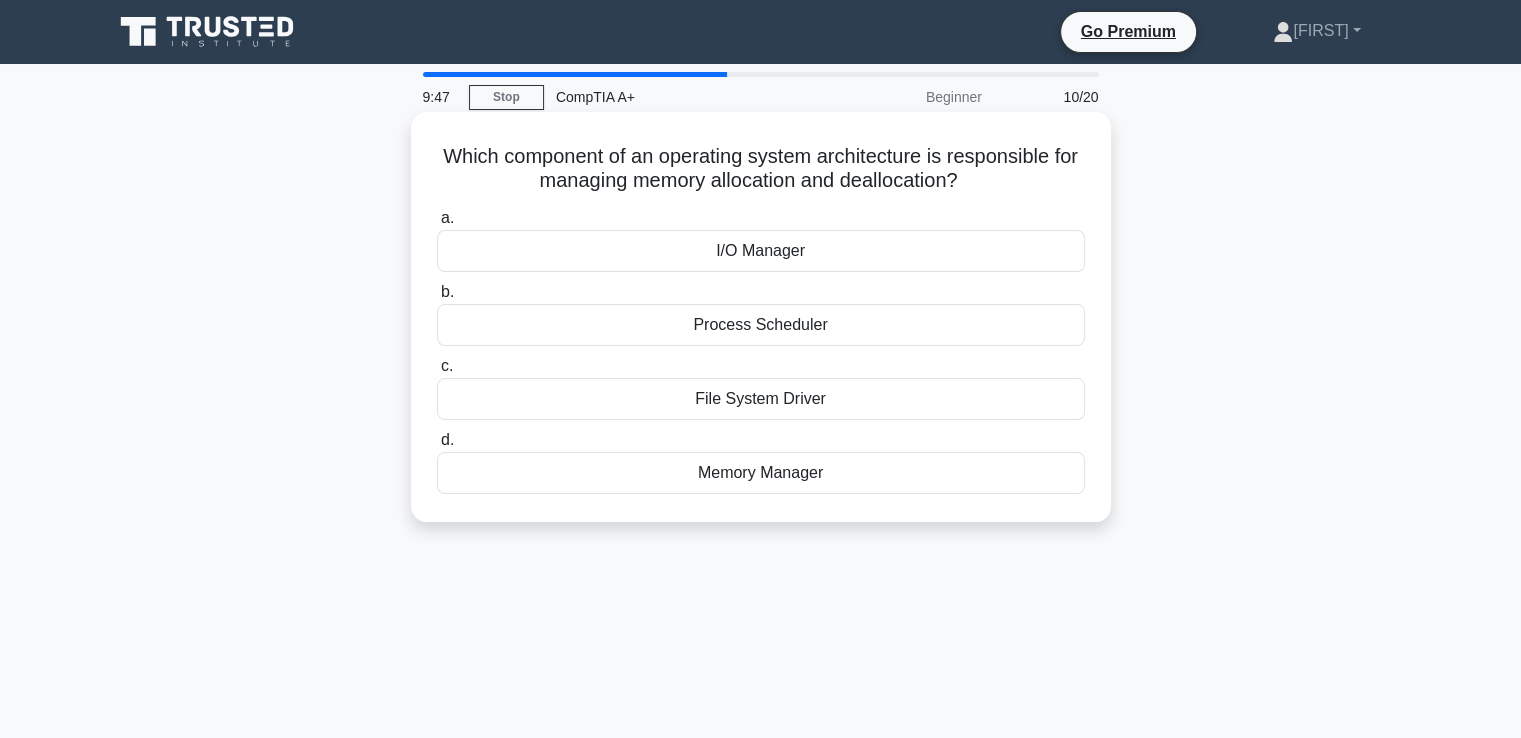 click on "Memory Manager" at bounding box center (761, 473) 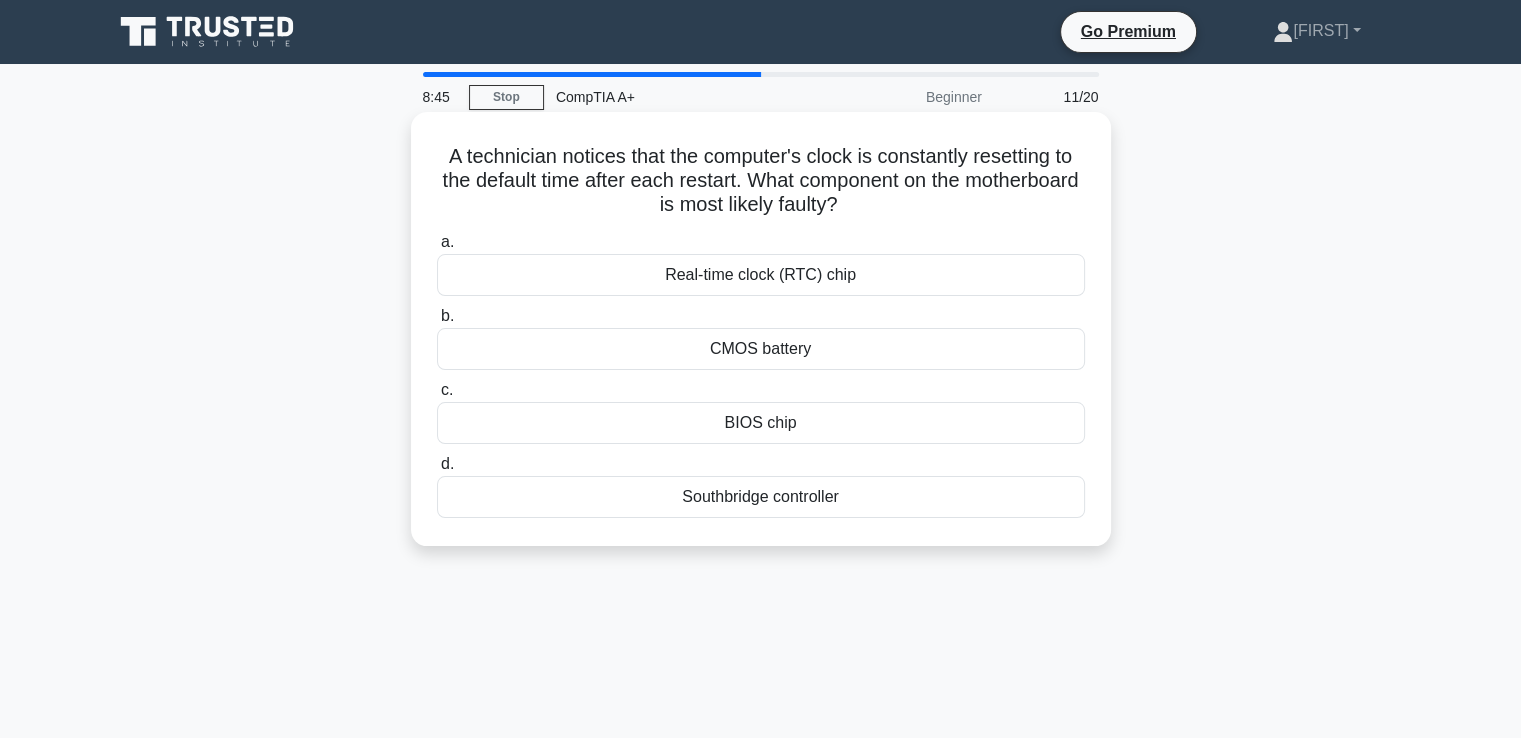click on "Real-time clock (RTC) chip" at bounding box center (761, 275) 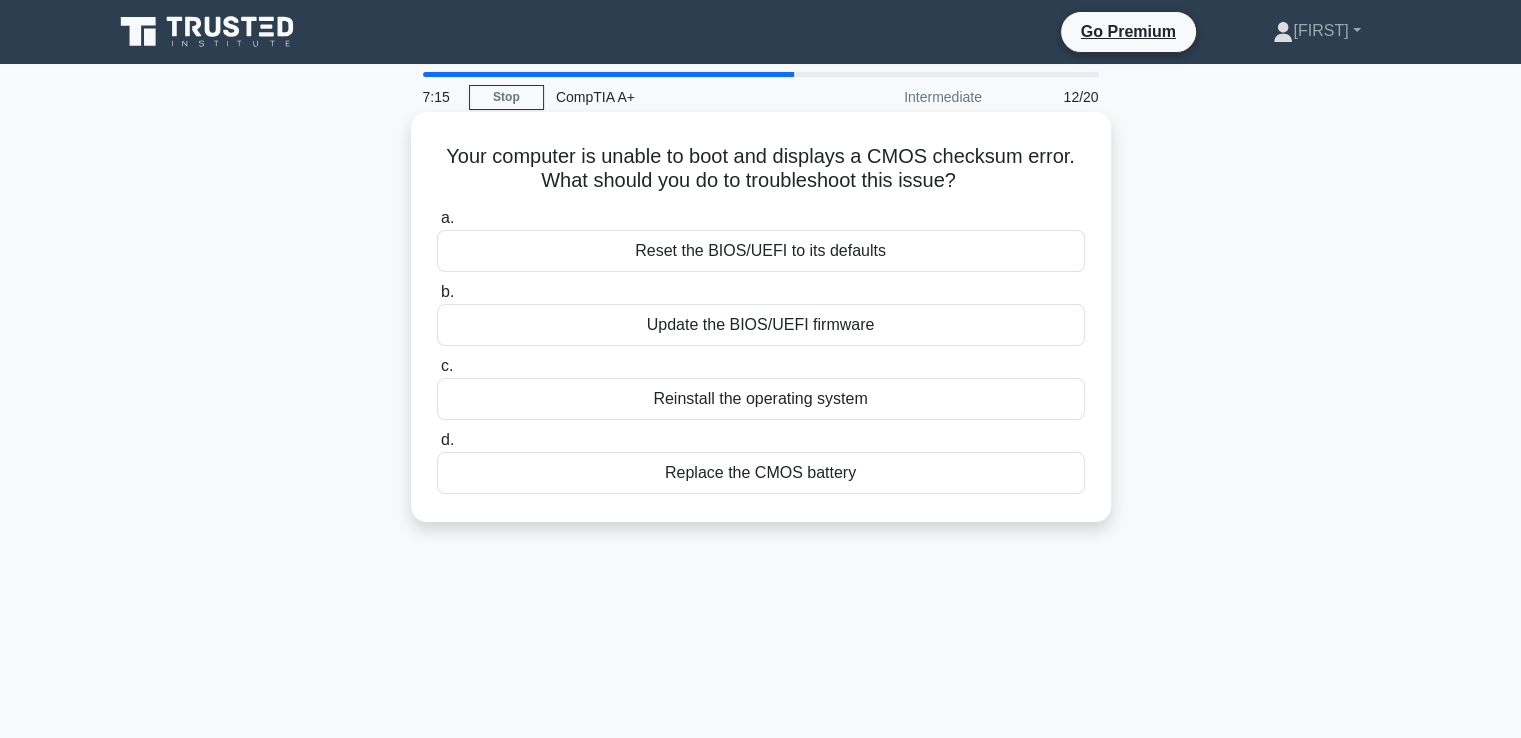 click on "Update the BIOS/UEFI firmware" at bounding box center [761, 325] 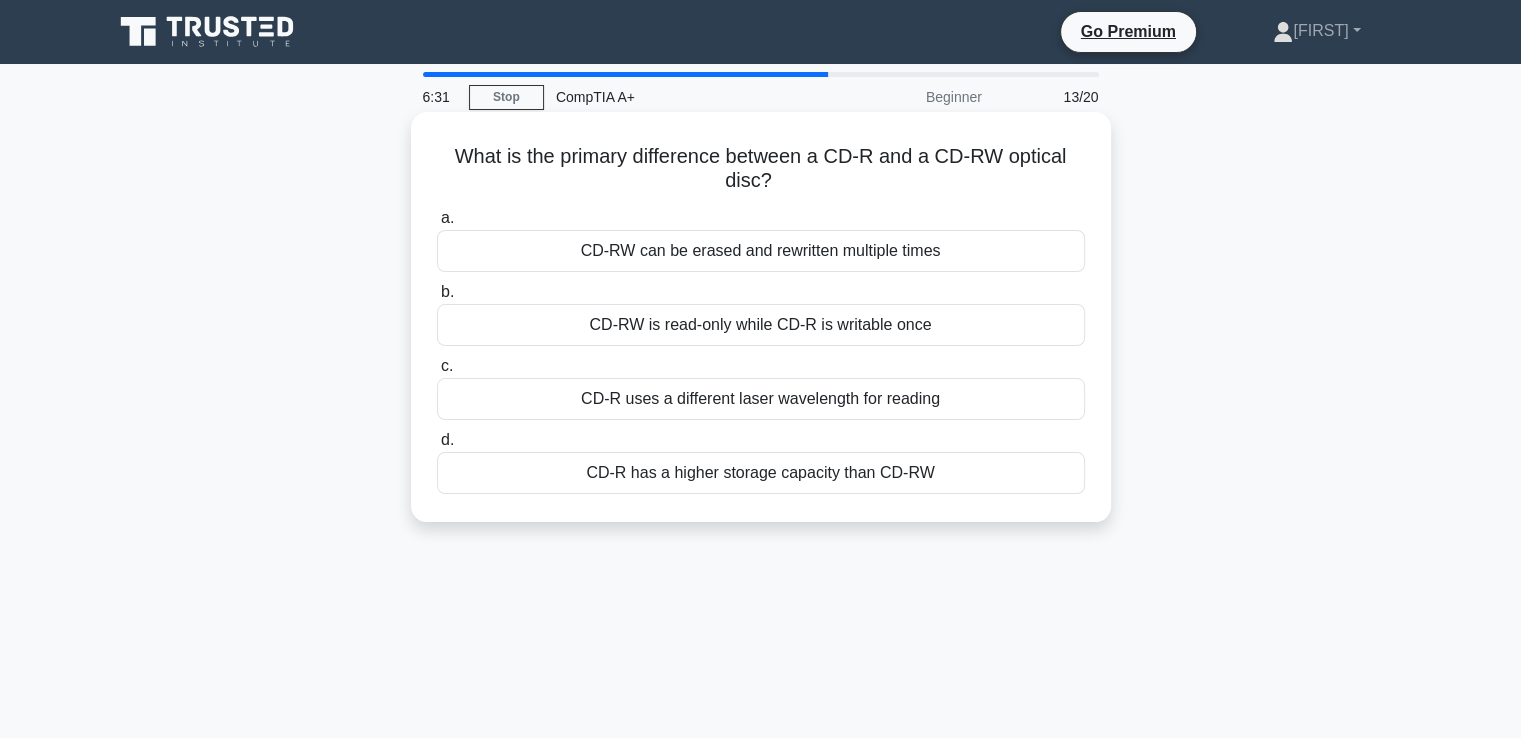 click on "CD-RW is read-only while CD-R is writable once" at bounding box center [761, 325] 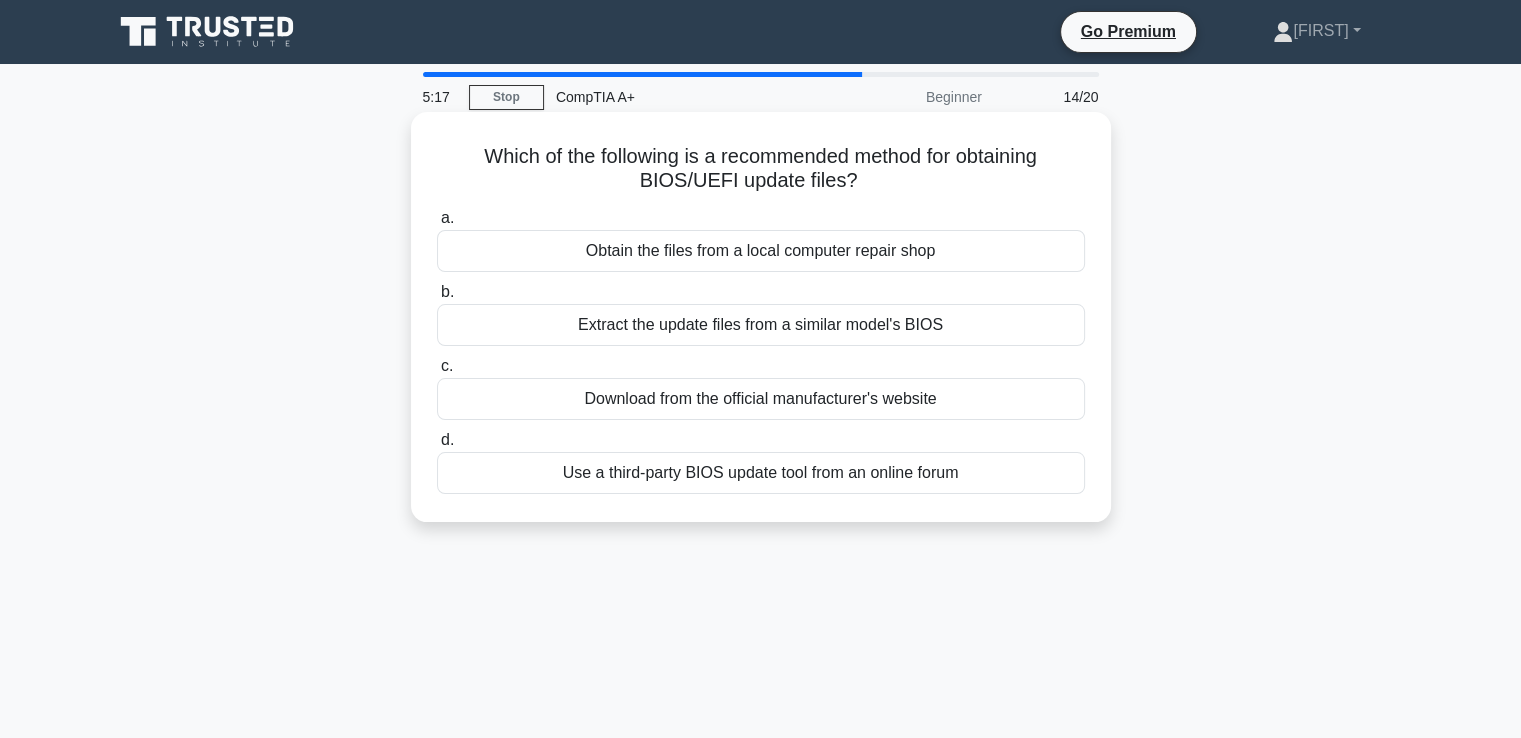 click on "Extract the update files from a similar model's BIOS" at bounding box center (761, 325) 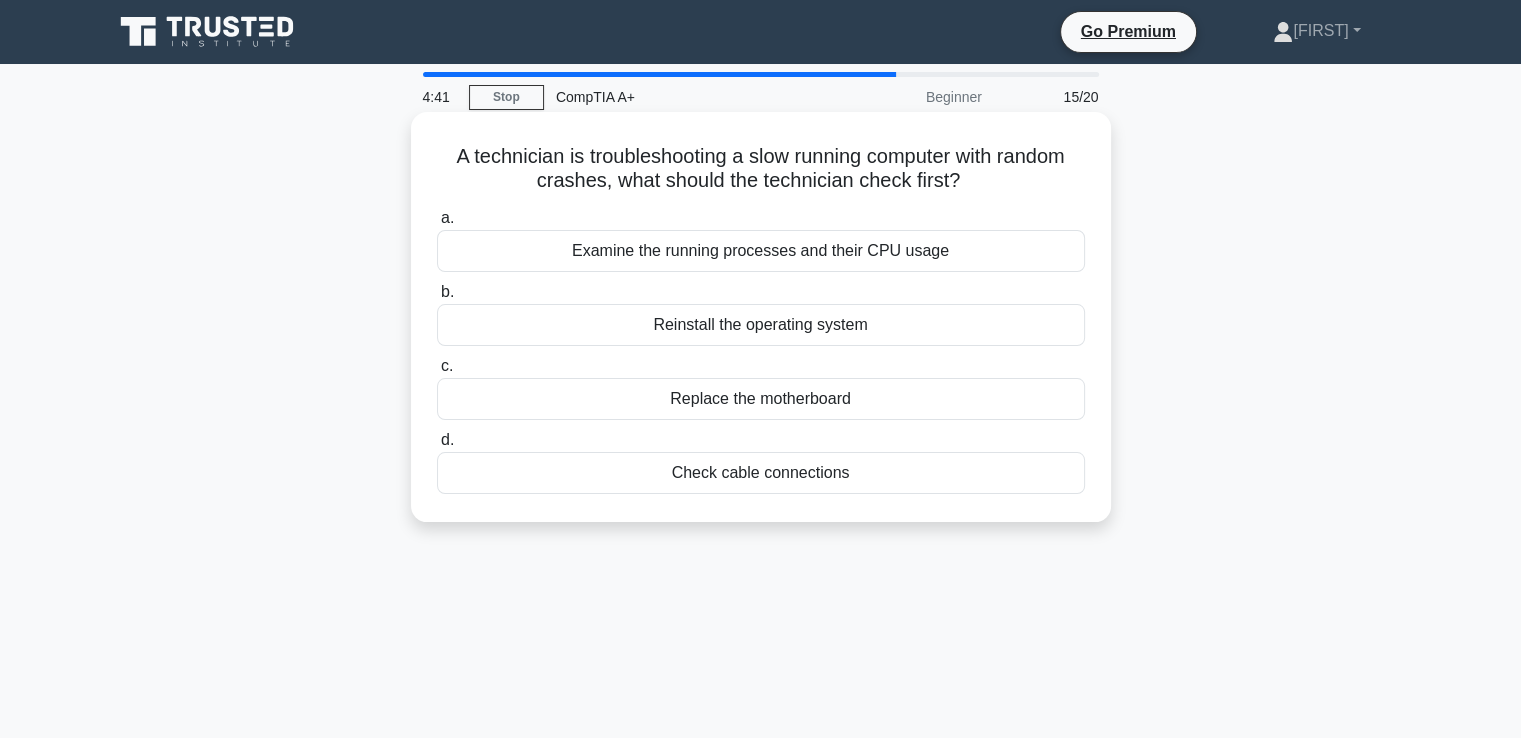 click on "Examine the running processes and their CPU usage" at bounding box center (761, 251) 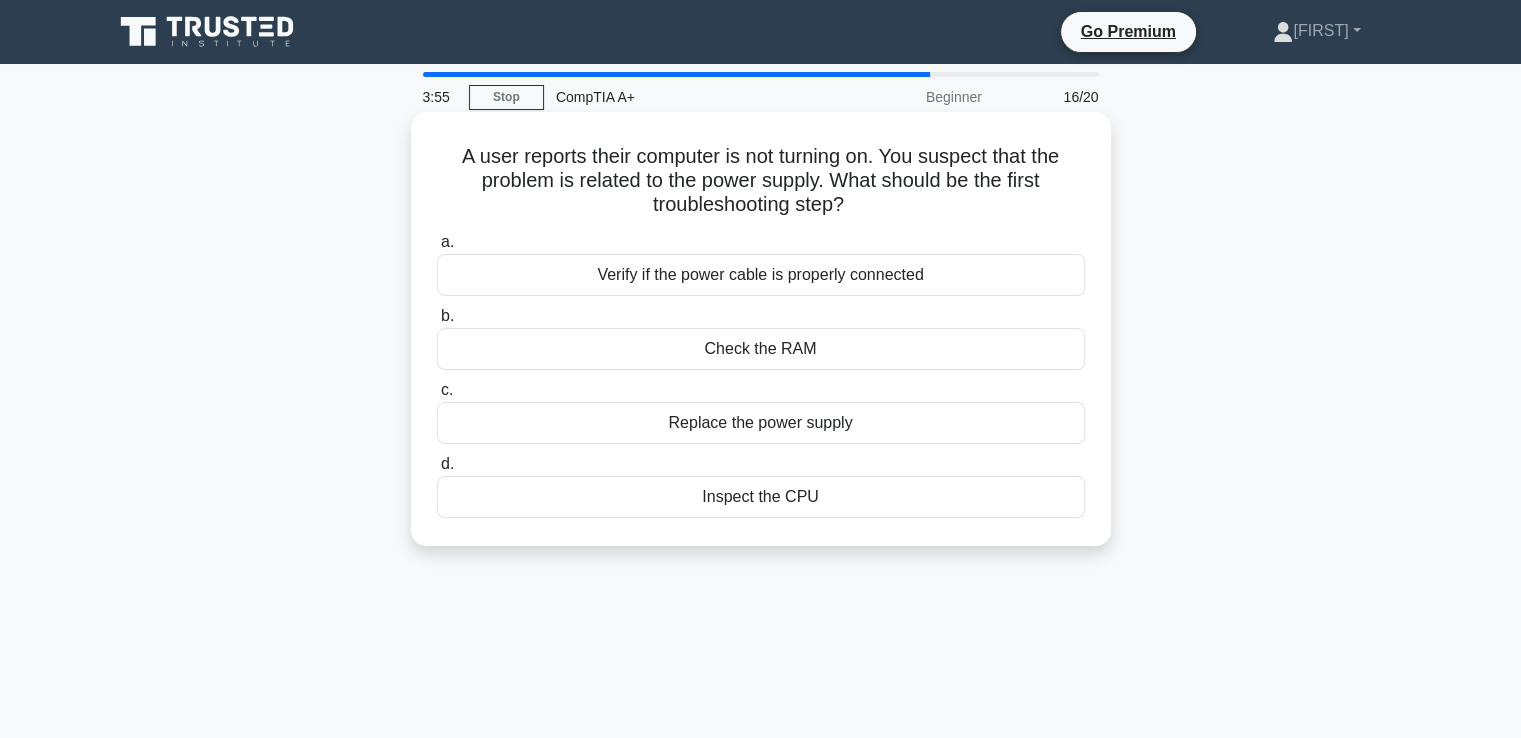 click on "Verify if the power cable is properly connected" at bounding box center [761, 275] 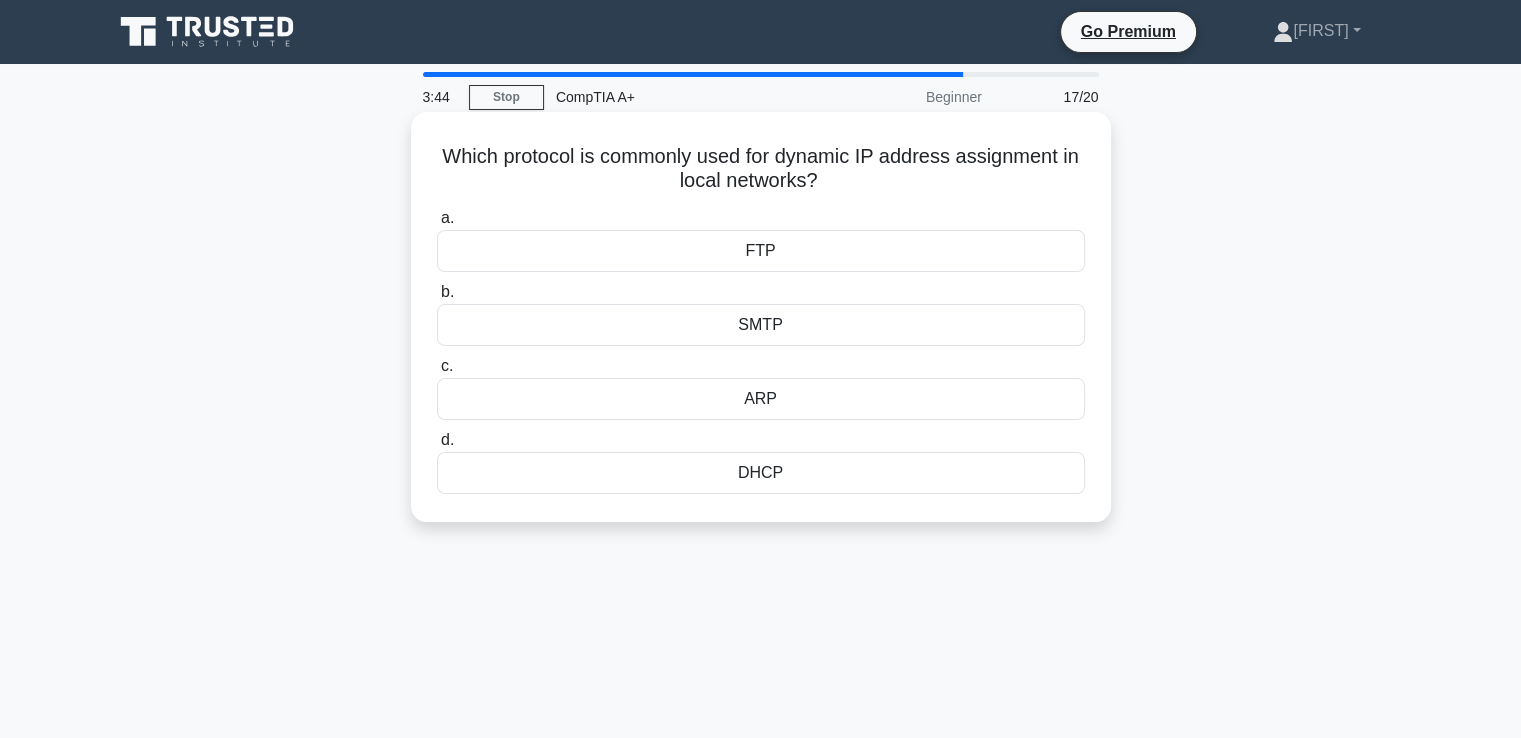 click on "DHCP" at bounding box center [761, 473] 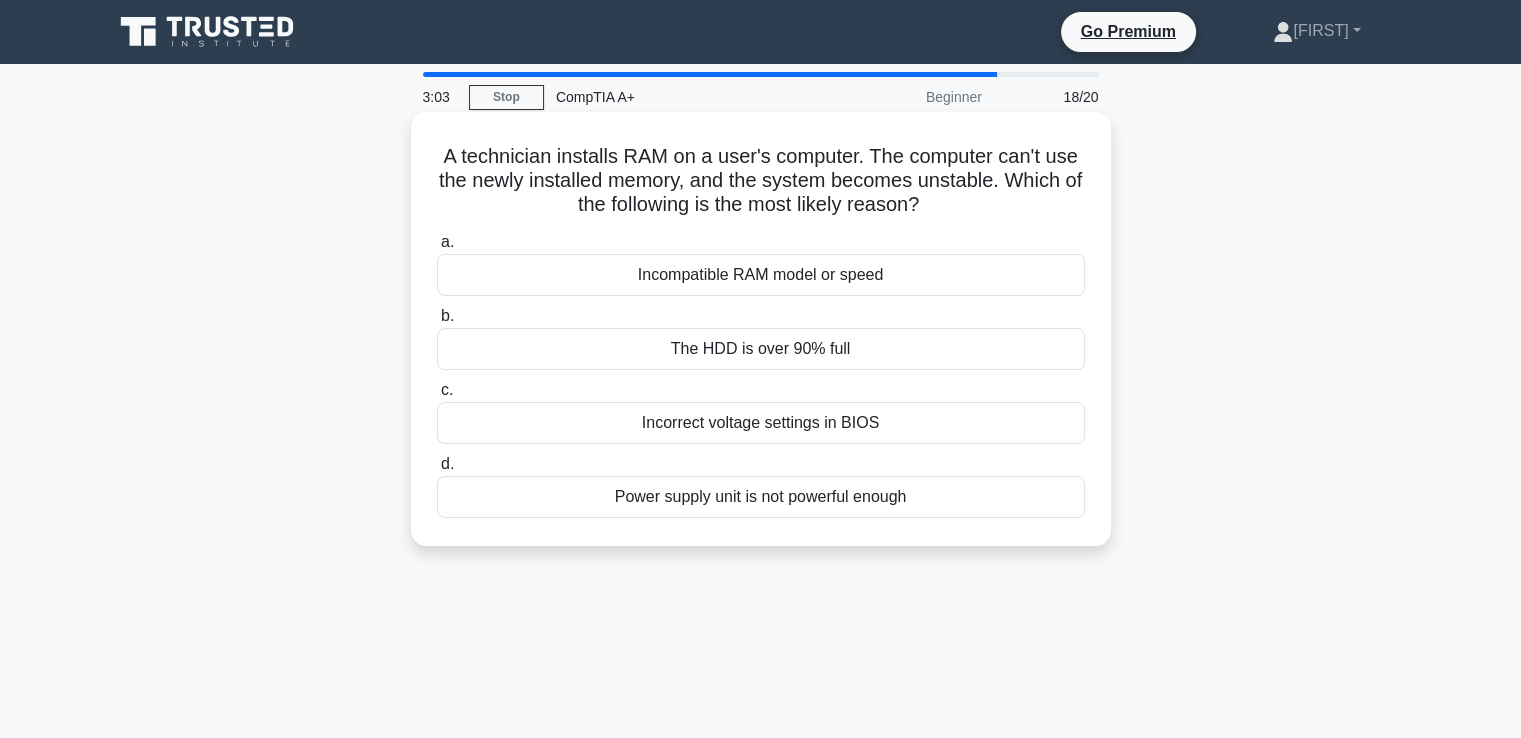 click on "Incompatible RAM model or speed" at bounding box center [761, 275] 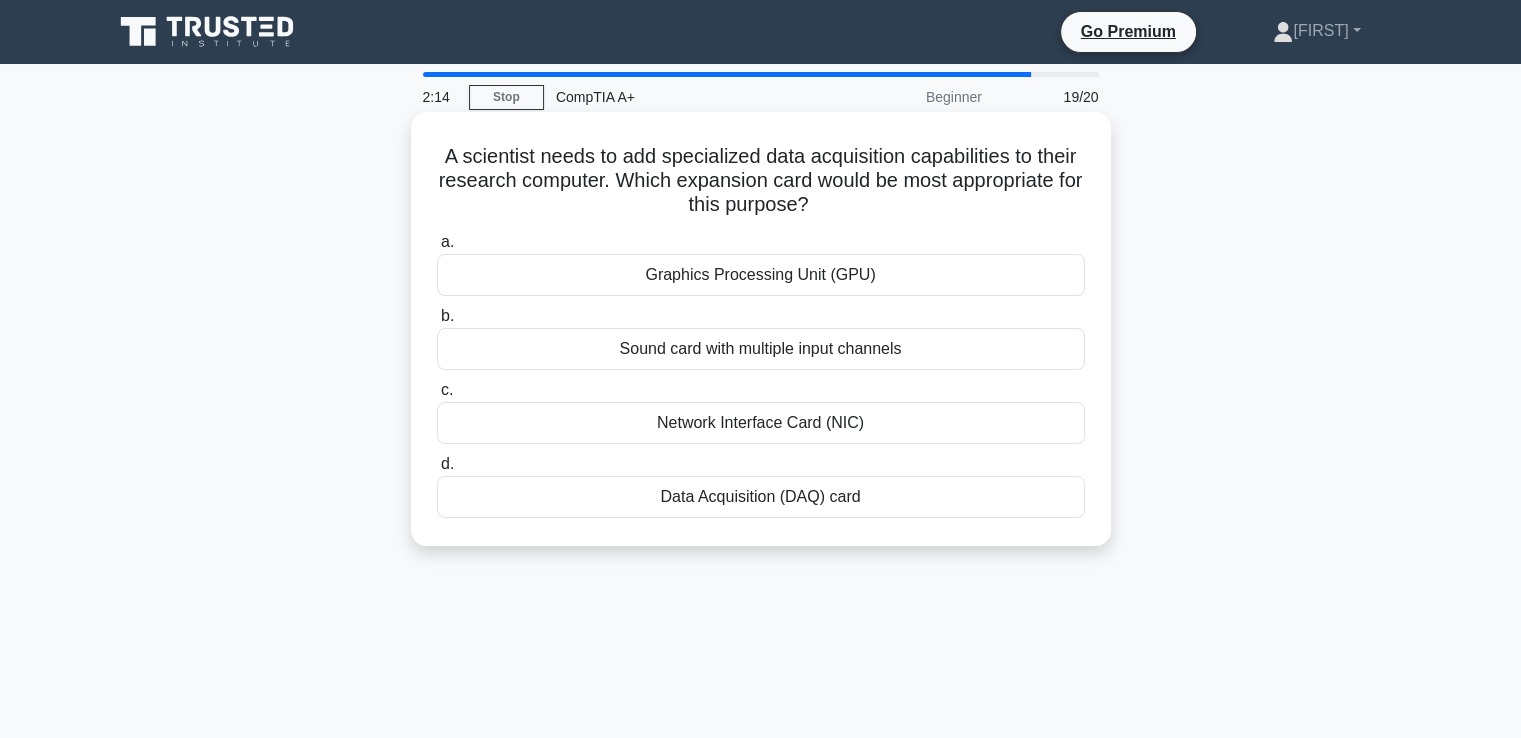 click on "Data Acquisition (DAQ) card" at bounding box center (761, 497) 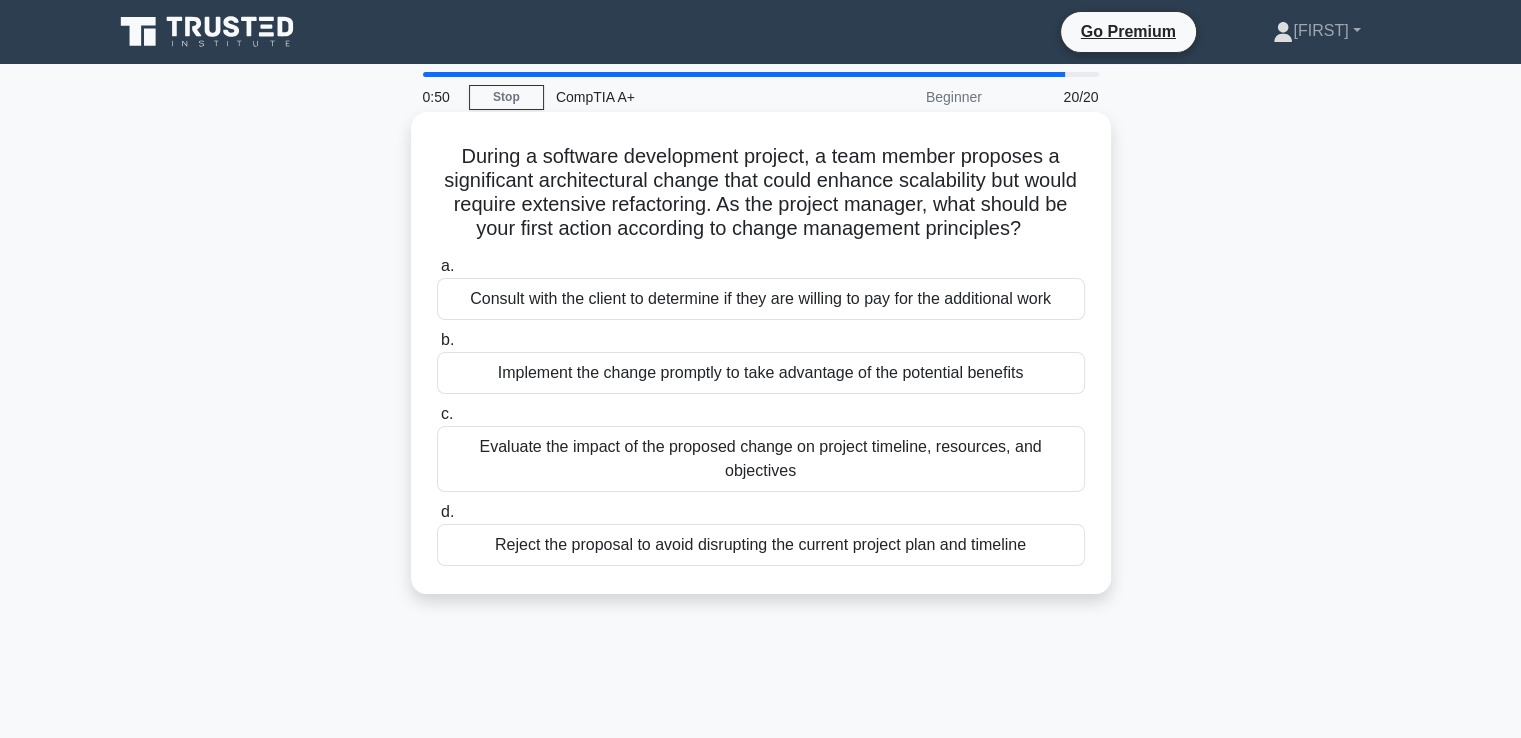 click on "Evaluate the impact of the proposed change on project timeline, resources, and objectives" at bounding box center (761, 459) 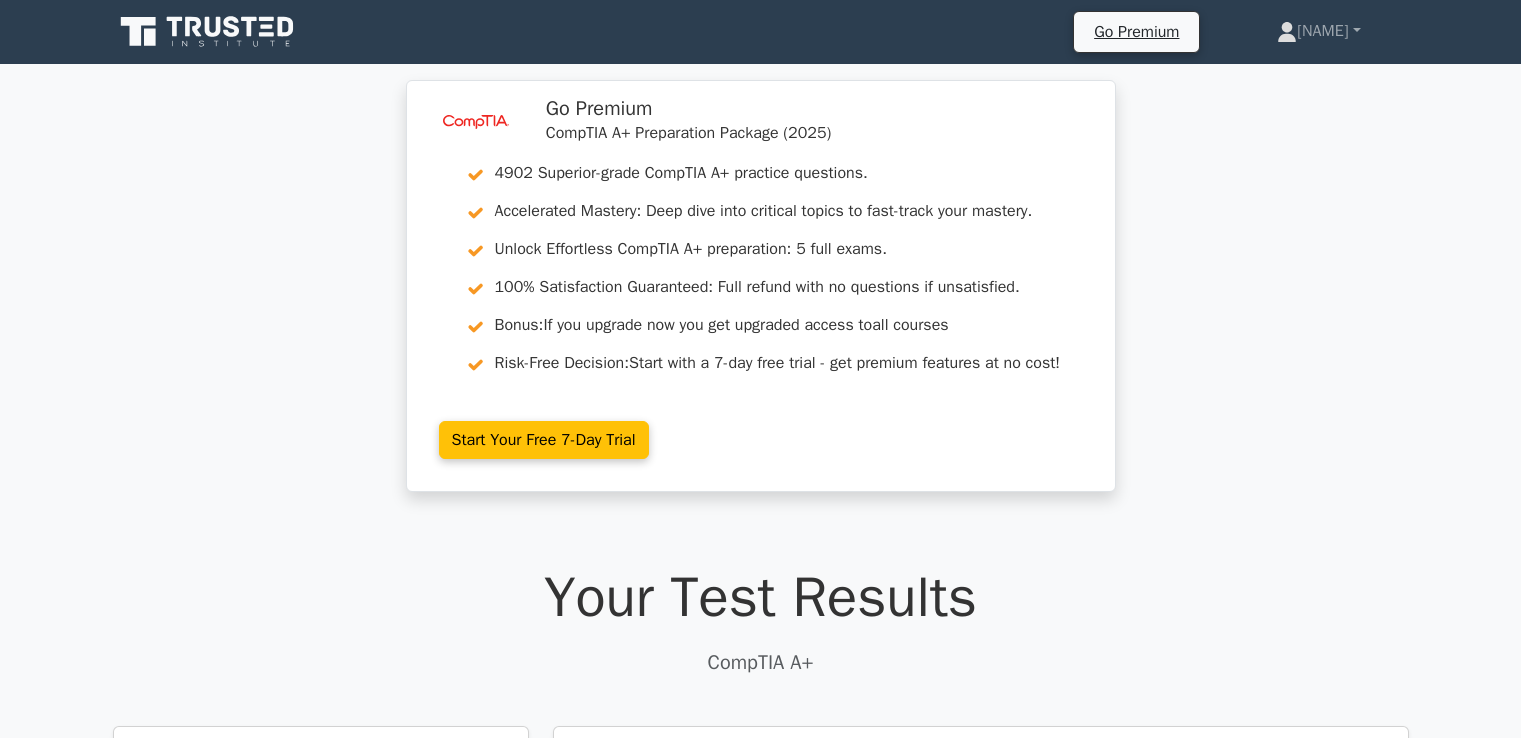 scroll, scrollTop: 0, scrollLeft: 0, axis: both 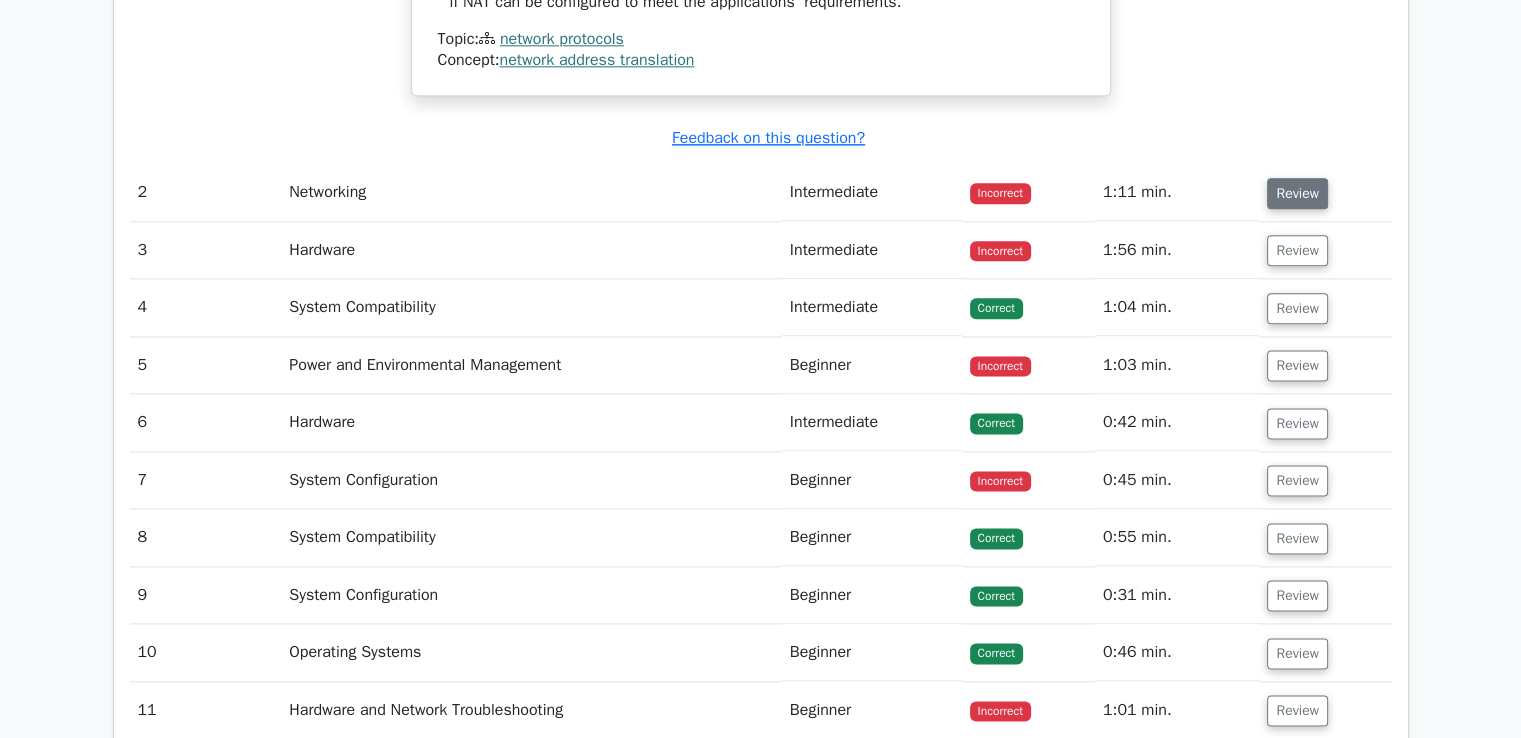 click on "Review" at bounding box center (1297, 193) 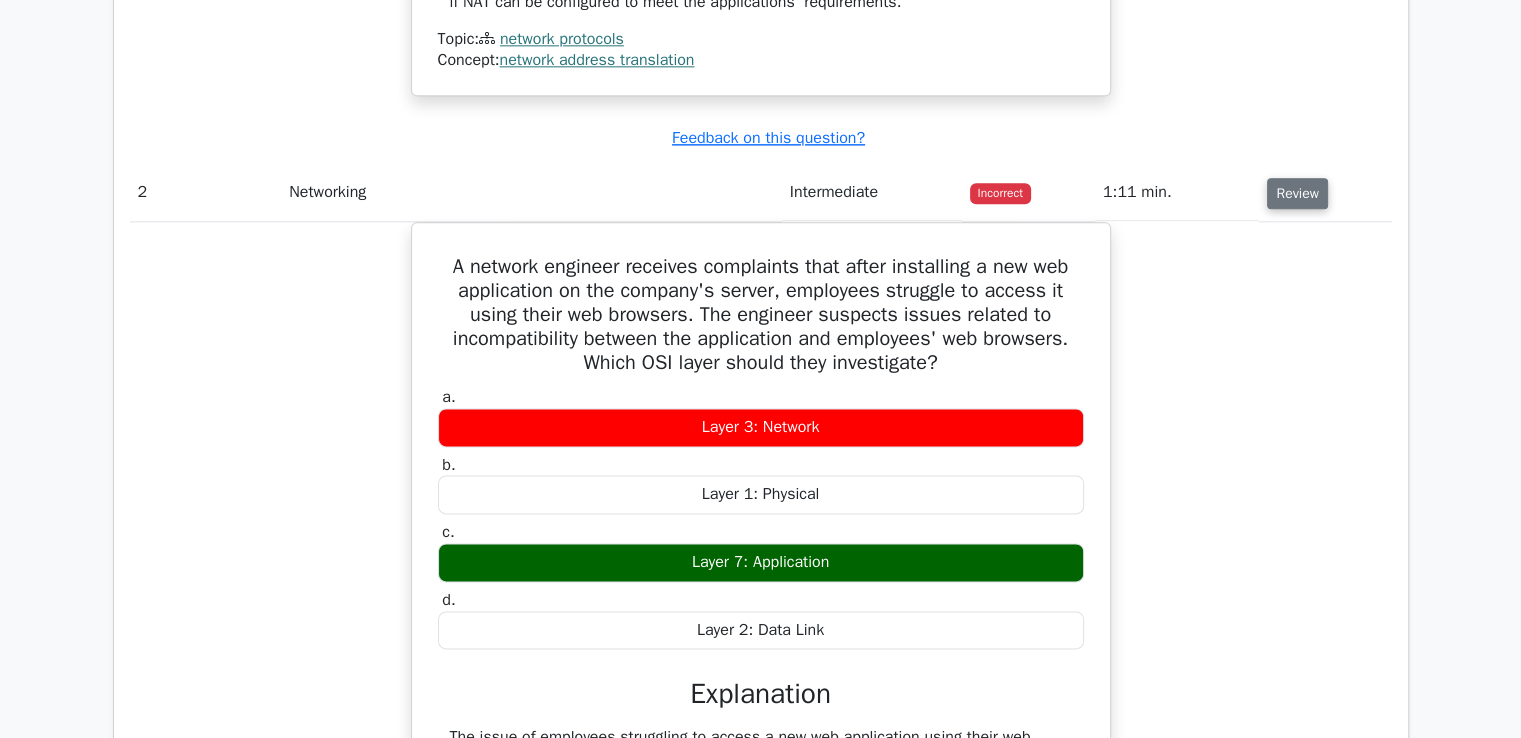 type 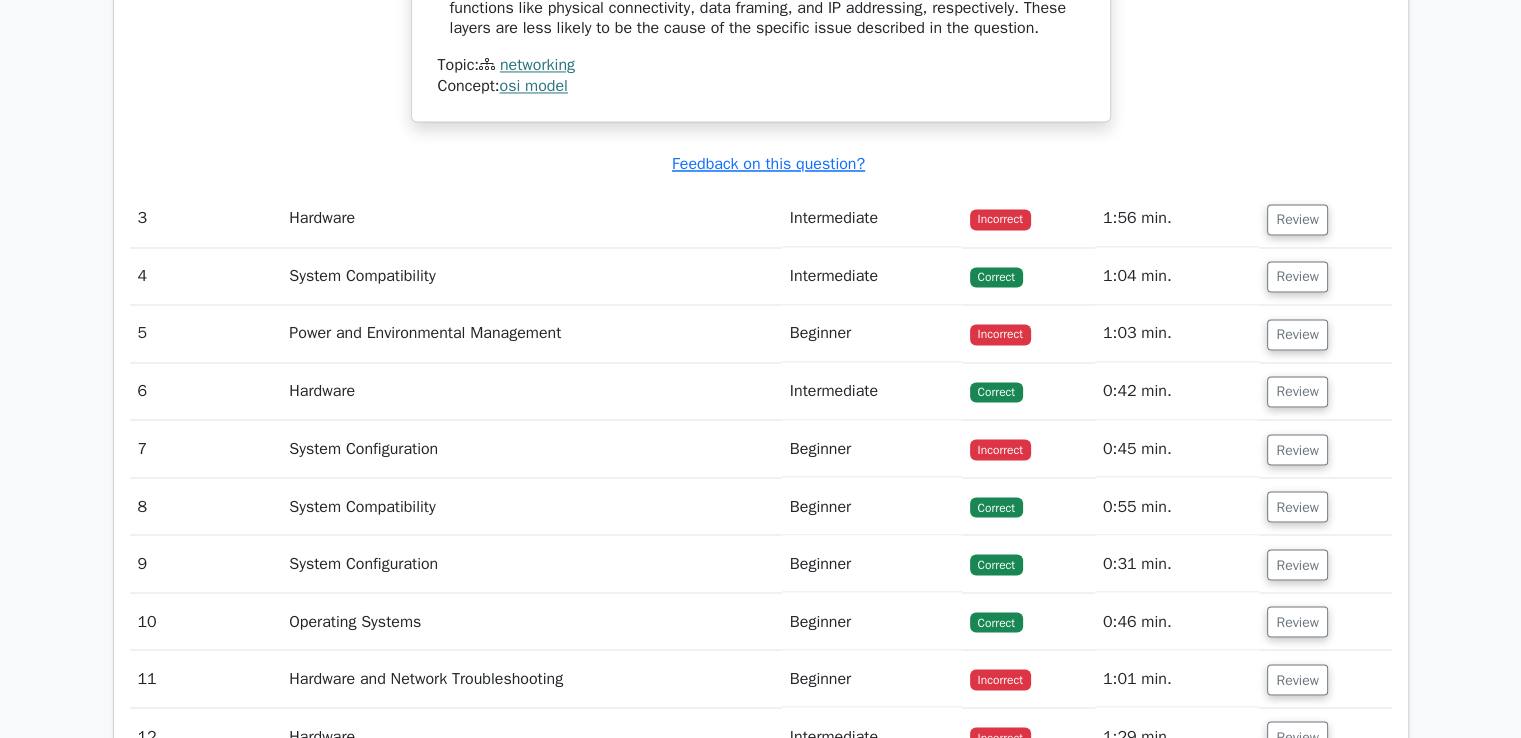 scroll, scrollTop: 3400, scrollLeft: 0, axis: vertical 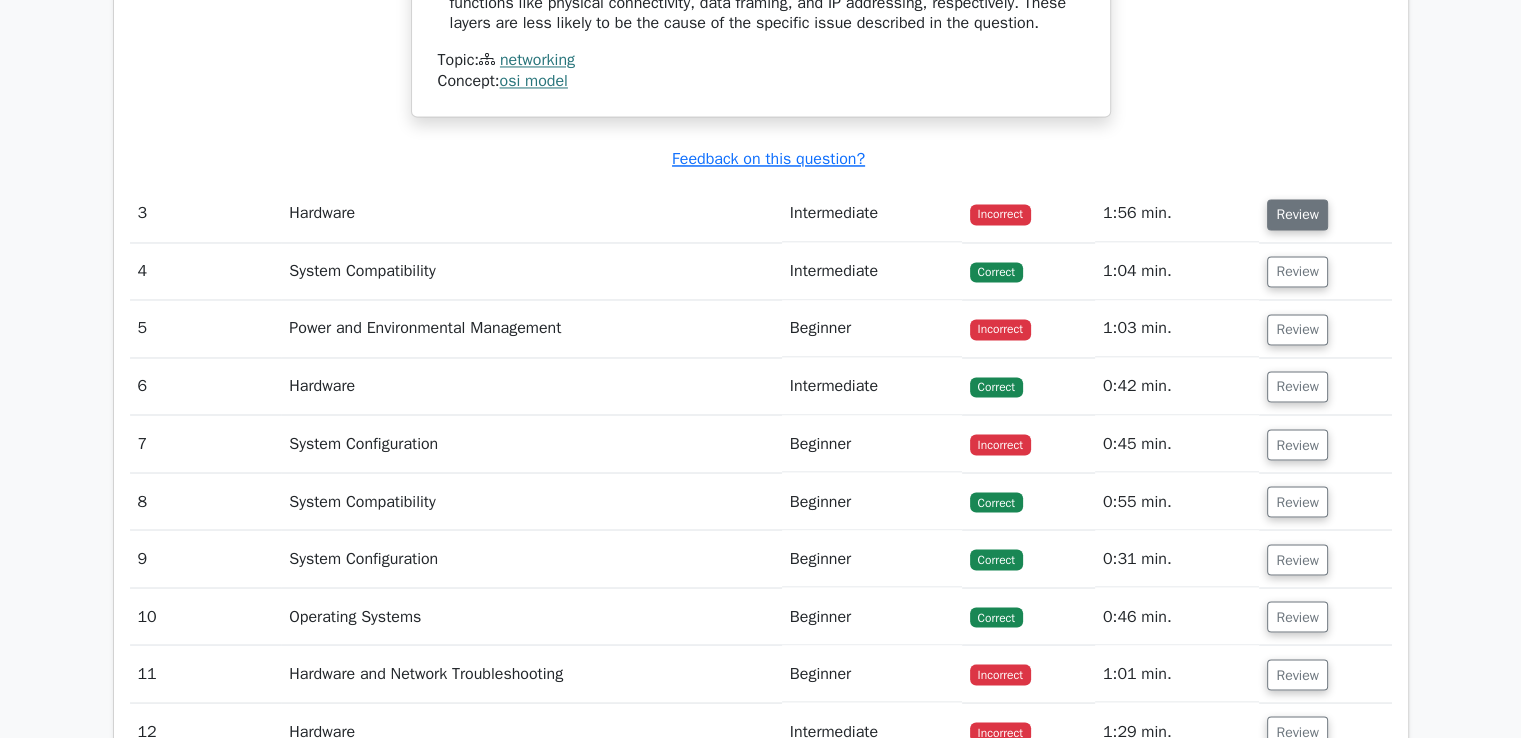 click on "Review" at bounding box center (1297, 214) 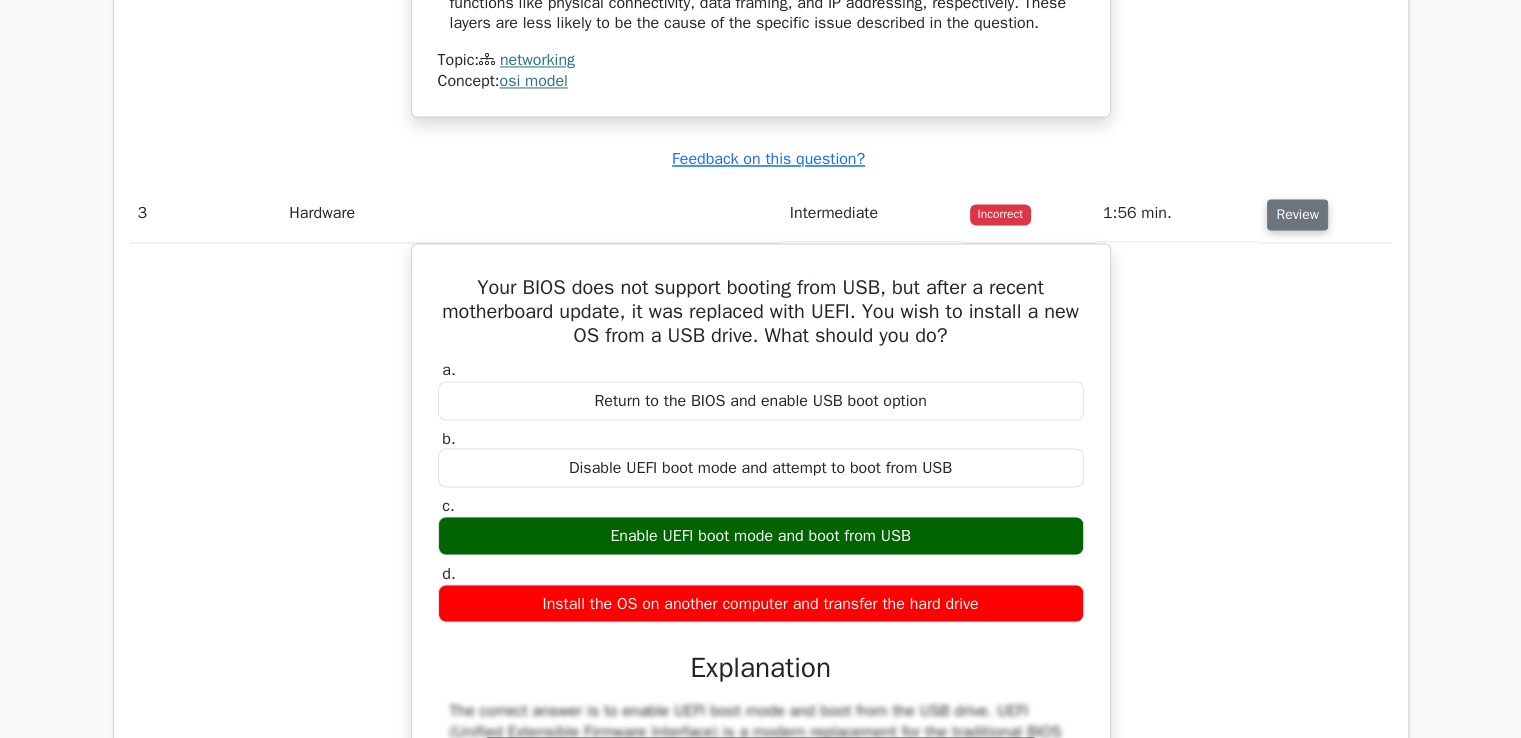 type 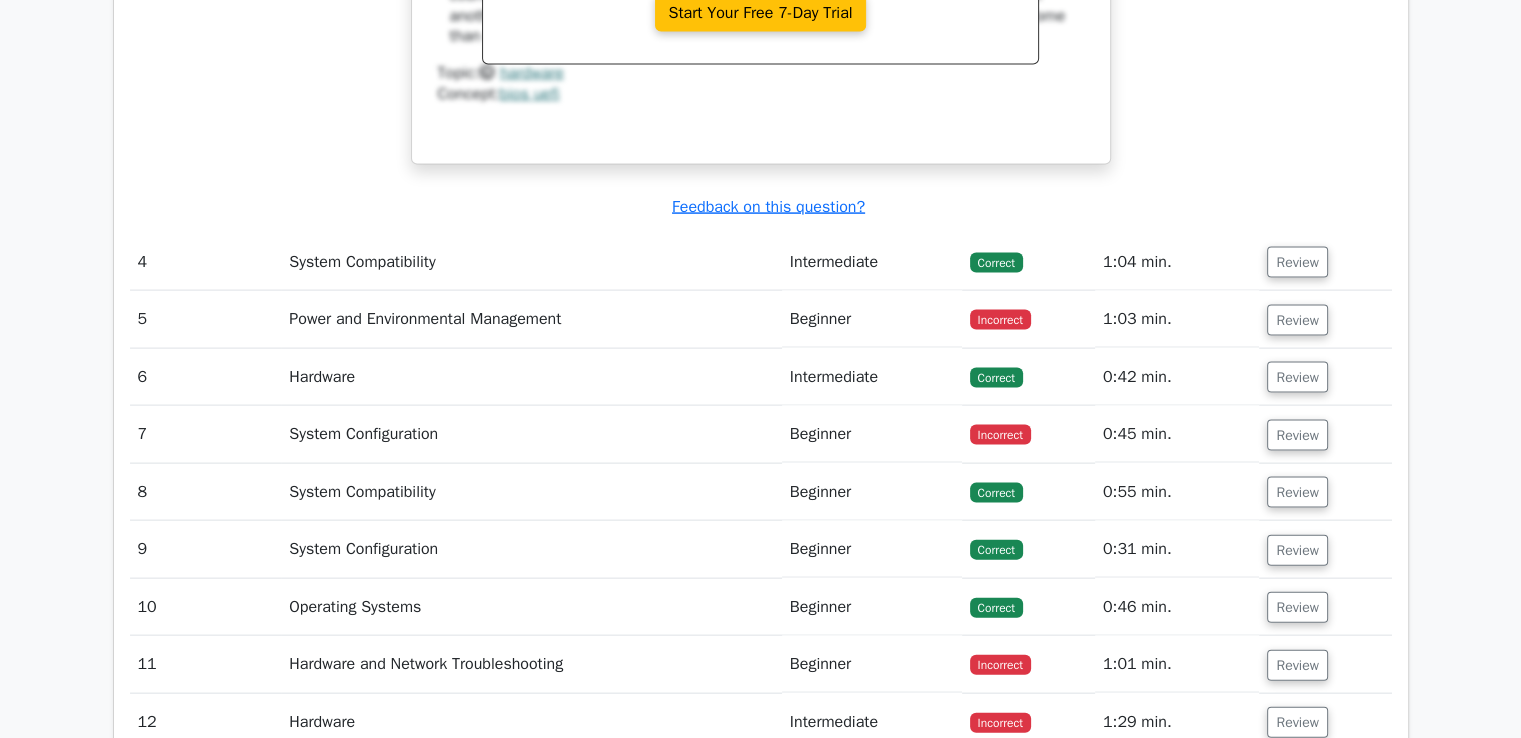 scroll, scrollTop: 4280, scrollLeft: 0, axis: vertical 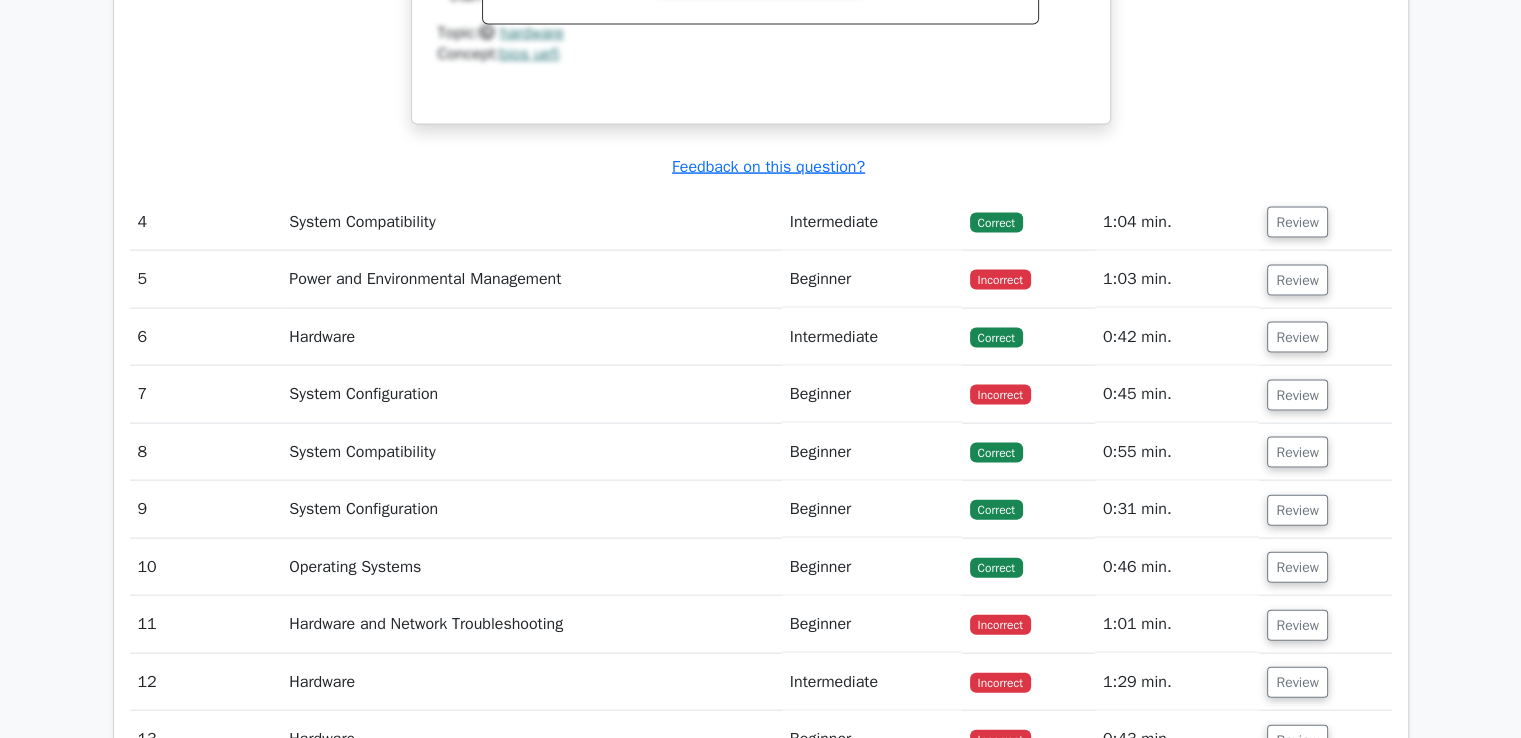 click on "Review" at bounding box center (1297, 222) 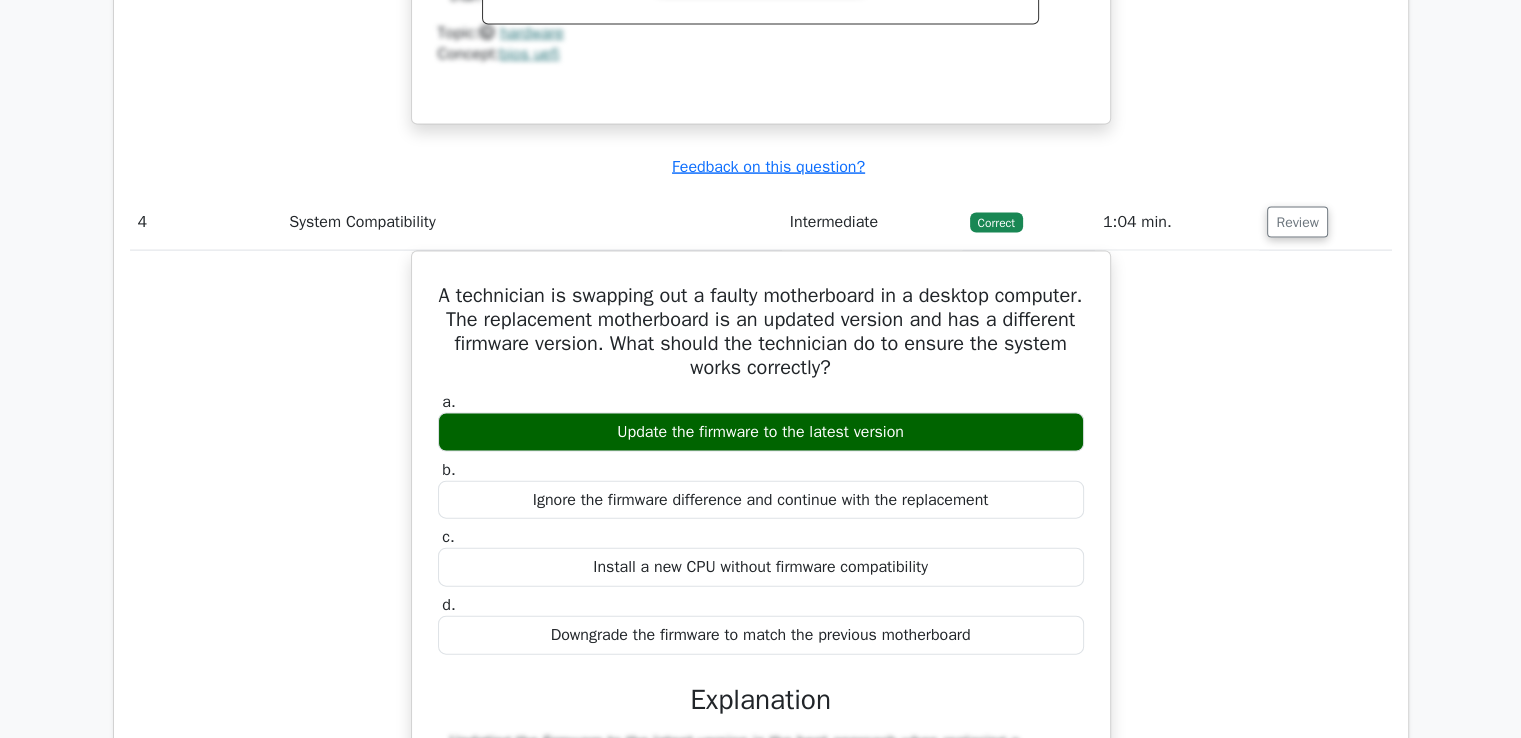 type 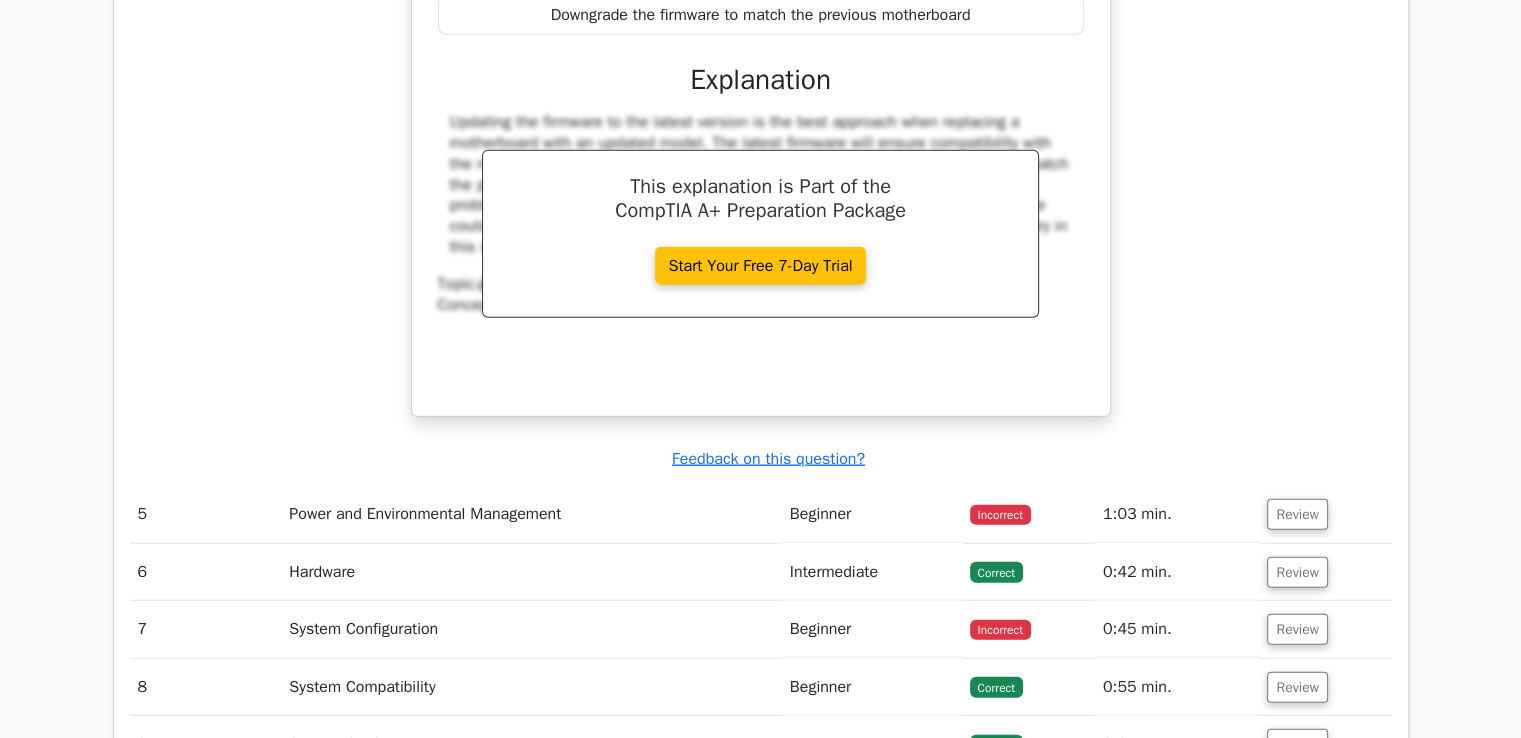 scroll, scrollTop: 4960, scrollLeft: 0, axis: vertical 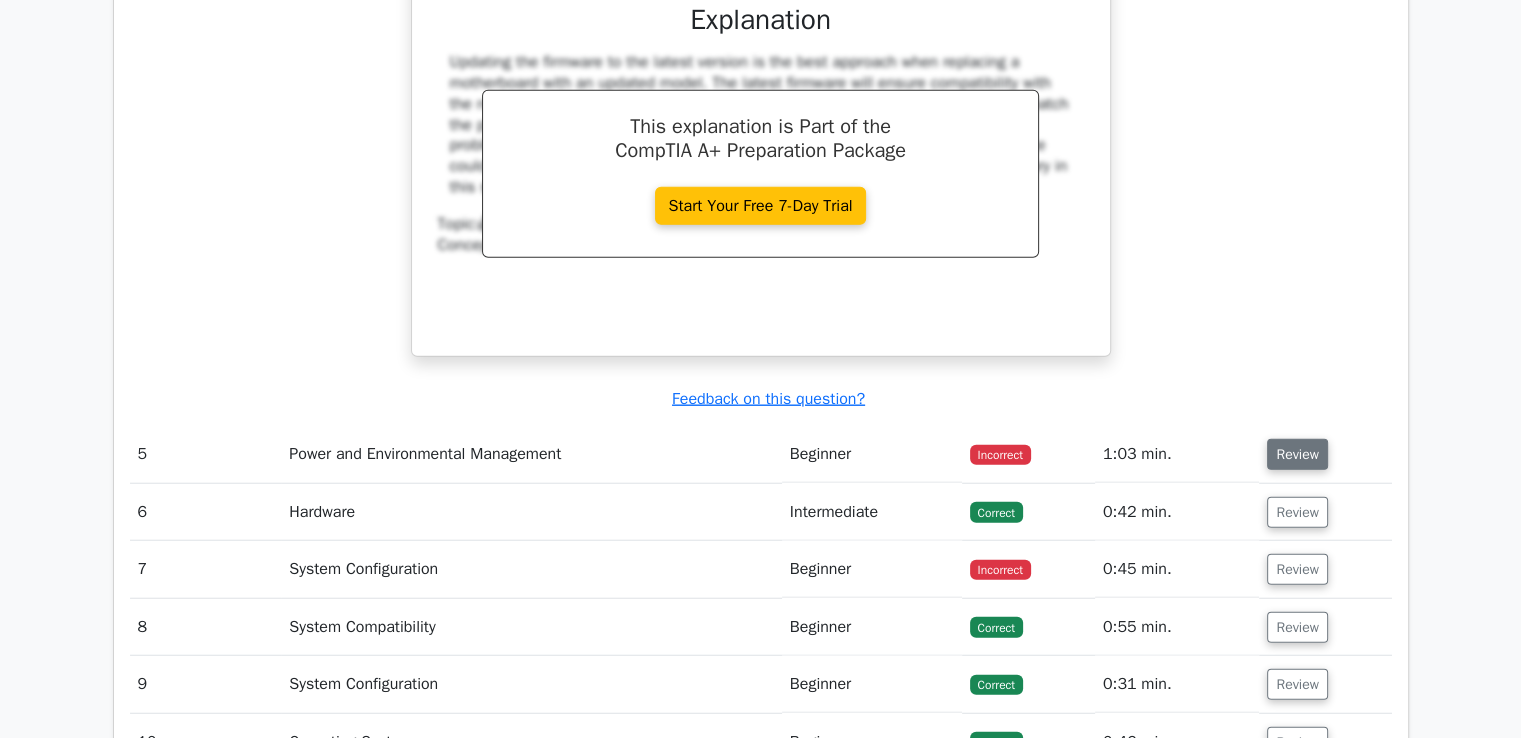 click on "Review" at bounding box center (1297, 454) 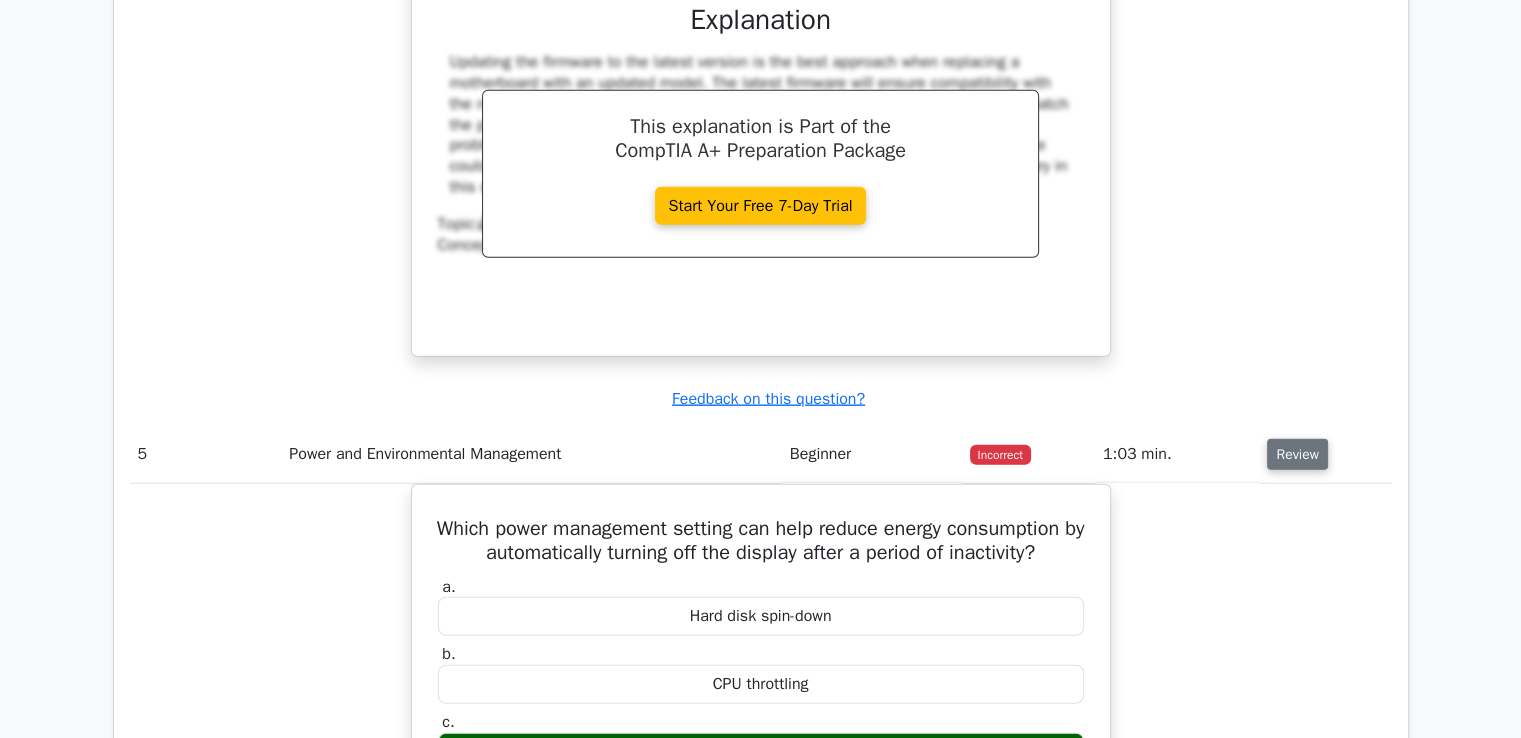 type 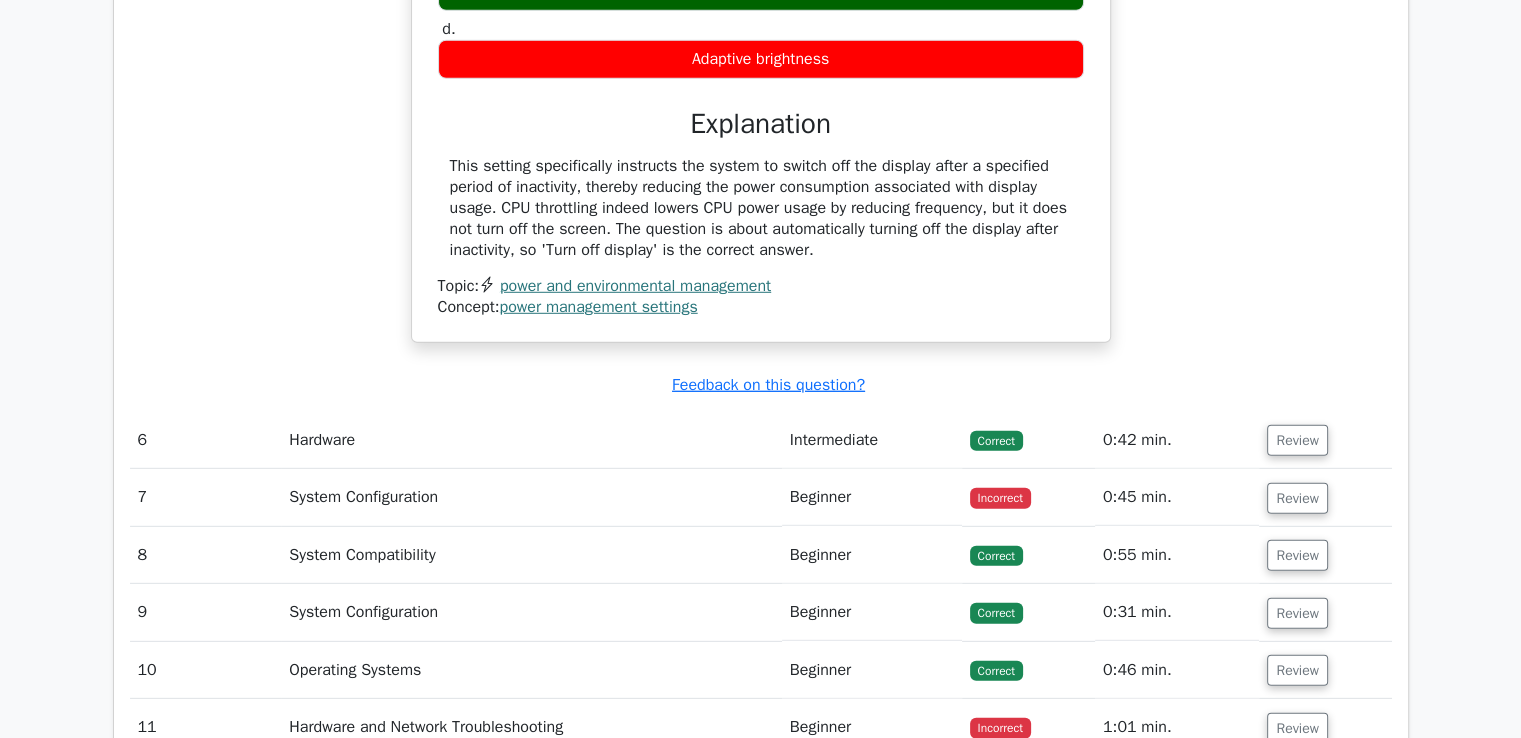 scroll, scrollTop: 5760, scrollLeft: 0, axis: vertical 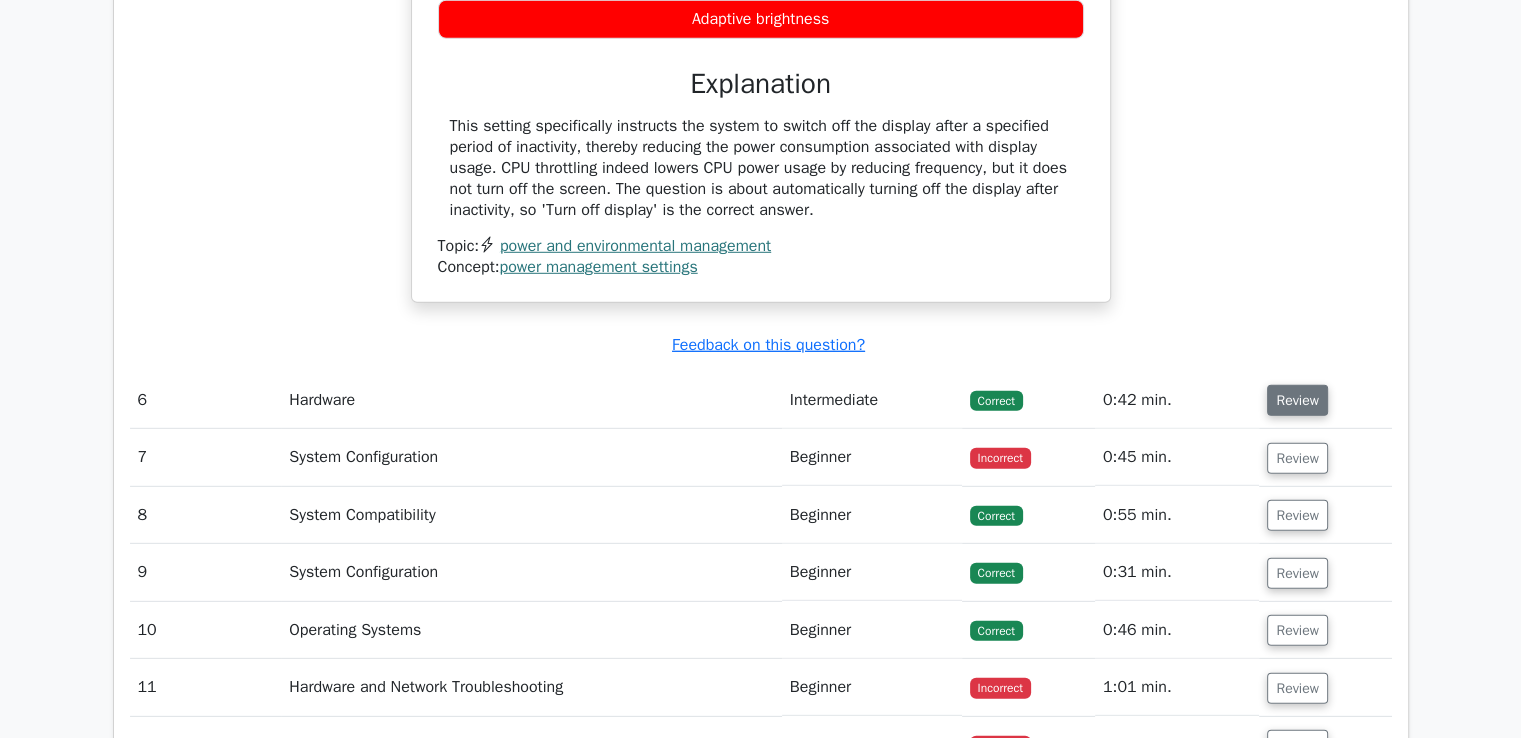 click on "Review" at bounding box center [1297, 400] 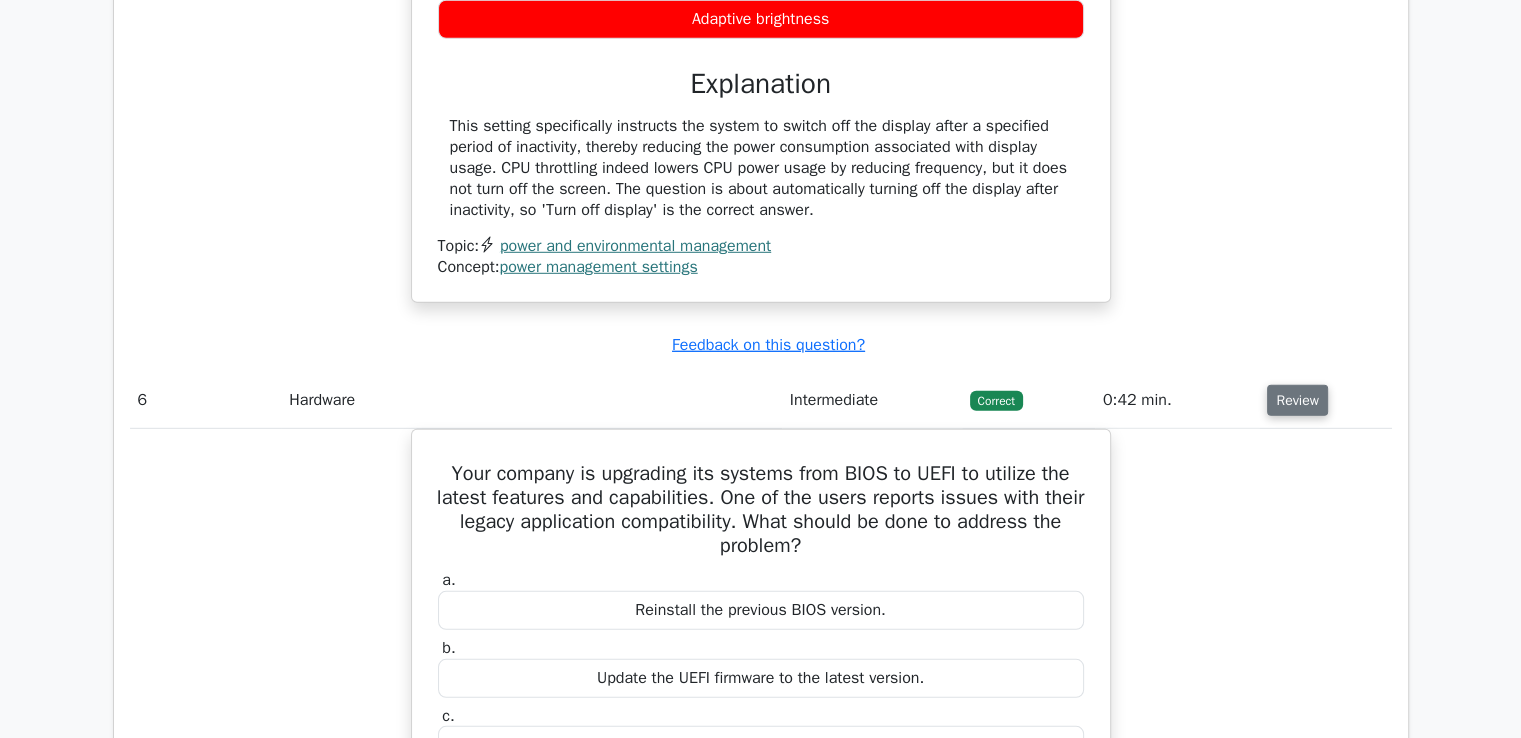type 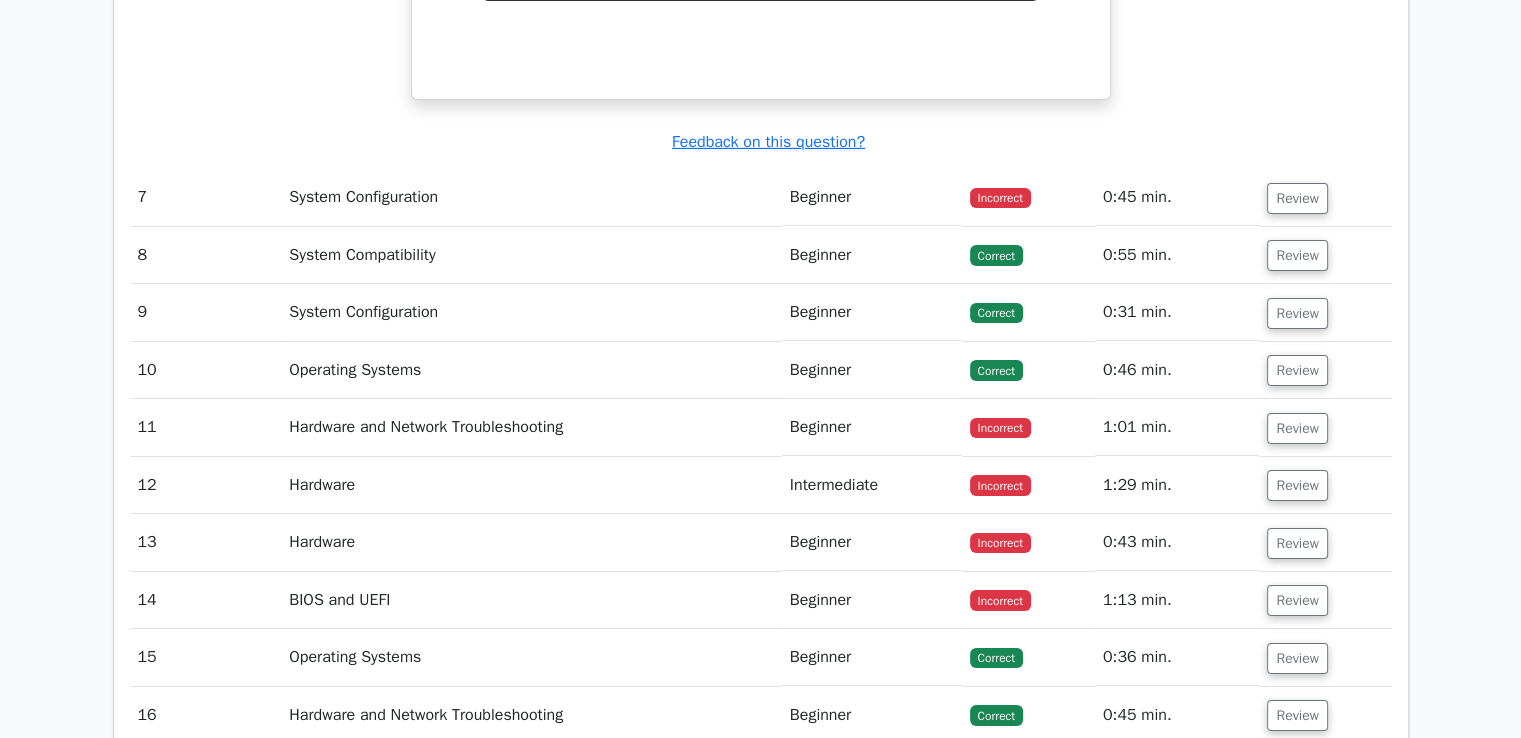 scroll, scrollTop: 6880, scrollLeft: 0, axis: vertical 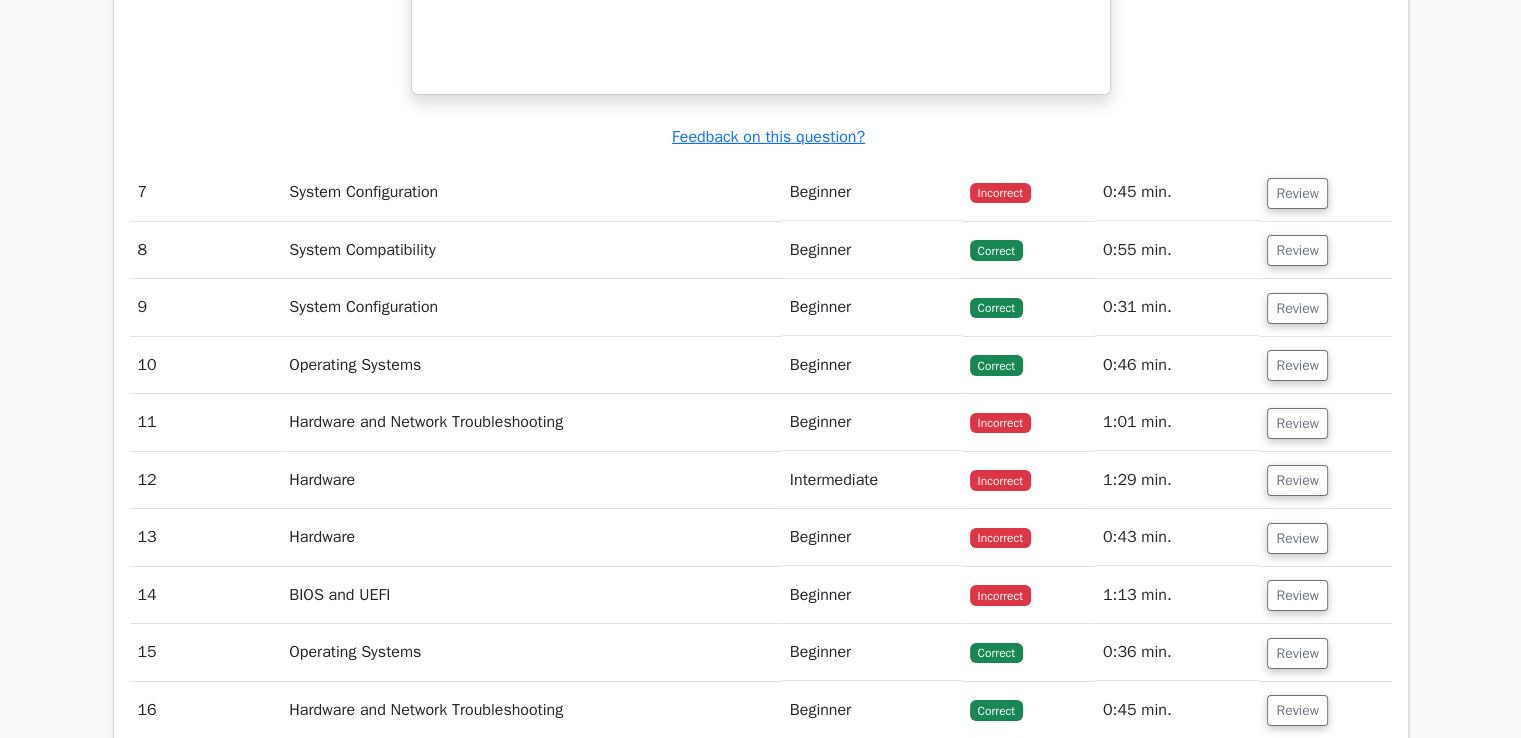 click on "Review" at bounding box center [1325, 192] 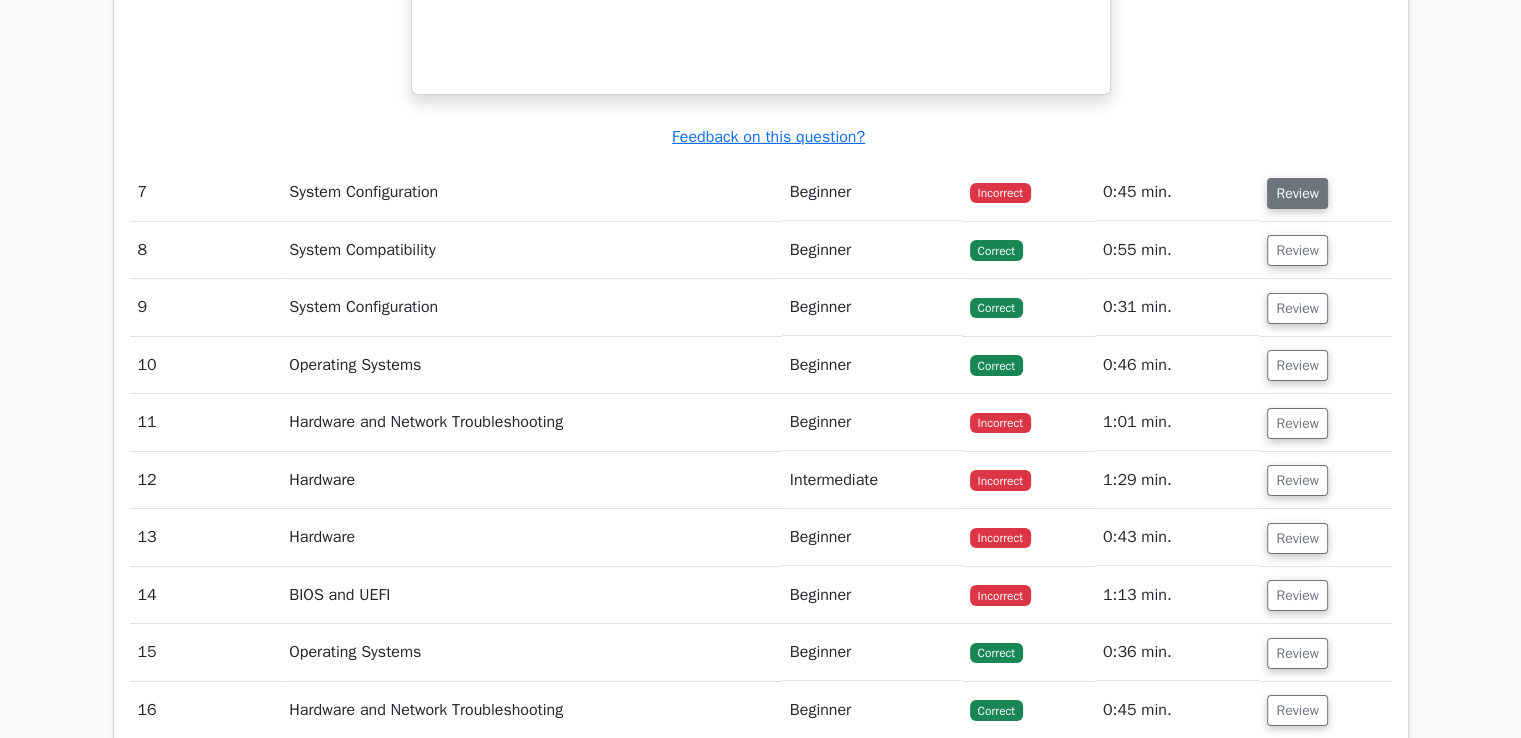 click on "Review" at bounding box center [1297, 193] 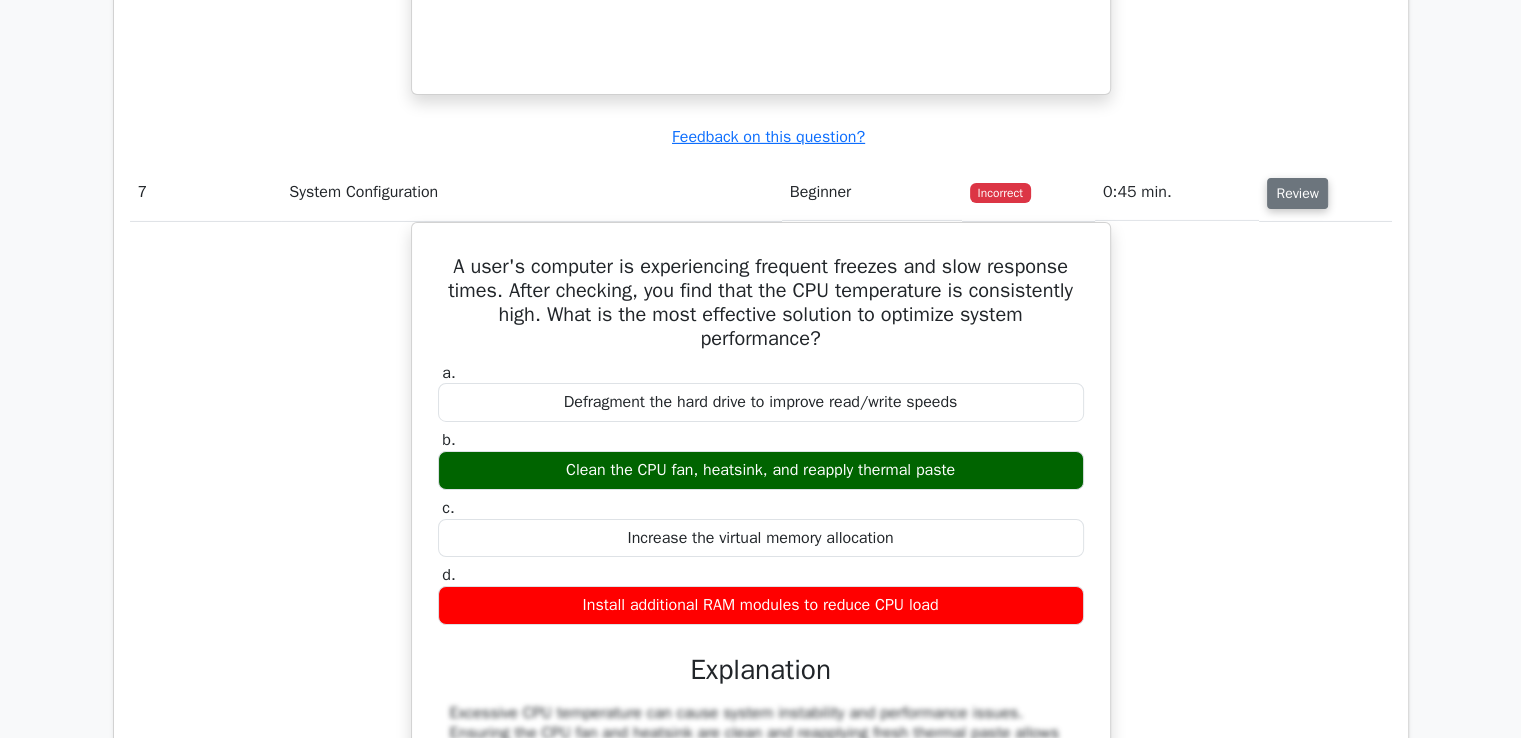 type 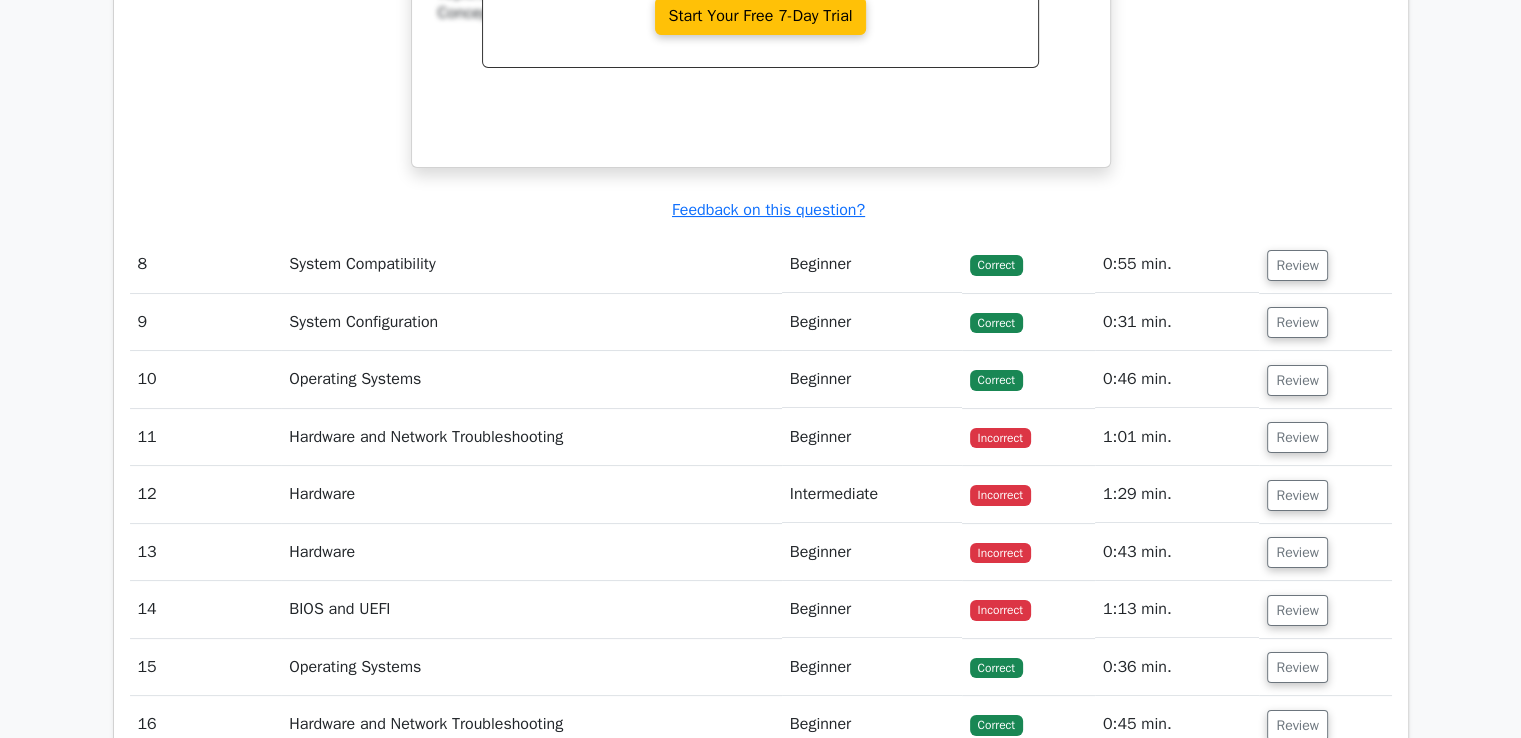 scroll, scrollTop: 7760, scrollLeft: 0, axis: vertical 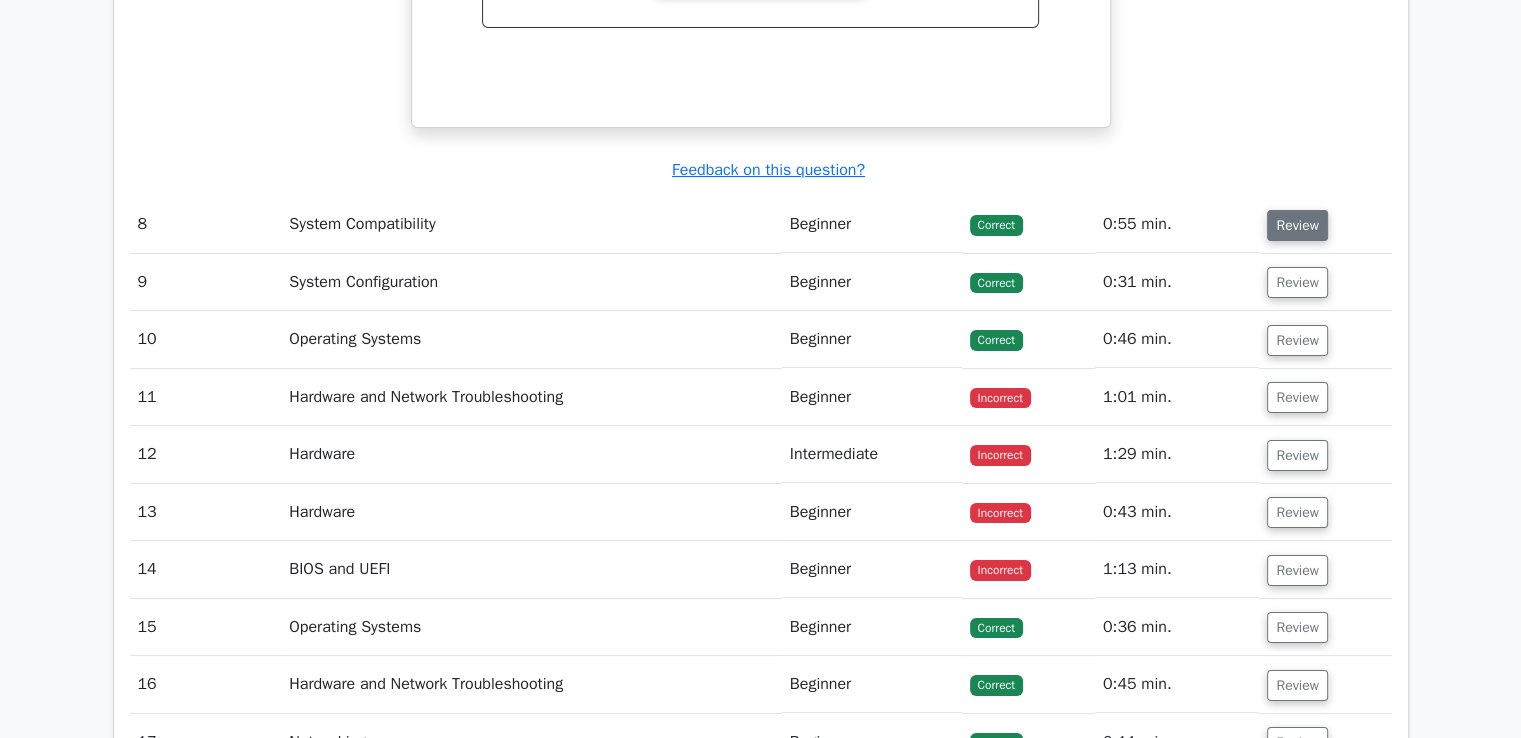 click on "Review" at bounding box center (1297, 225) 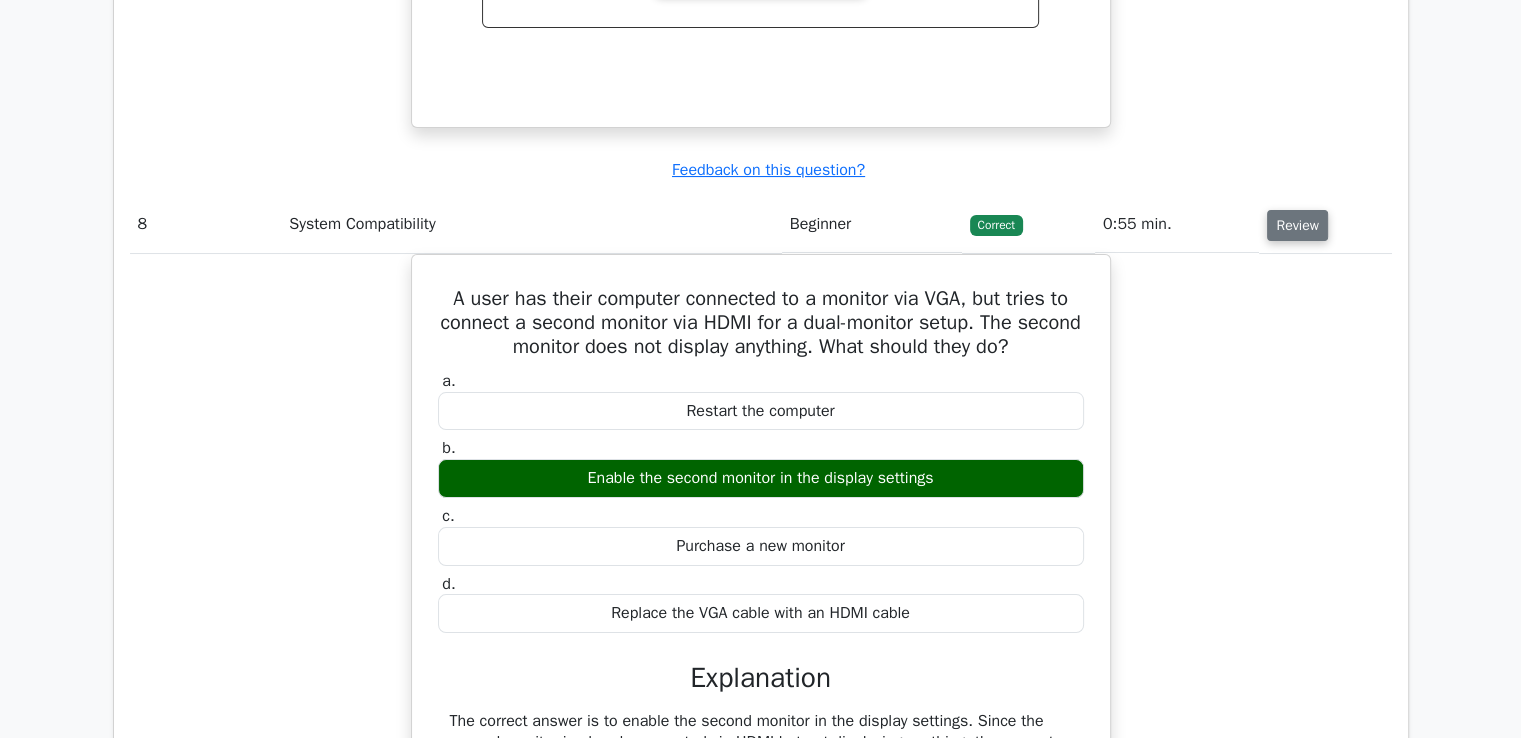 type 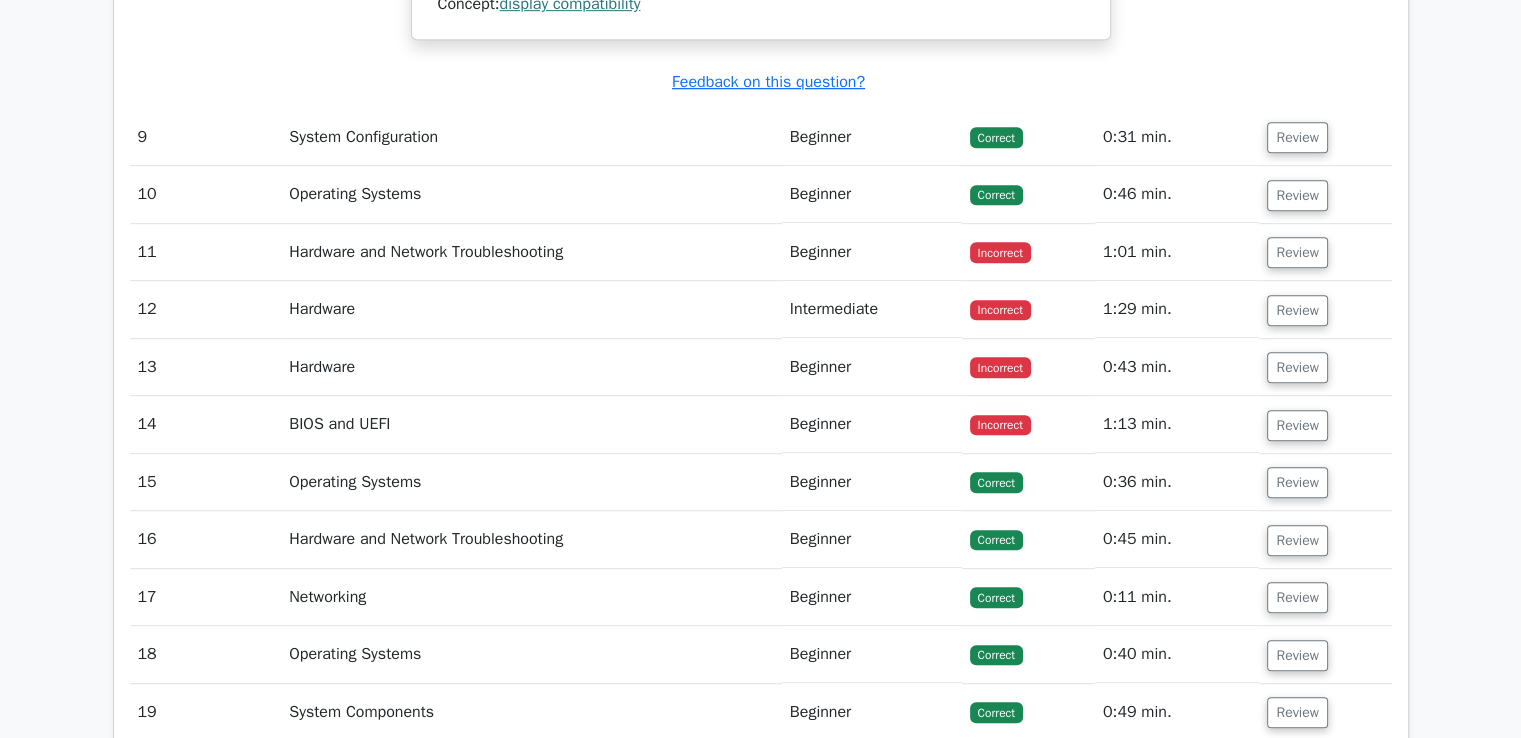 click on "Review" at bounding box center (1325, 252) 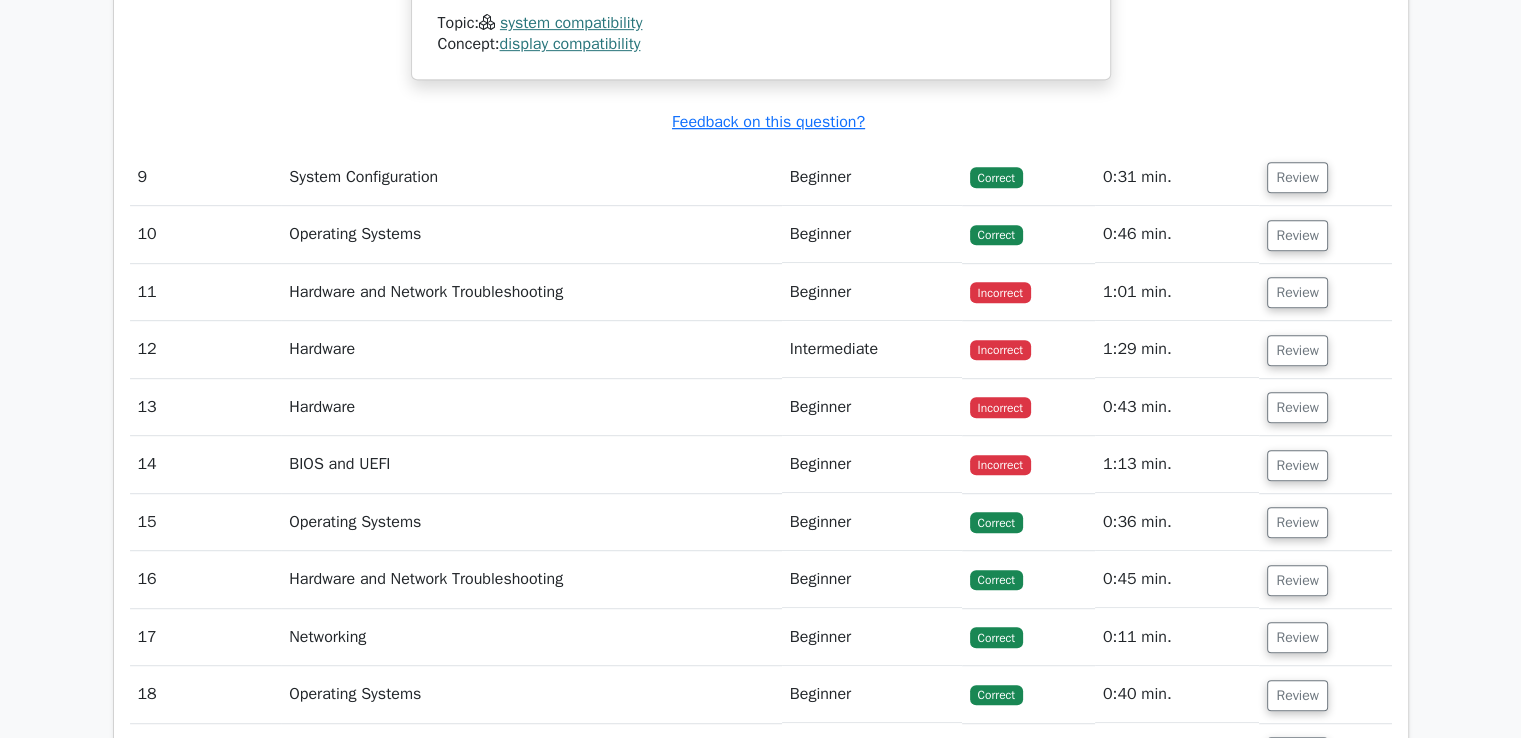 scroll, scrollTop: 8600, scrollLeft: 0, axis: vertical 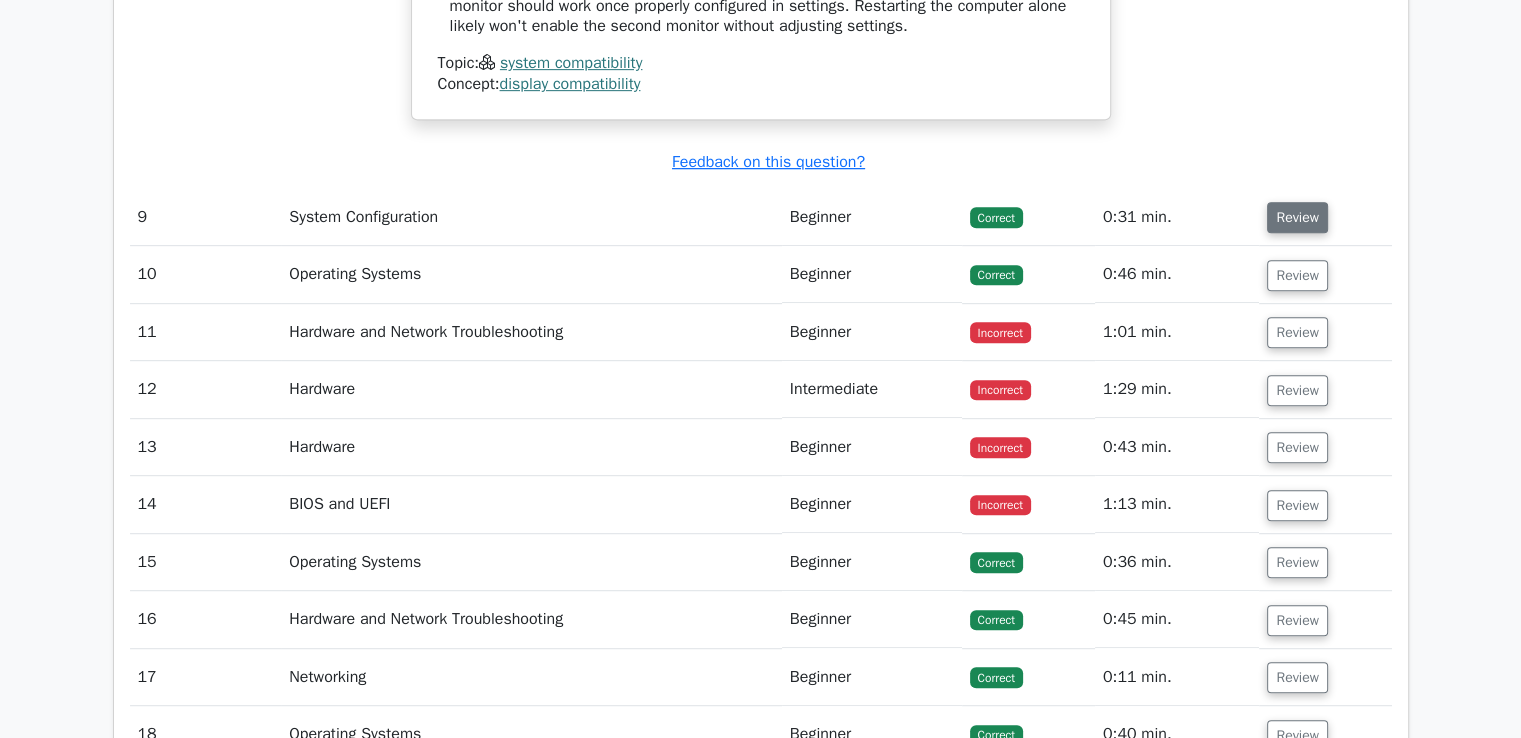 click on "Review" at bounding box center (1297, 217) 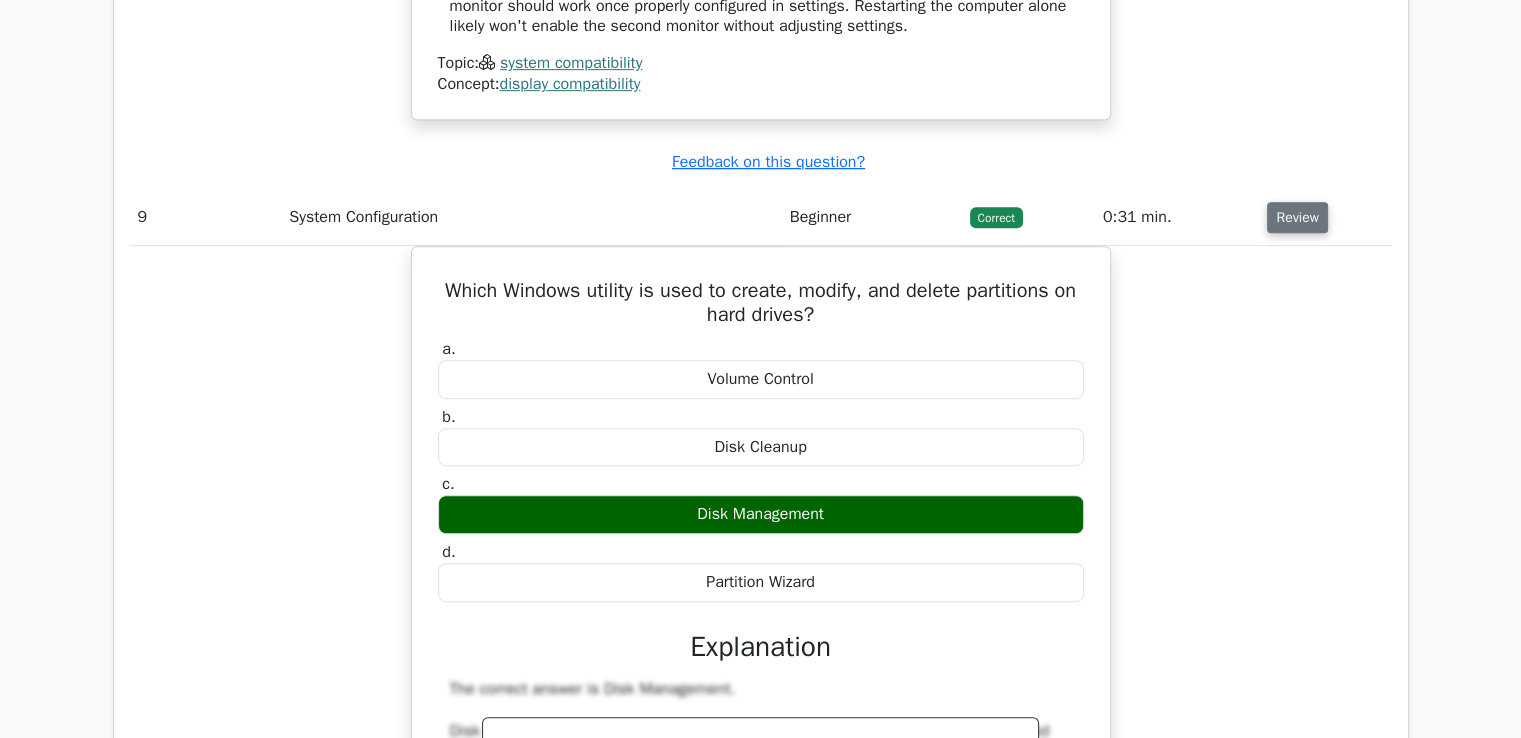 type 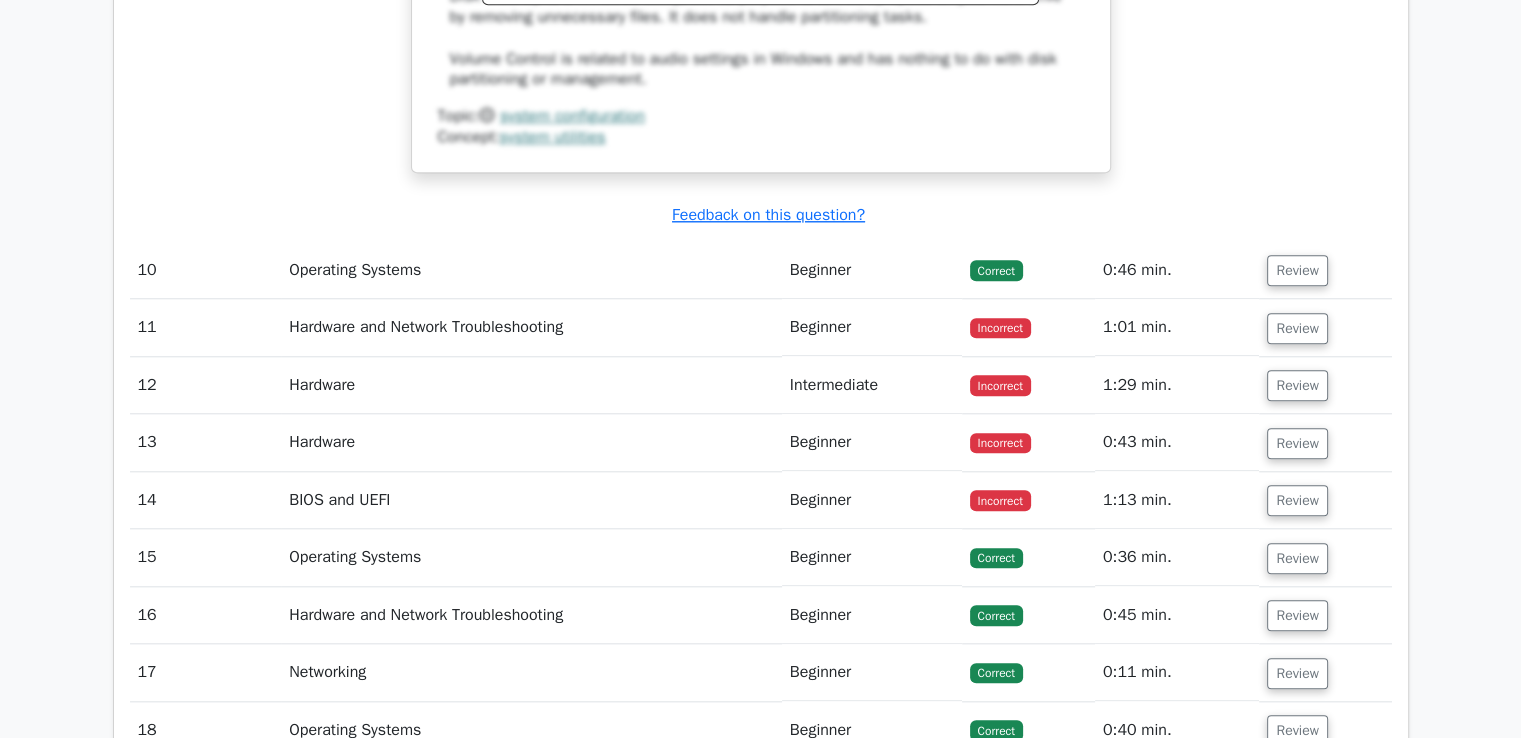 scroll, scrollTop: 9520, scrollLeft: 0, axis: vertical 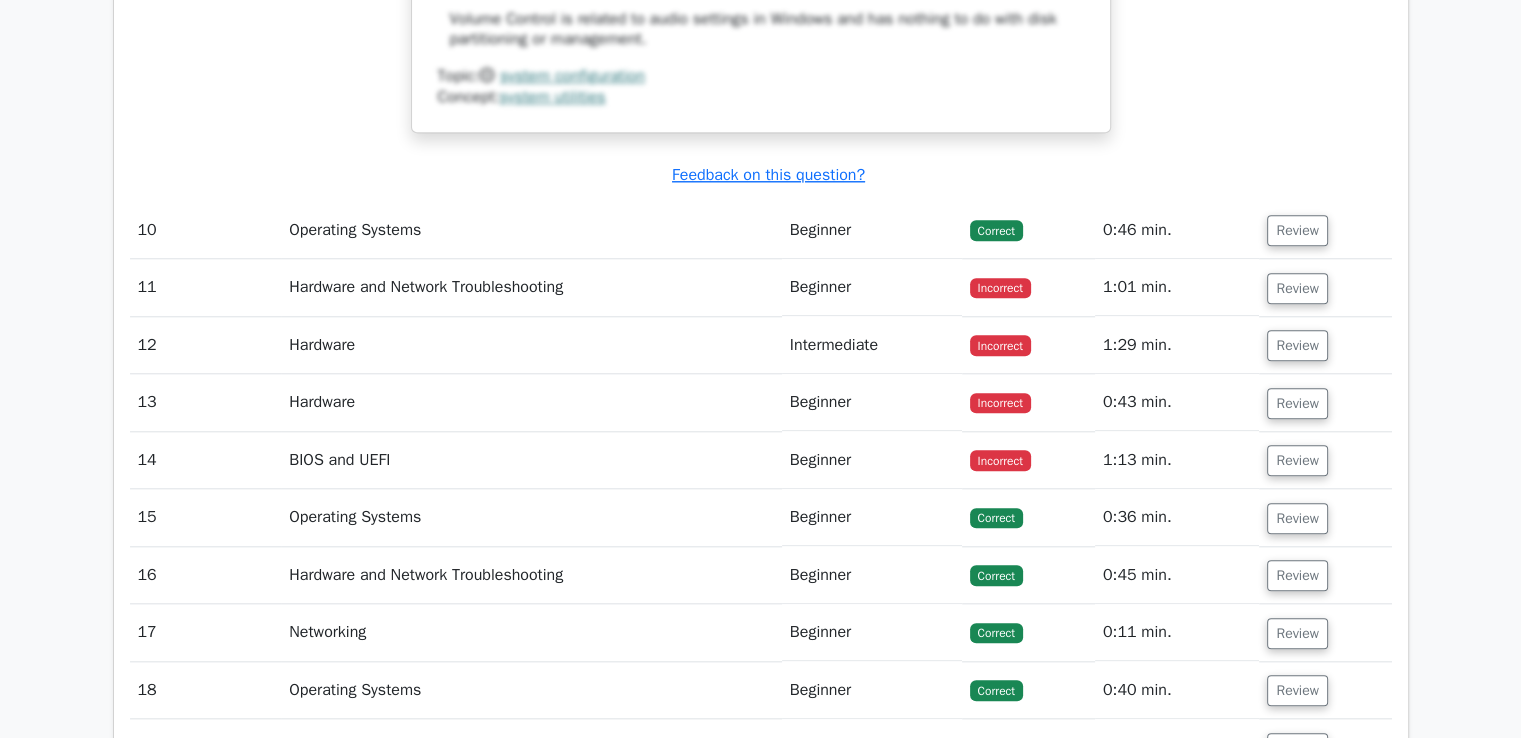 click on "Review" at bounding box center (1297, 230) 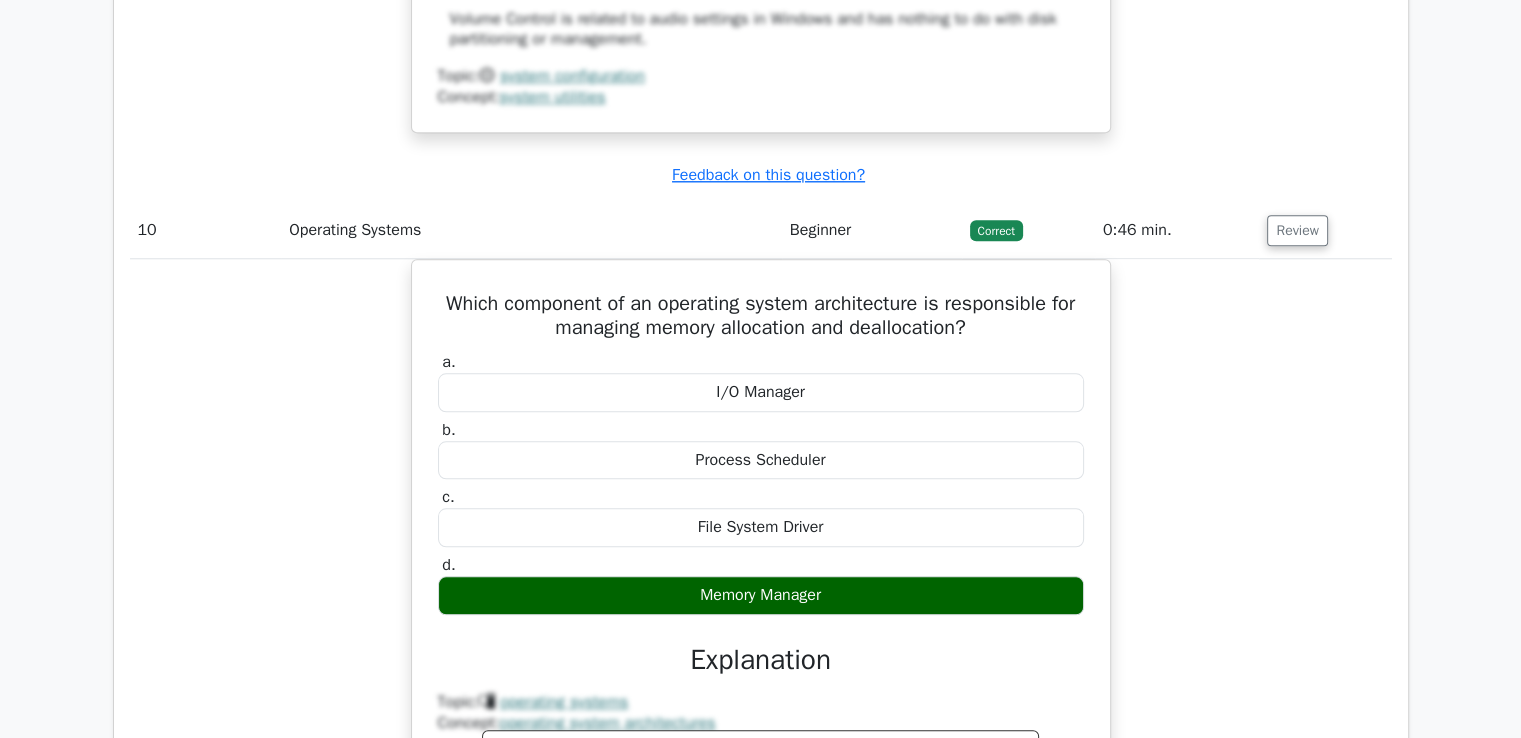 type 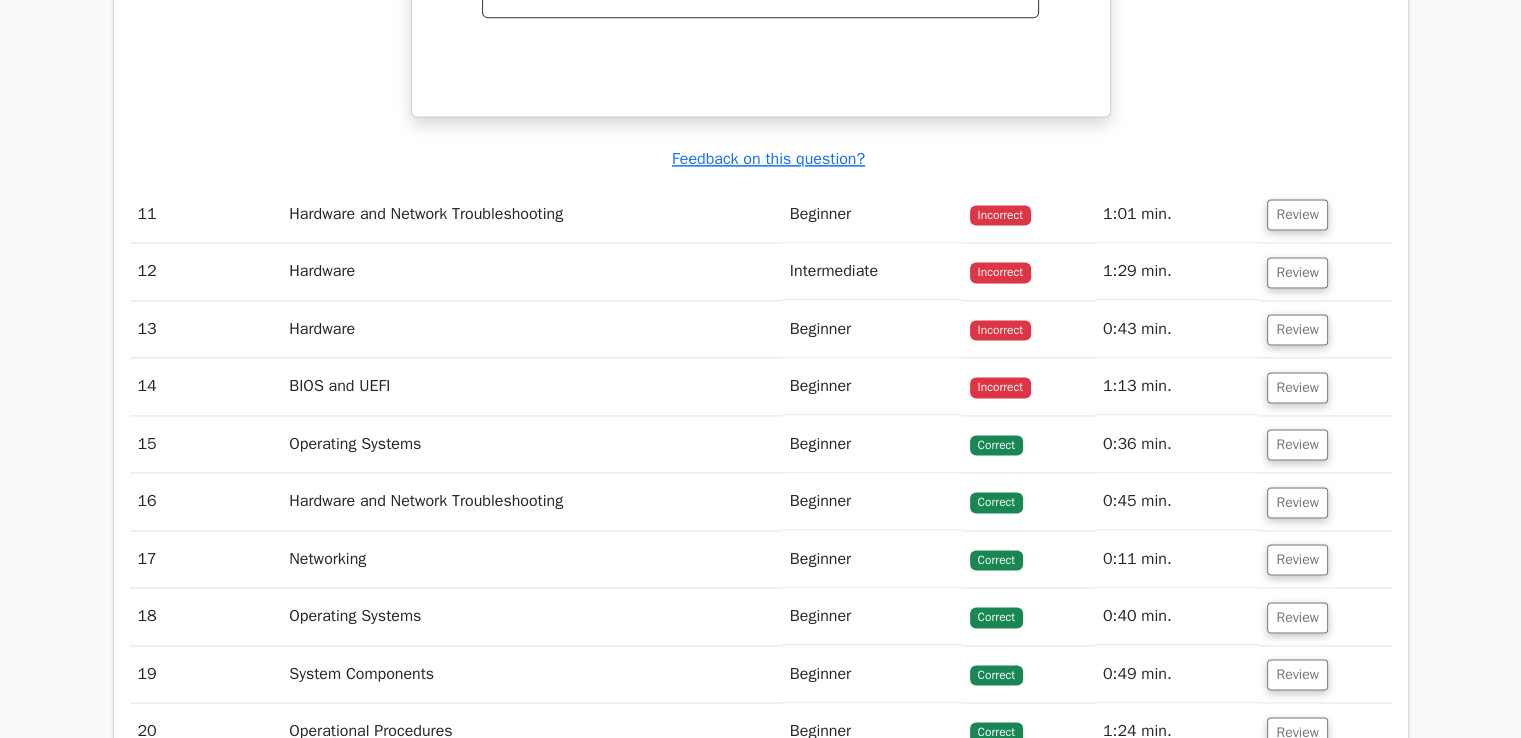 click on "Review" at bounding box center (1325, 214) 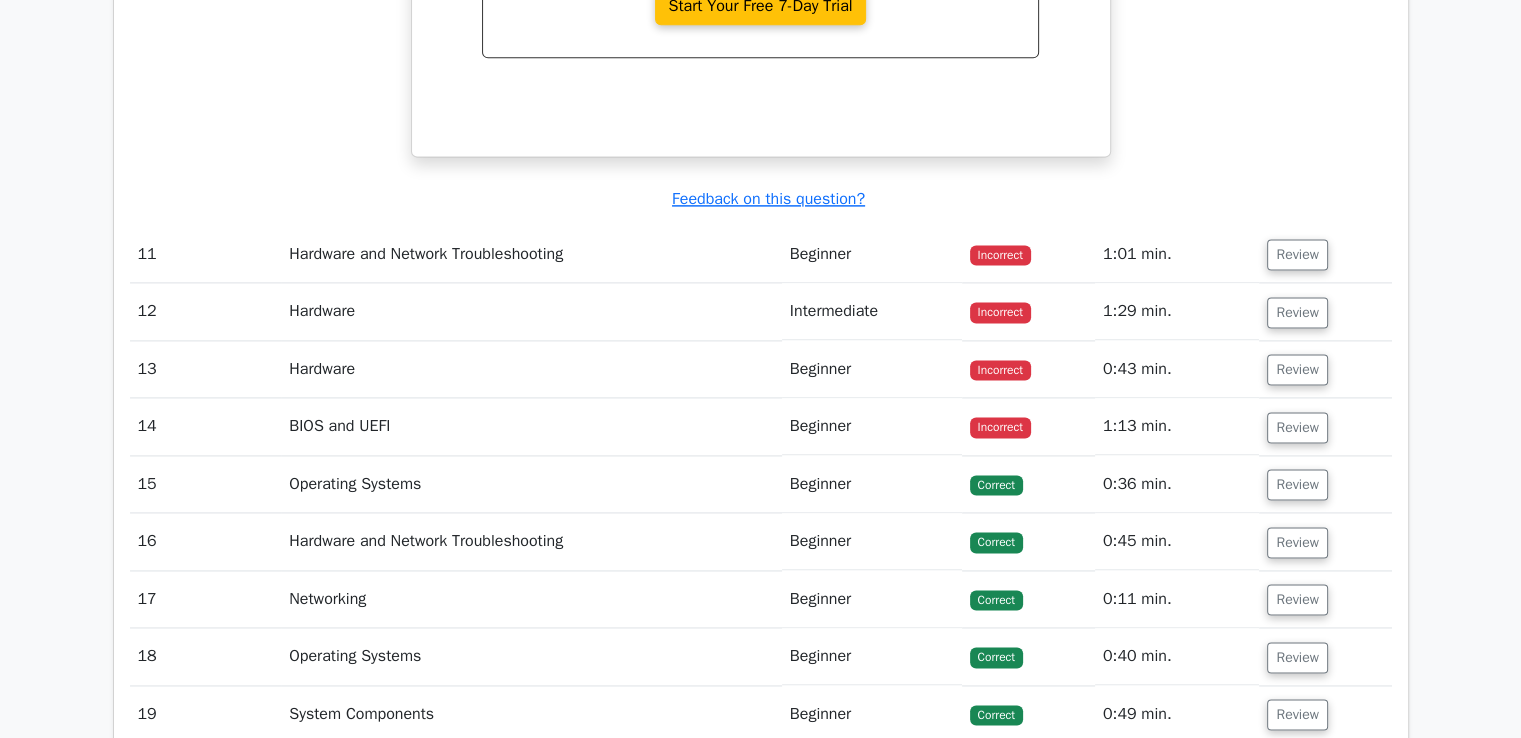 click on "Review" at bounding box center (1325, 254) 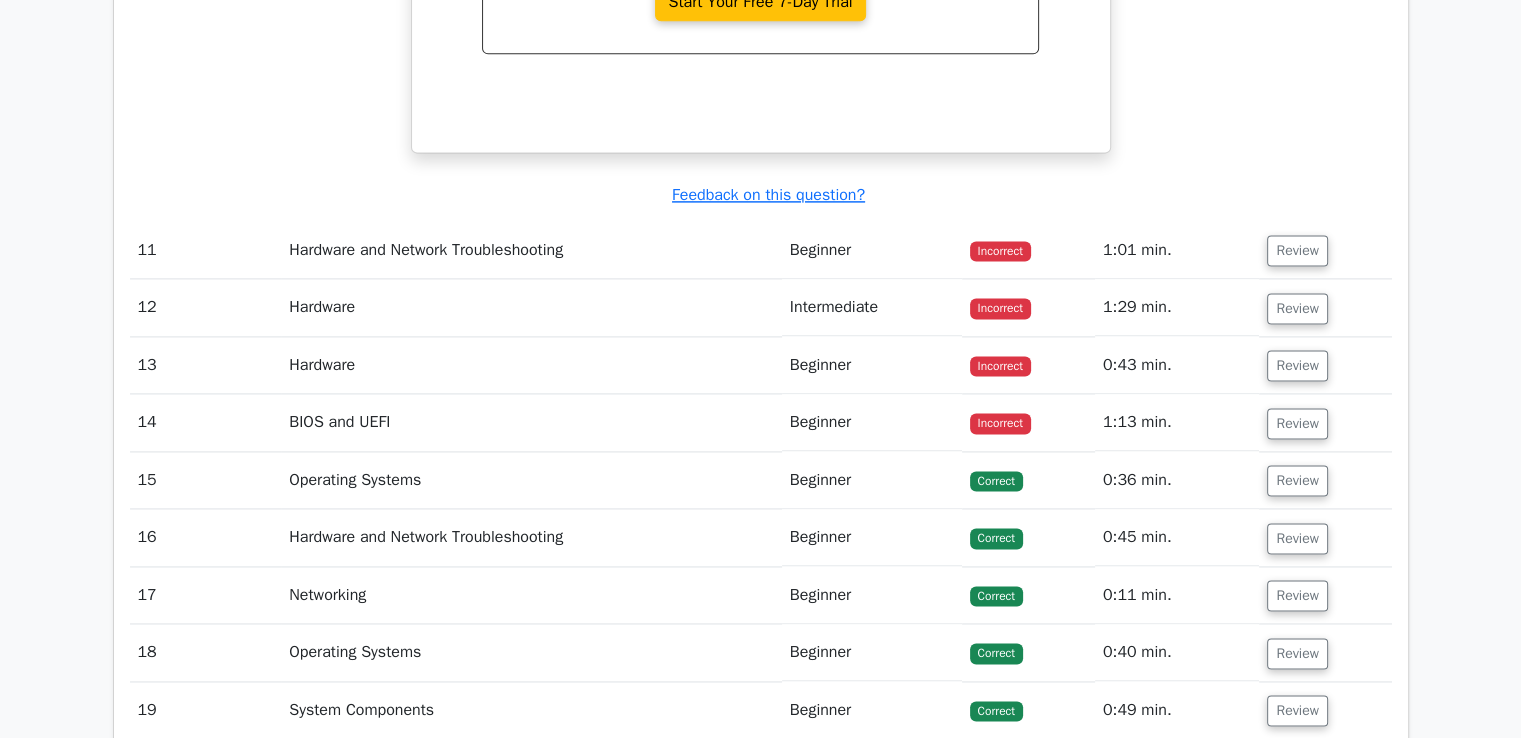 scroll, scrollTop: 10360, scrollLeft: 0, axis: vertical 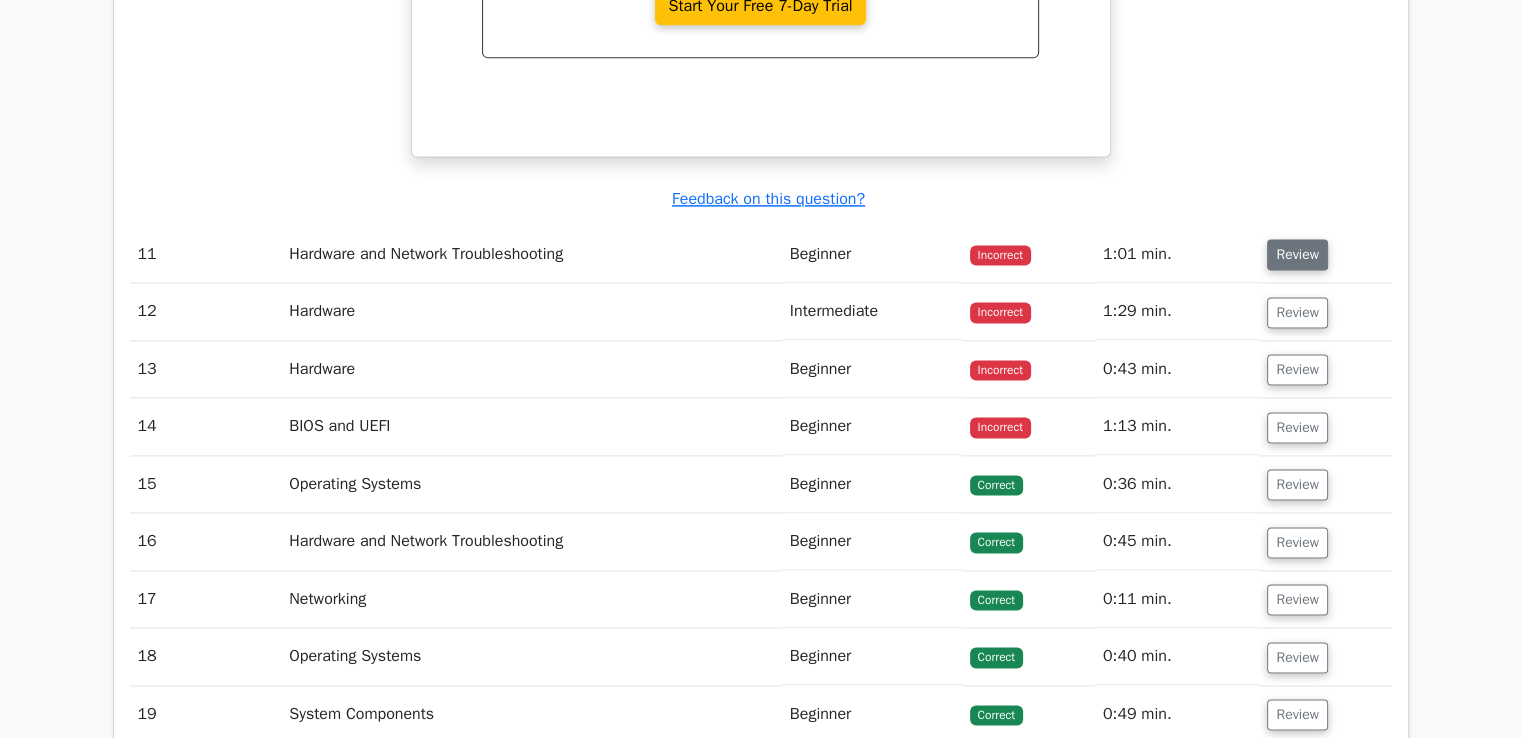 click on "Review" at bounding box center (1297, 254) 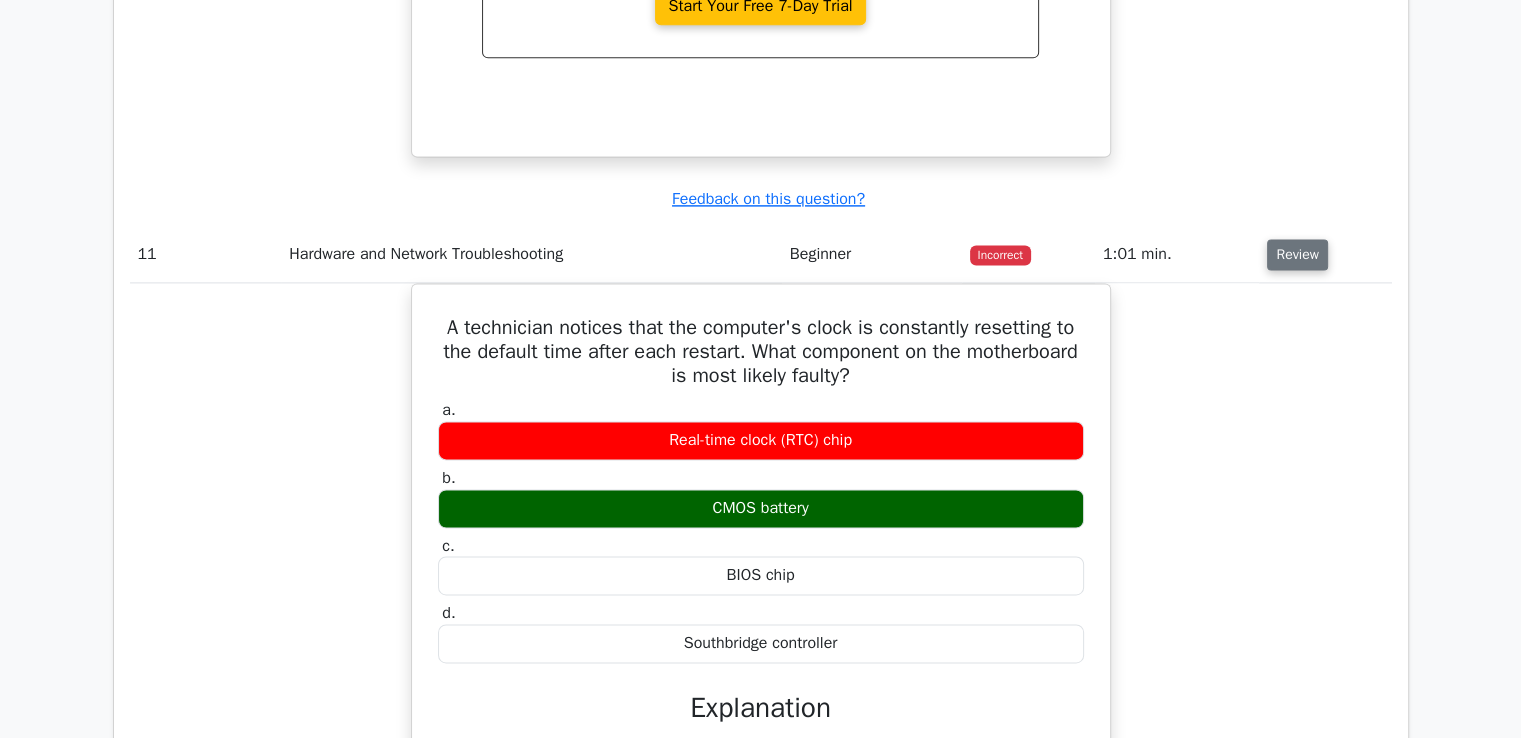 type 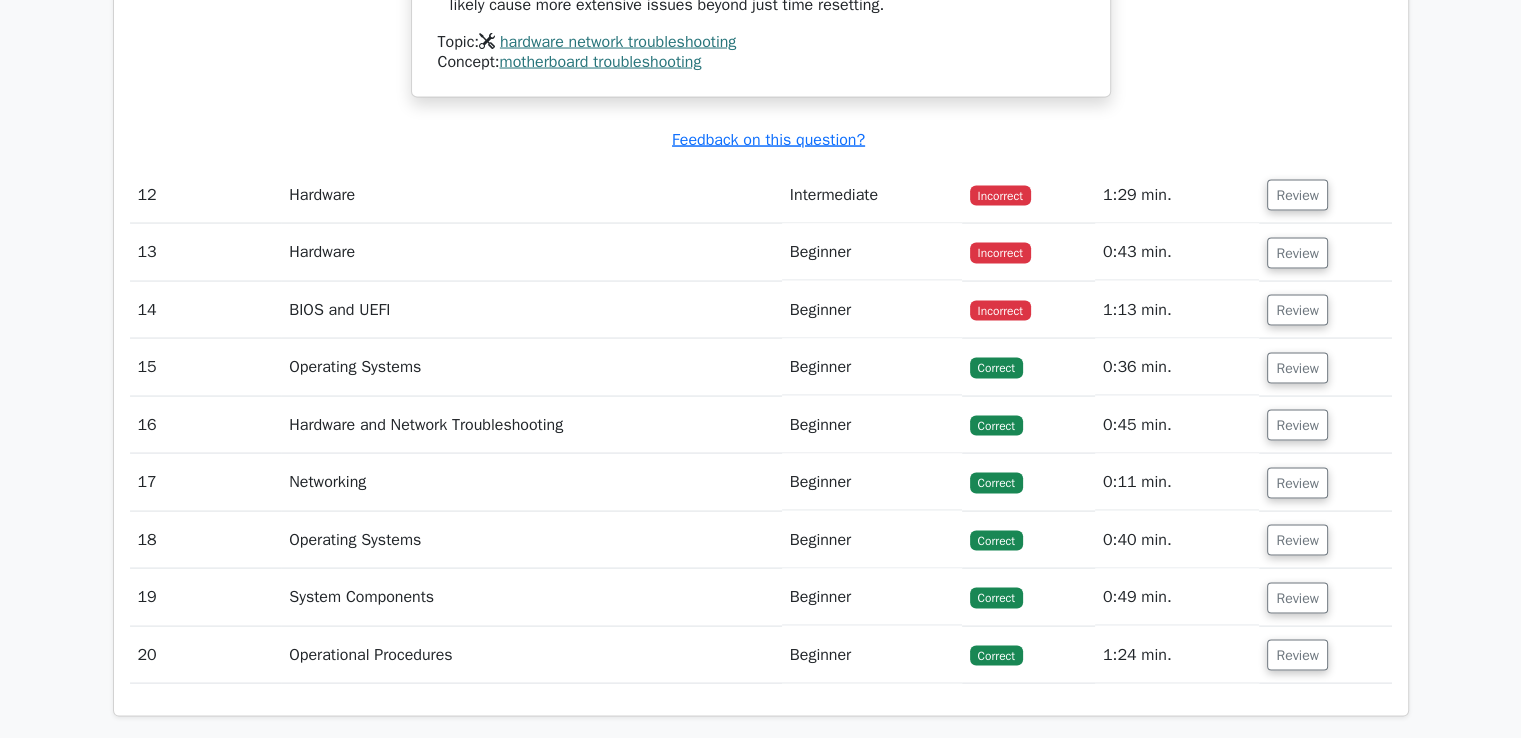 scroll, scrollTop: 11440, scrollLeft: 0, axis: vertical 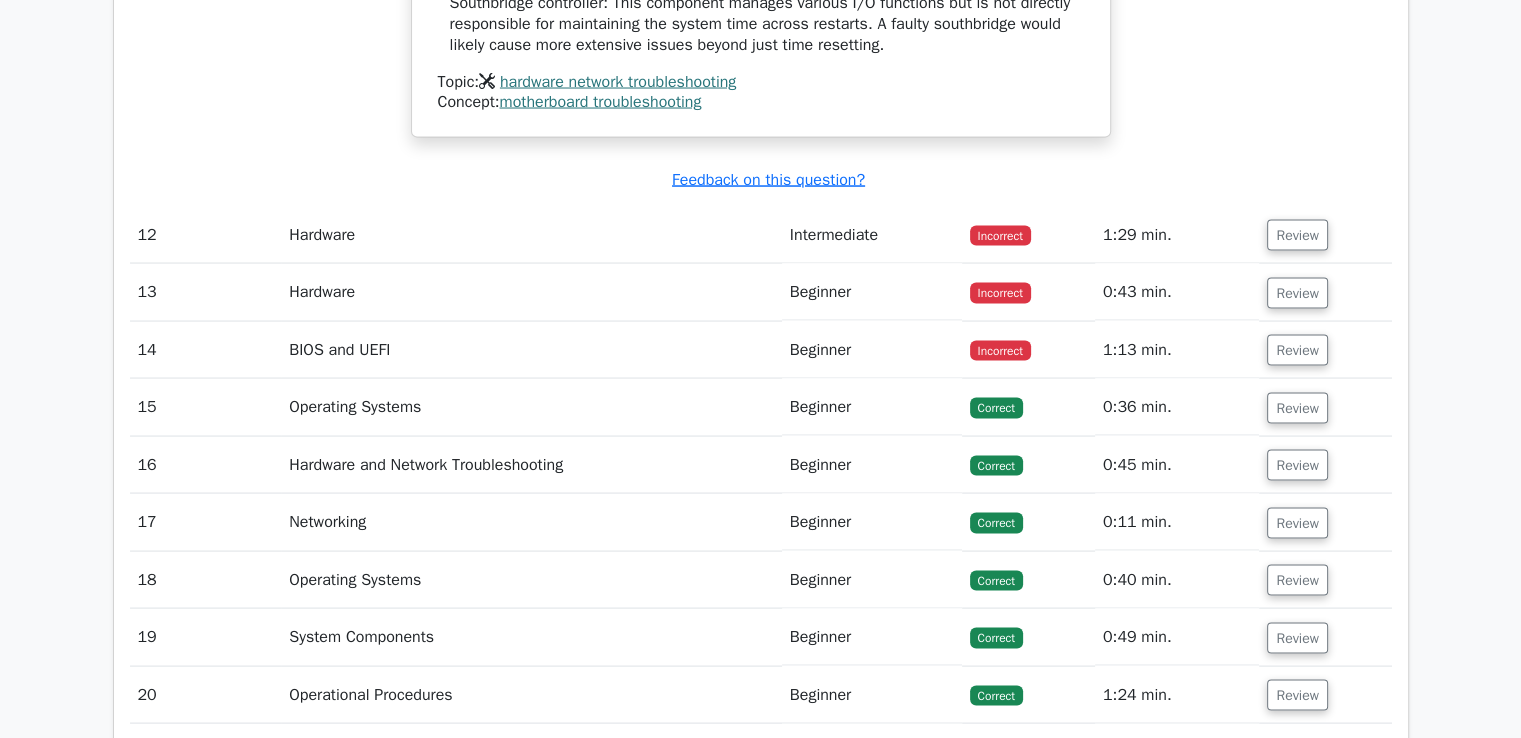 click on "Review" at bounding box center [1297, 235] 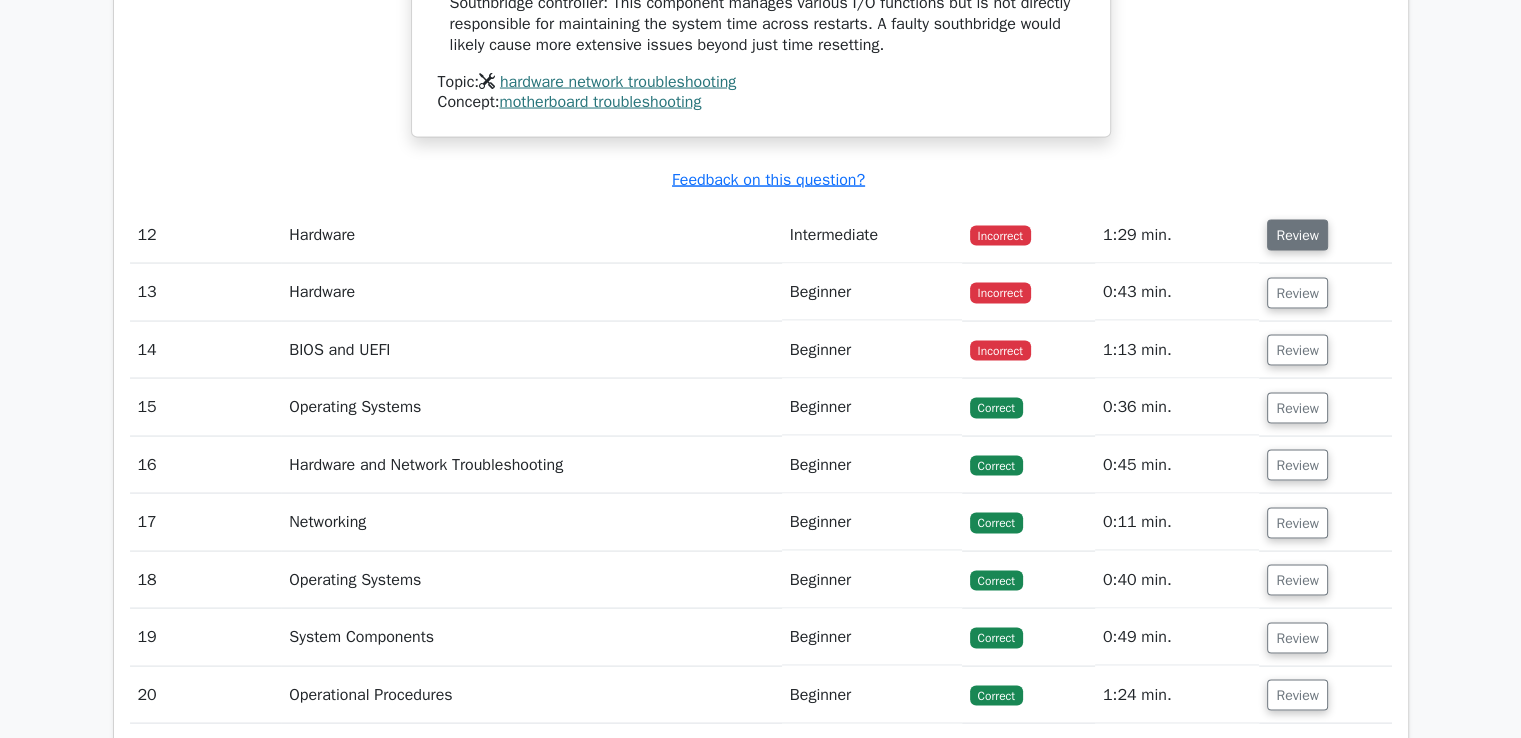 click on "Review" at bounding box center [1297, 235] 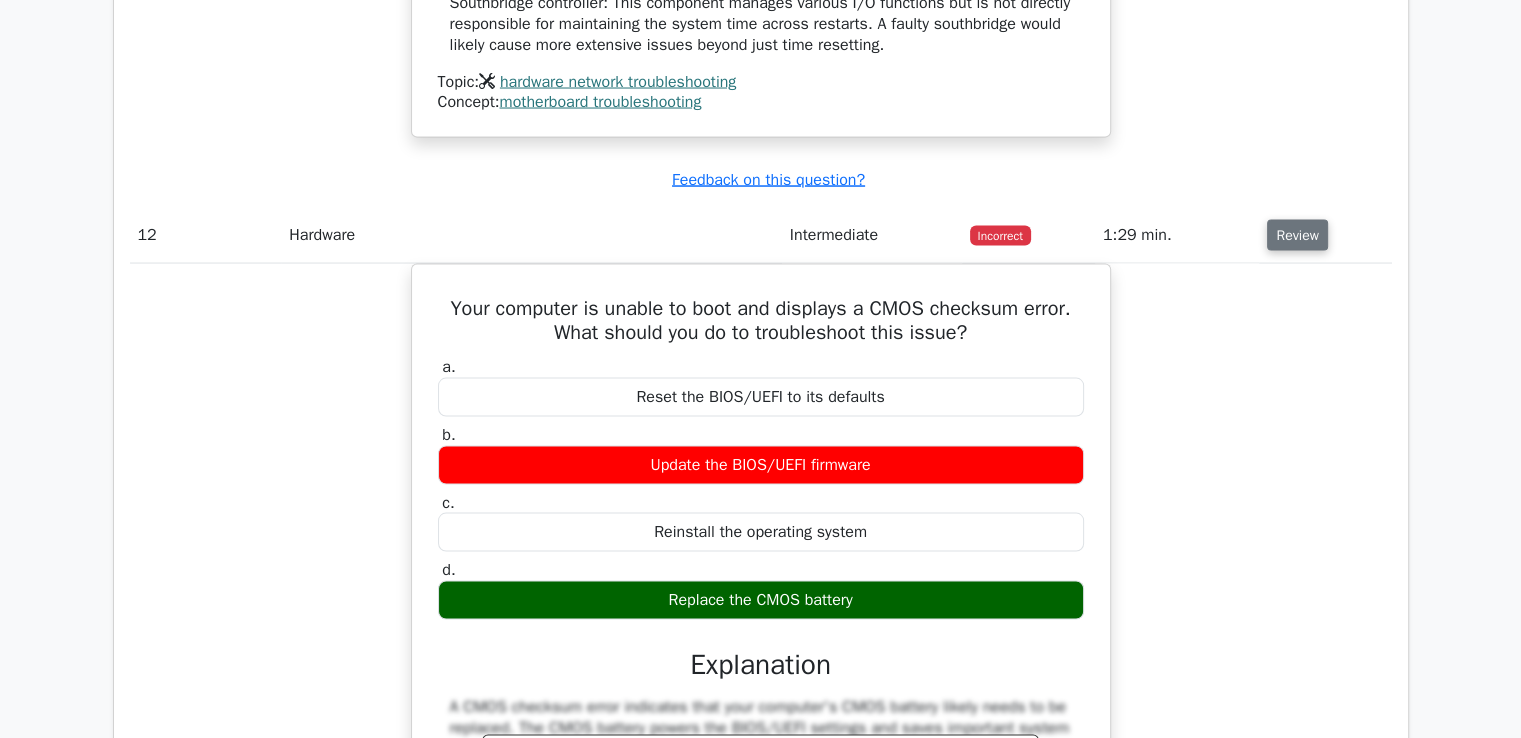 type 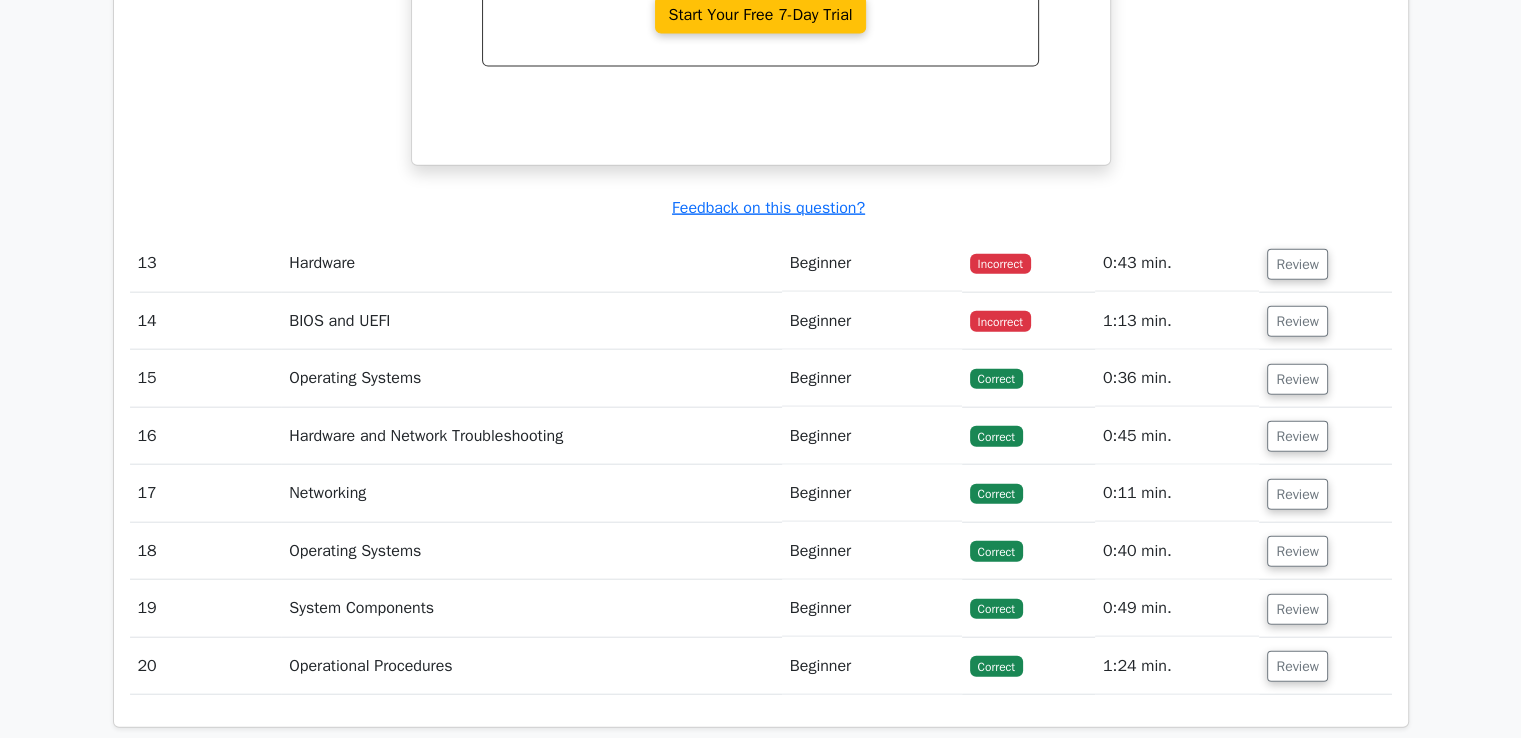 scroll, scrollTop: 12280, scrollLeft: 0, axis: vertical 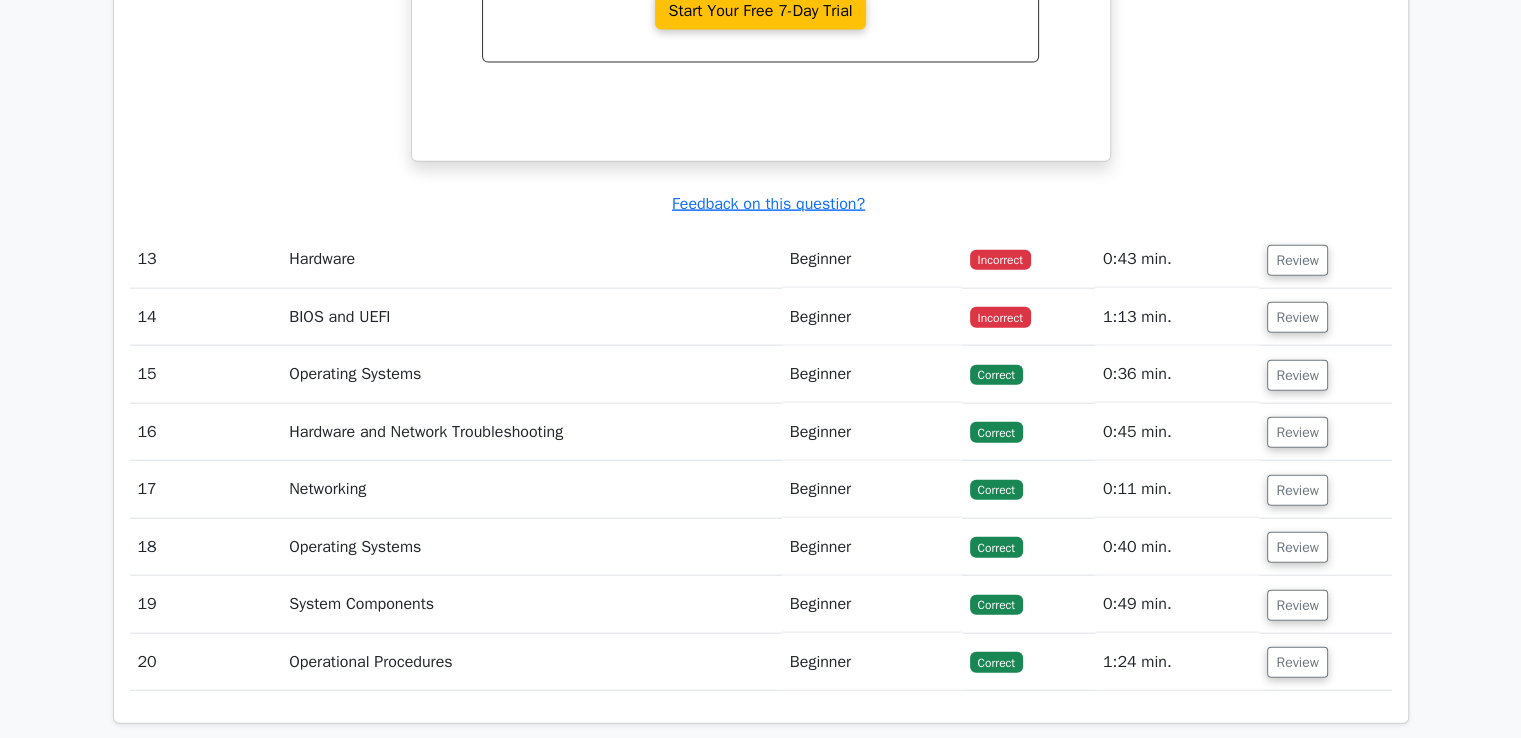 click on "Review" at bounding box center [1297, 260] 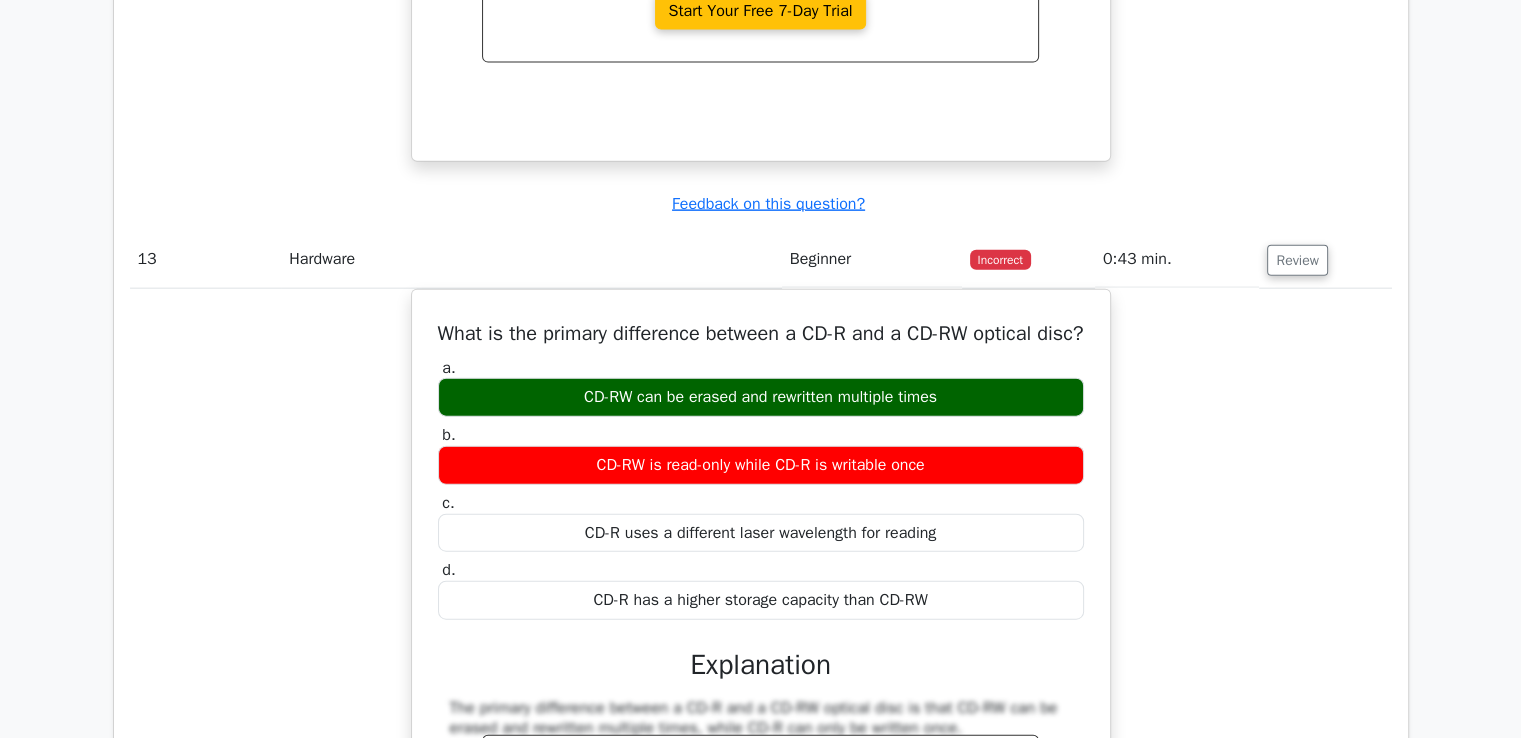 type 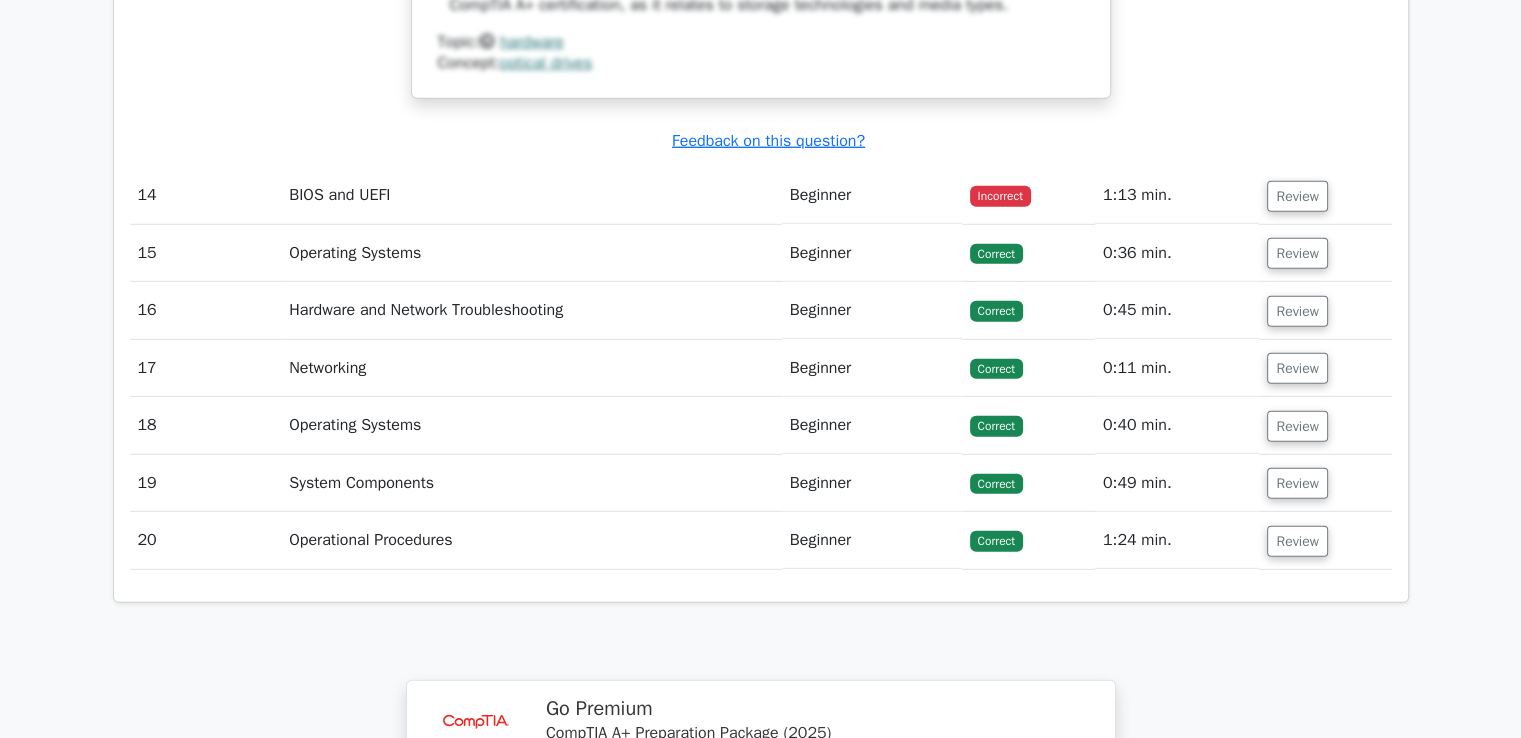 scroll, scrollTop: 13400, scrollLeft: 0, axis: vertical 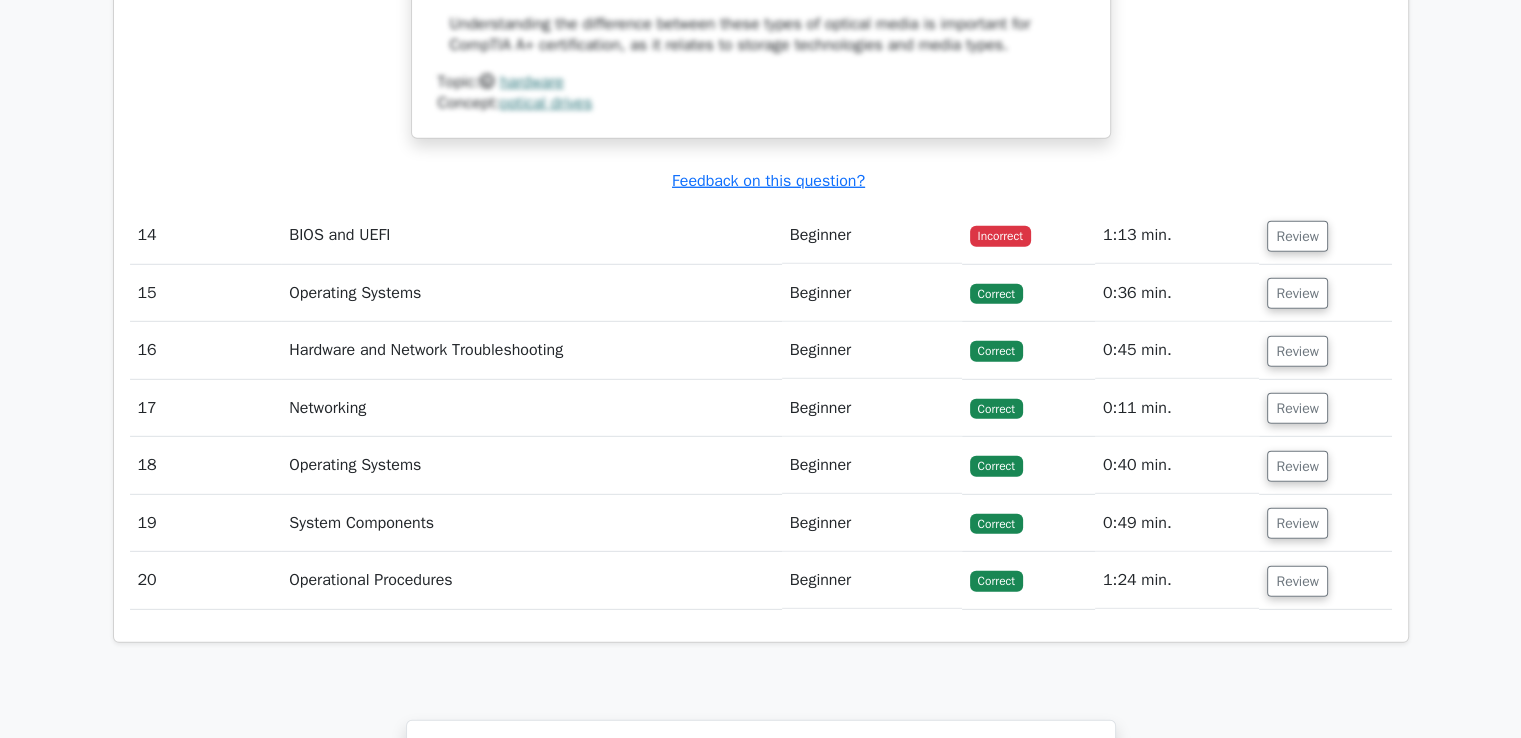 click on "Review" at bounding box center (1297, 236) 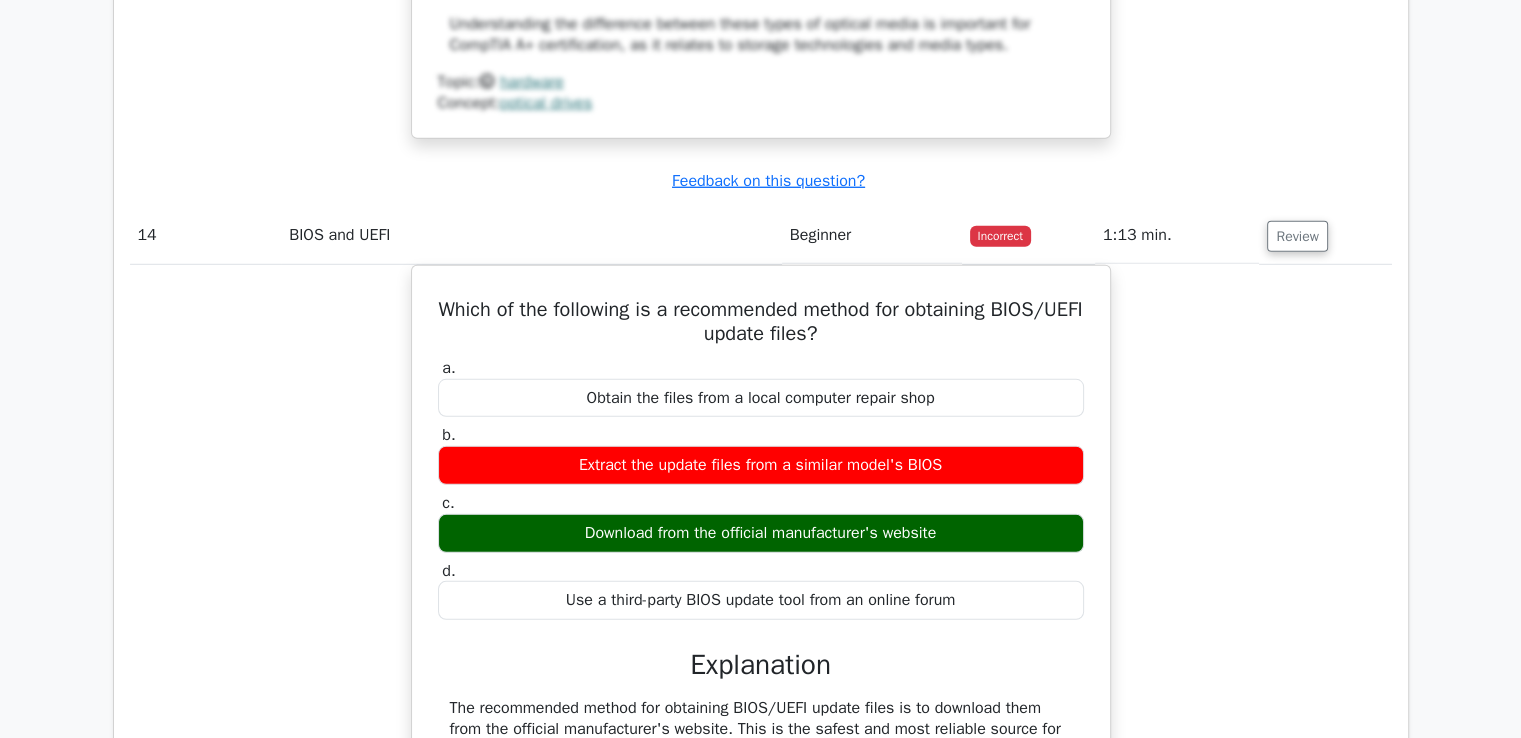 type 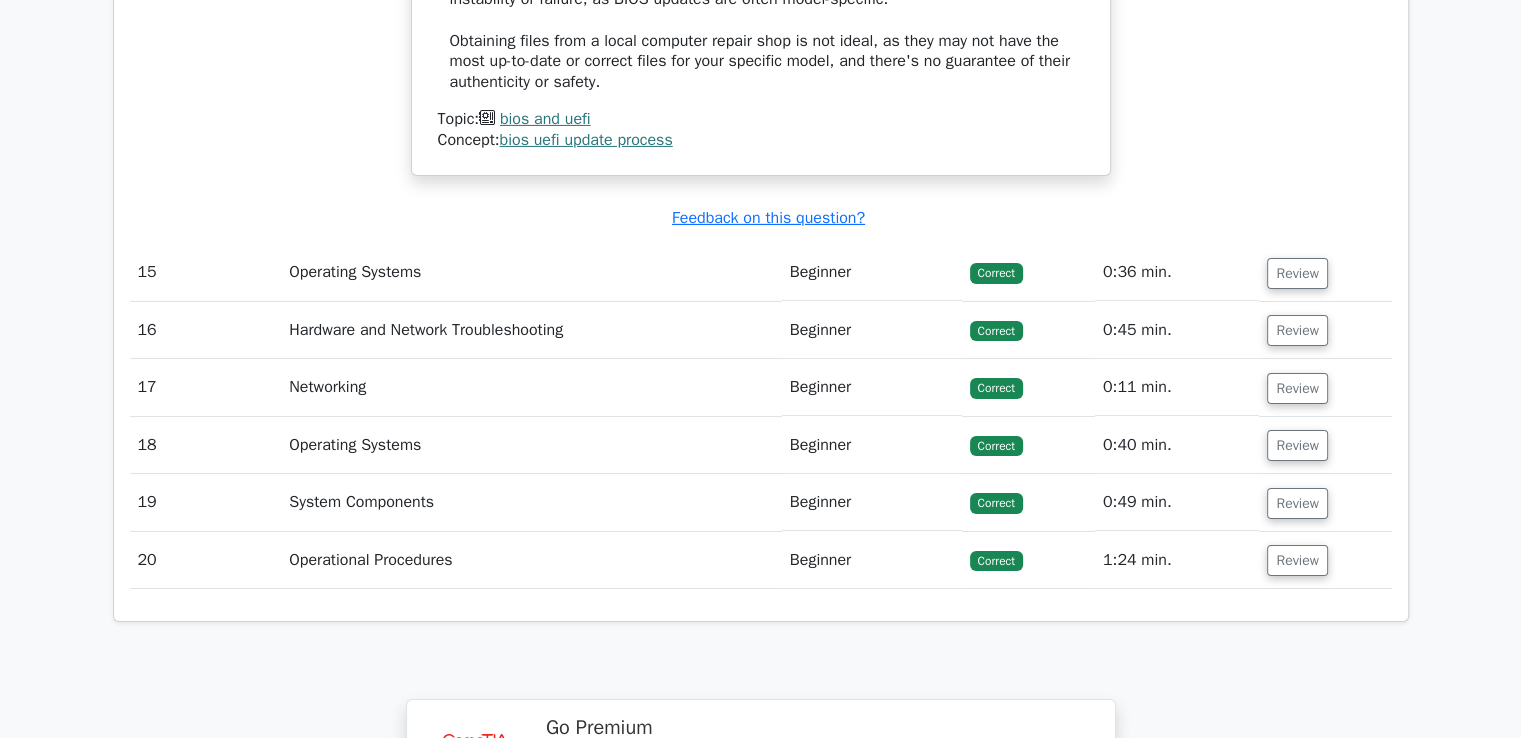 scroll, scrollTop: 14440, scrollLeft: 0, axis: vertical 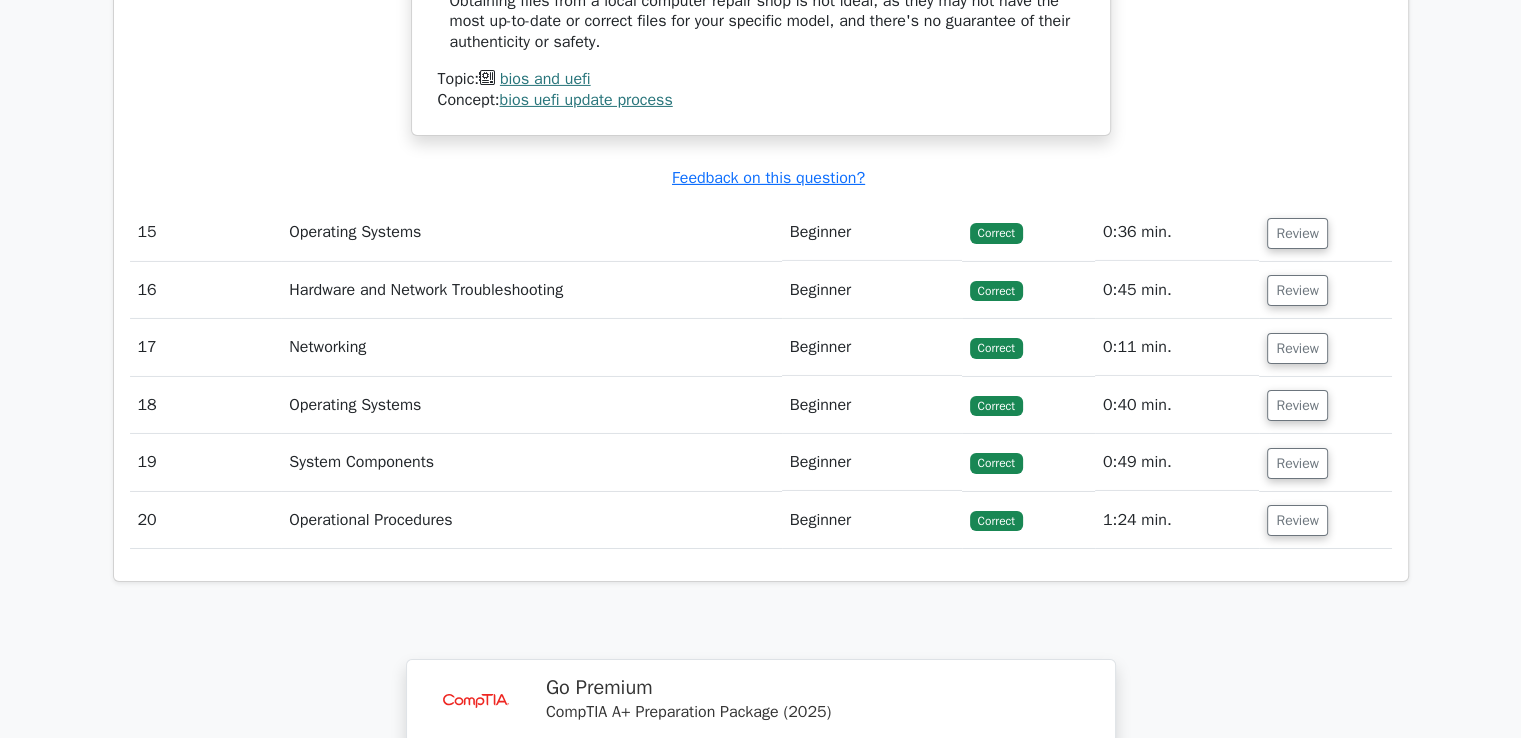 click on "Review" at bounding box center [1297, 233] 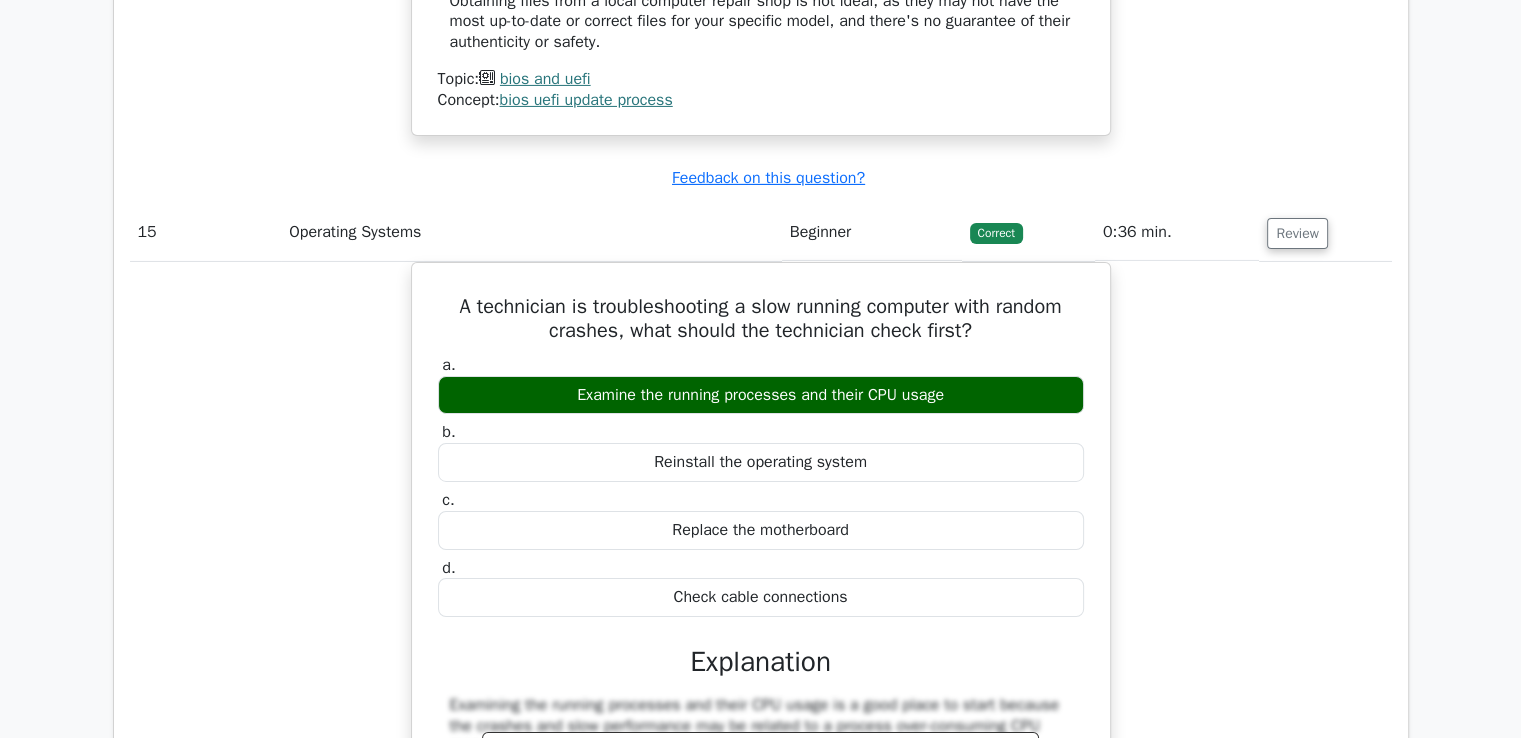 type 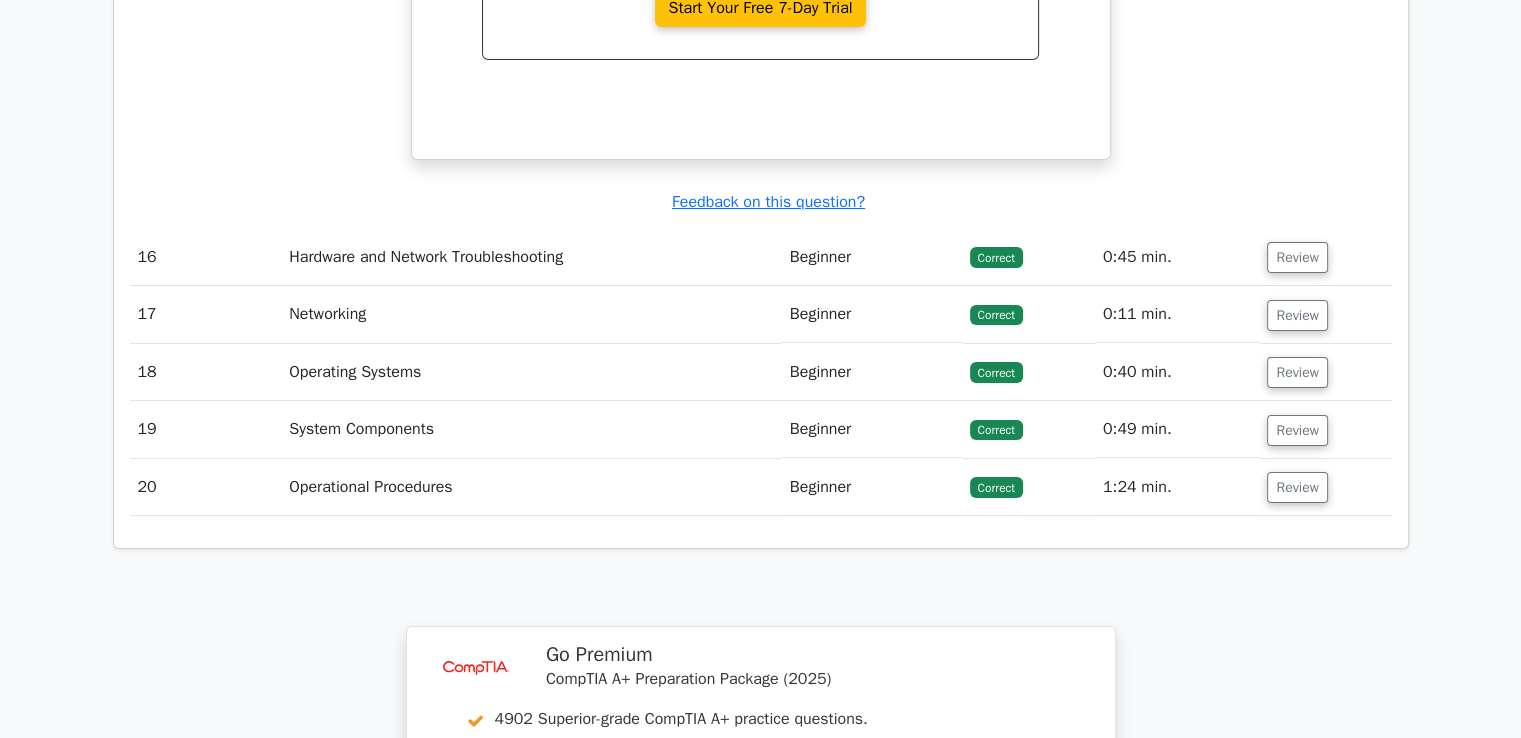 scroll, scrollTop: 15320, scrollLeft: 0, axis: vertical 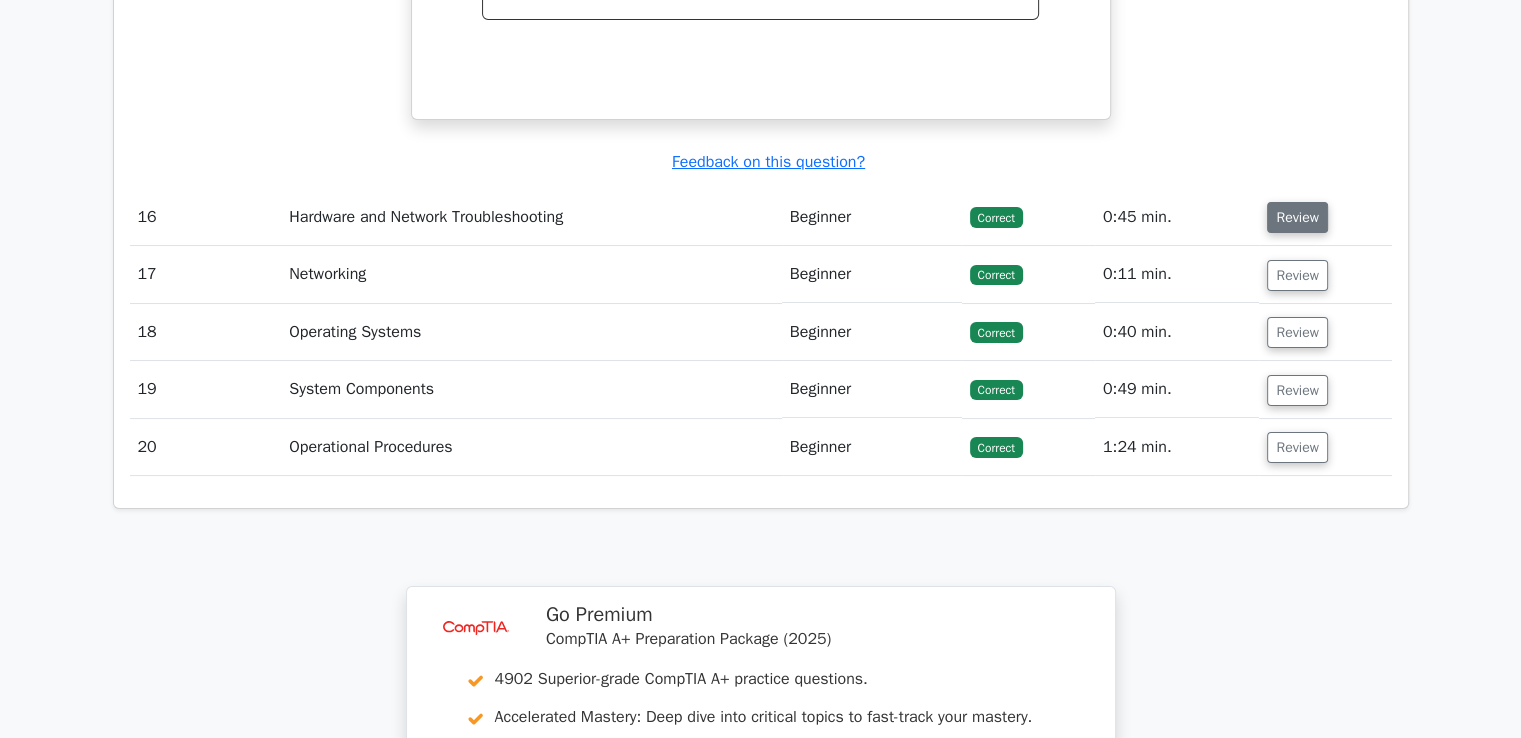 click on "Review" at bounding box center (1297, 217) 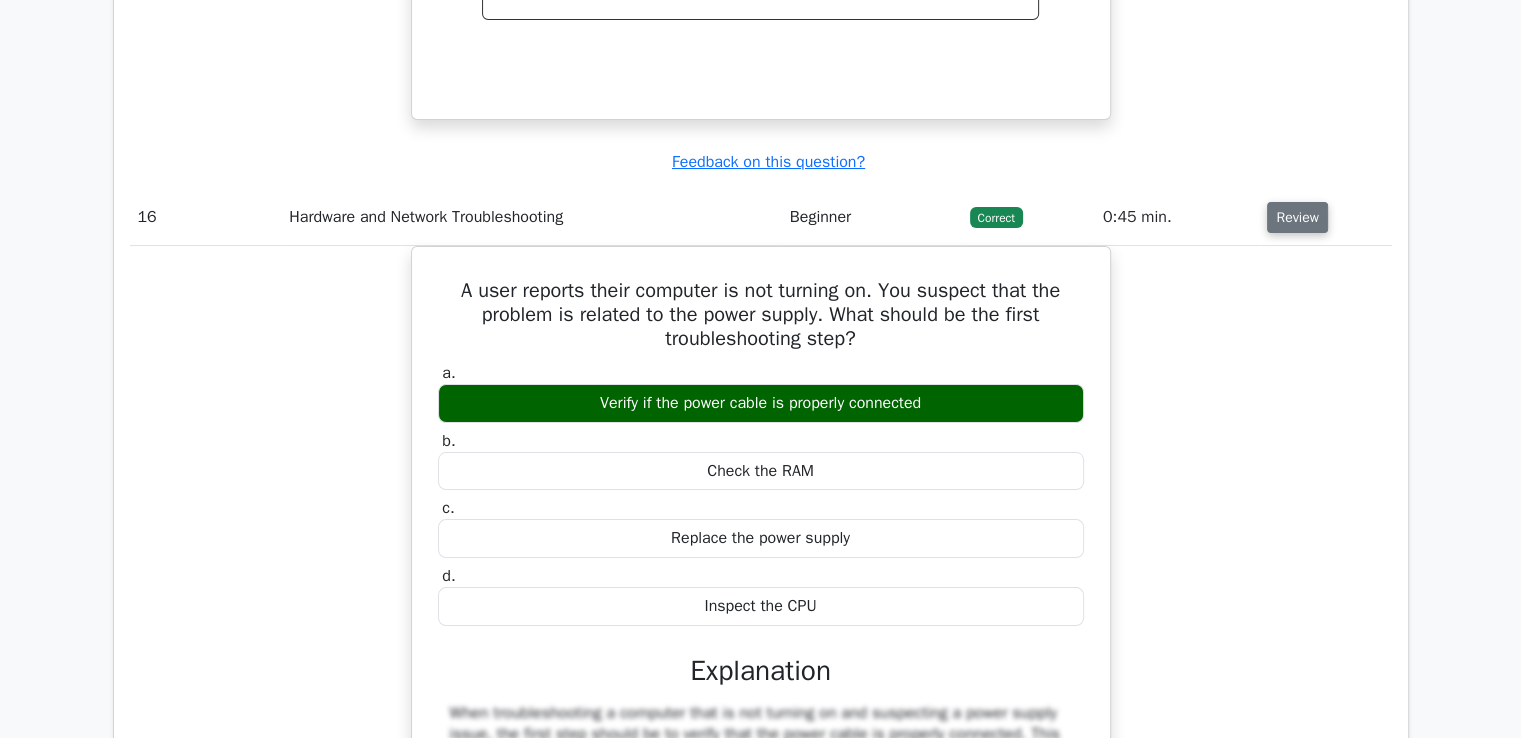 type 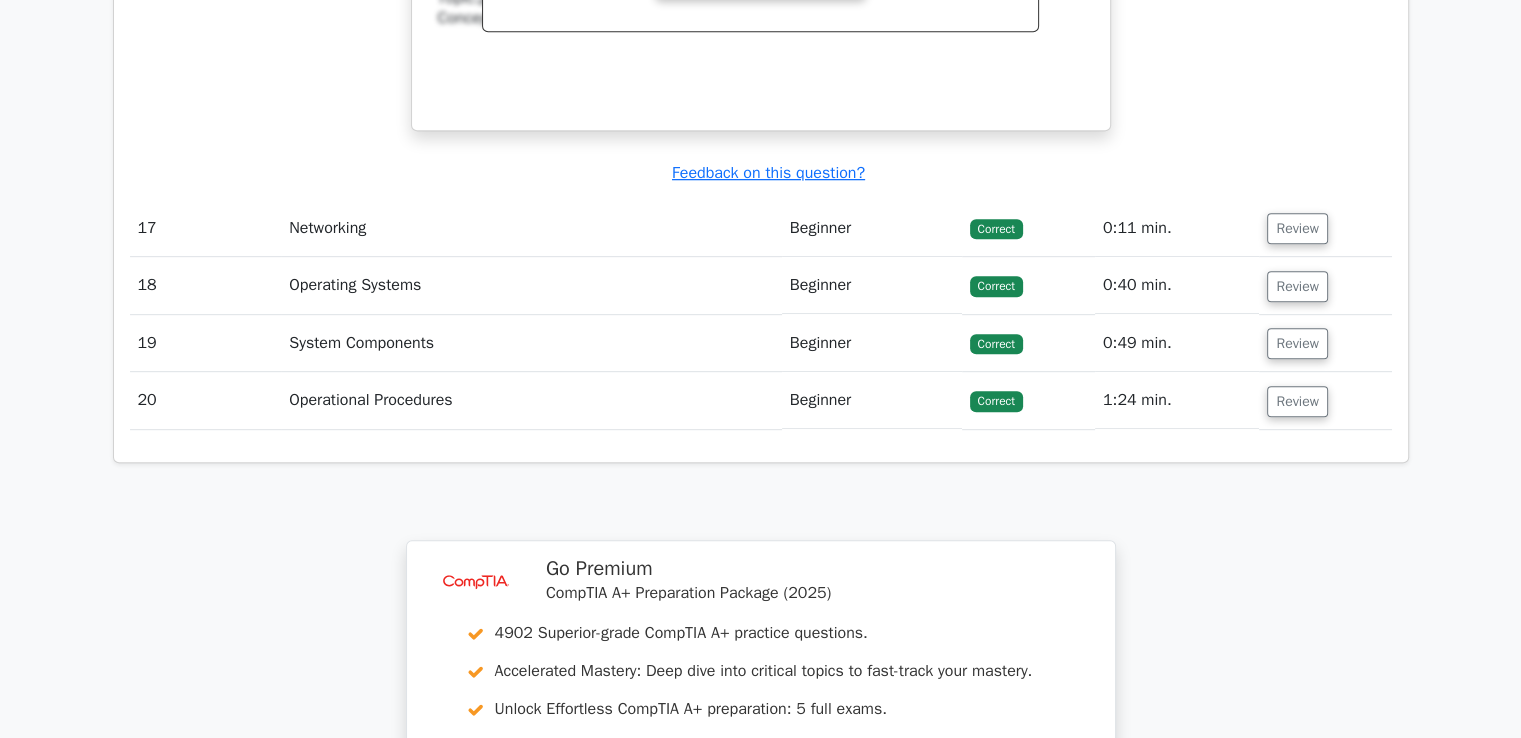 scroll, scrollTop: 16200, scrollLeft: 0, axis: vertical 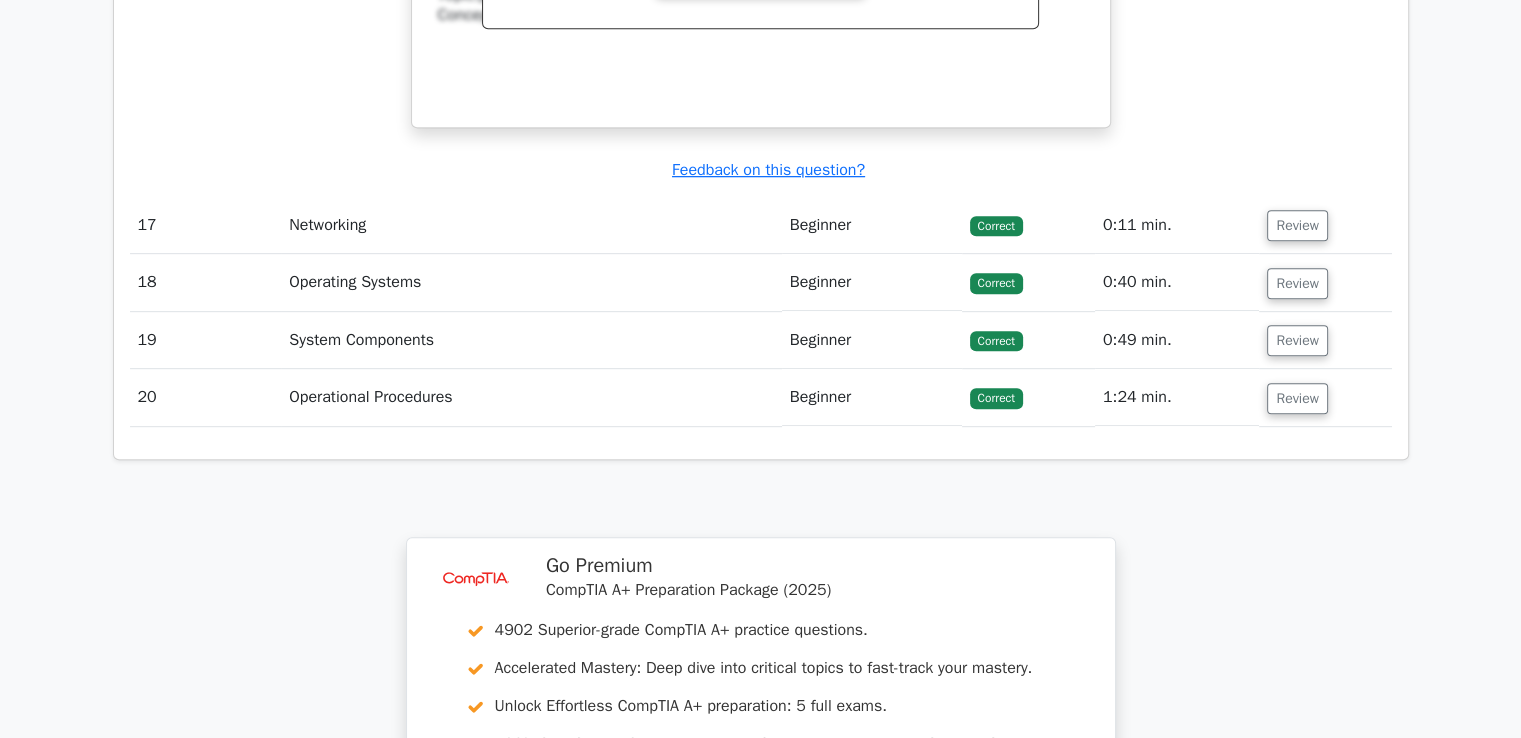 click on "Review" at bounding box center [1297, 225] 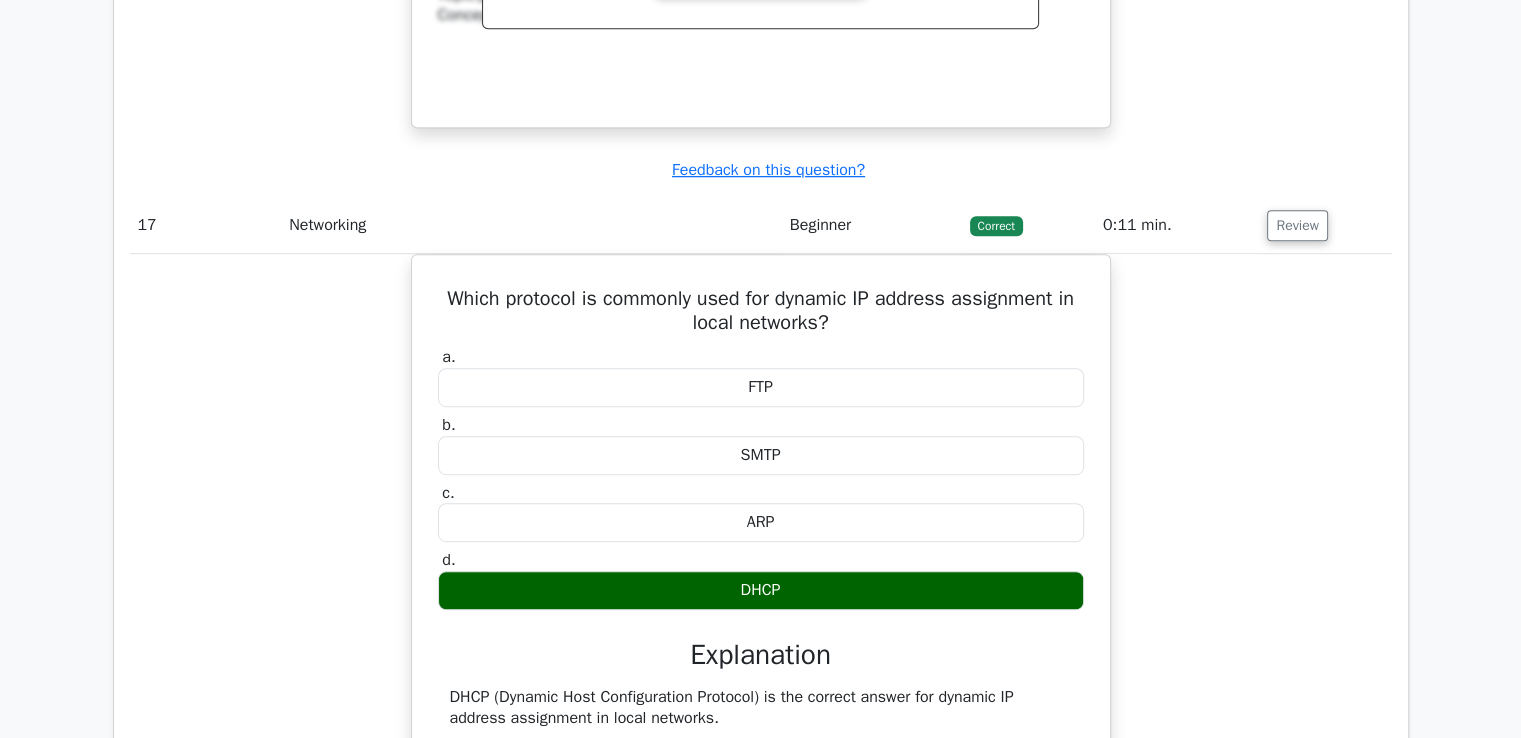 type 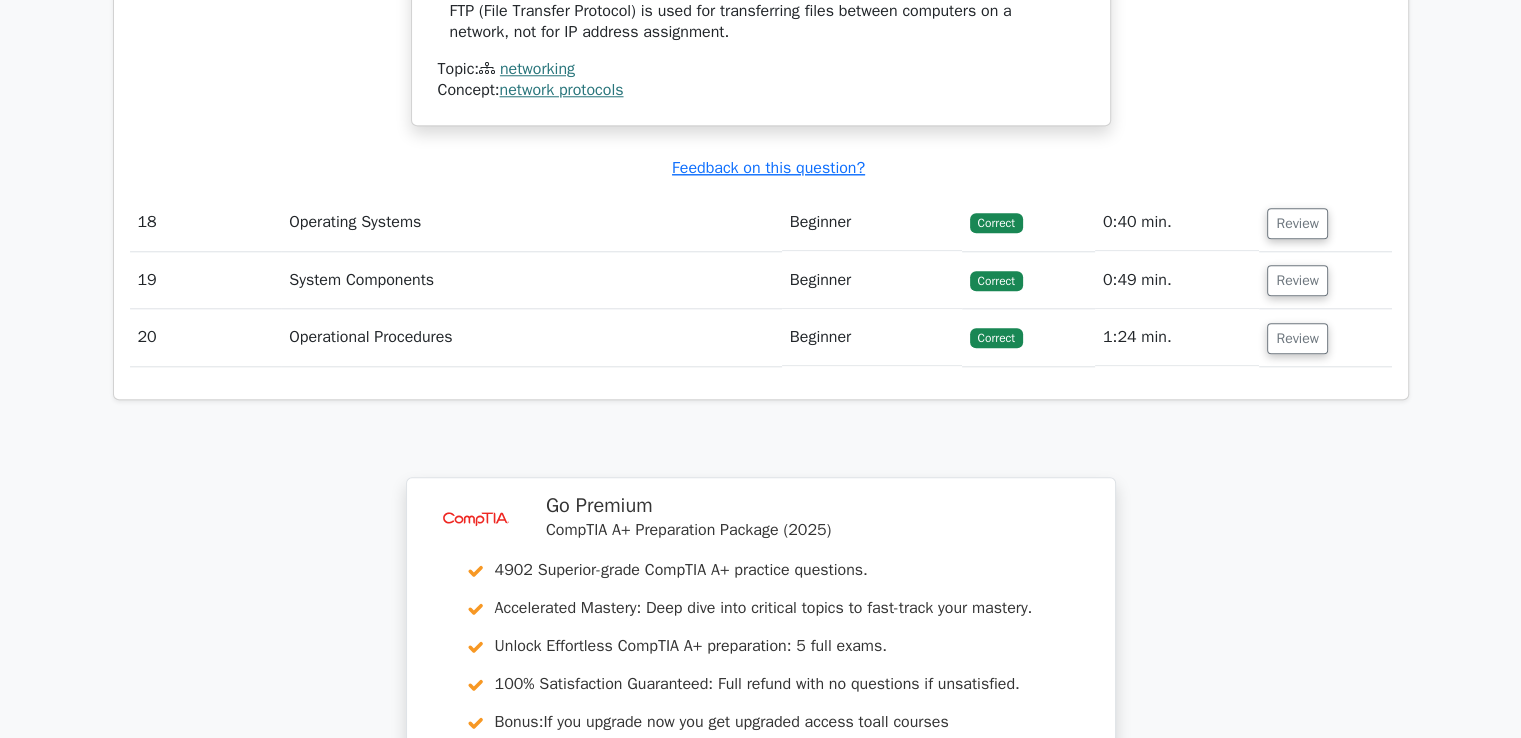 scroll, scrollTop: 17200, scrollLeft: 0, axis: vertical 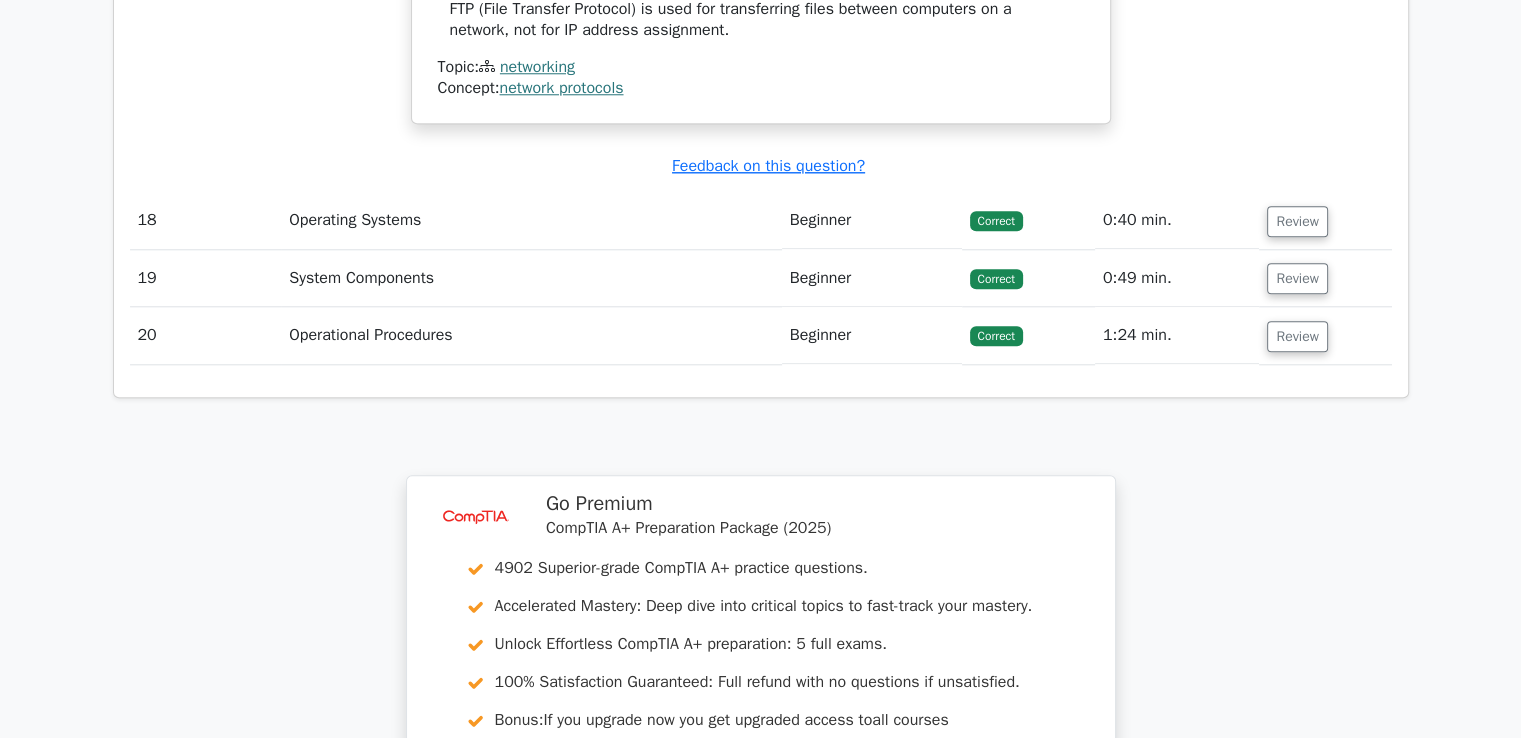 click on "Review" at bounding box center [1297, 221] 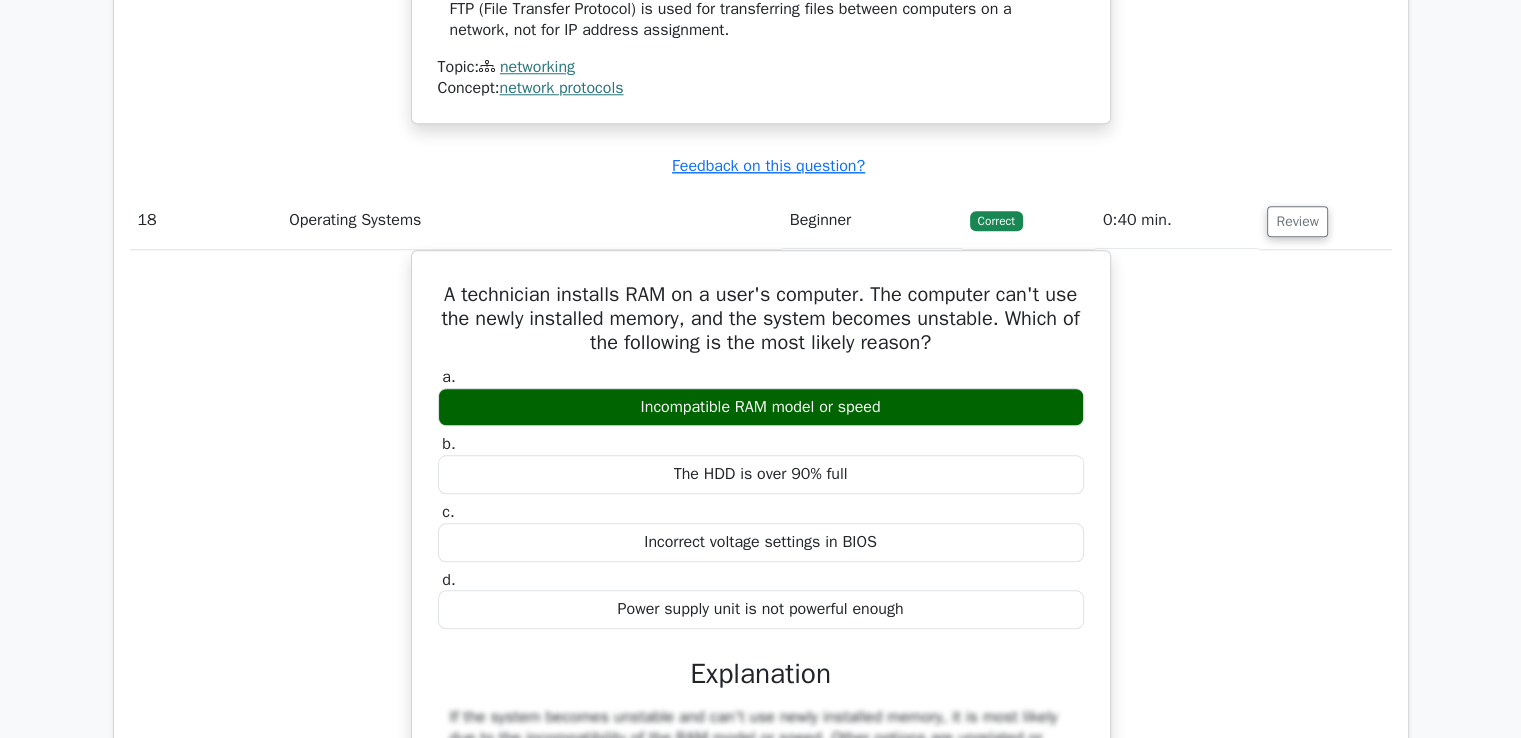type 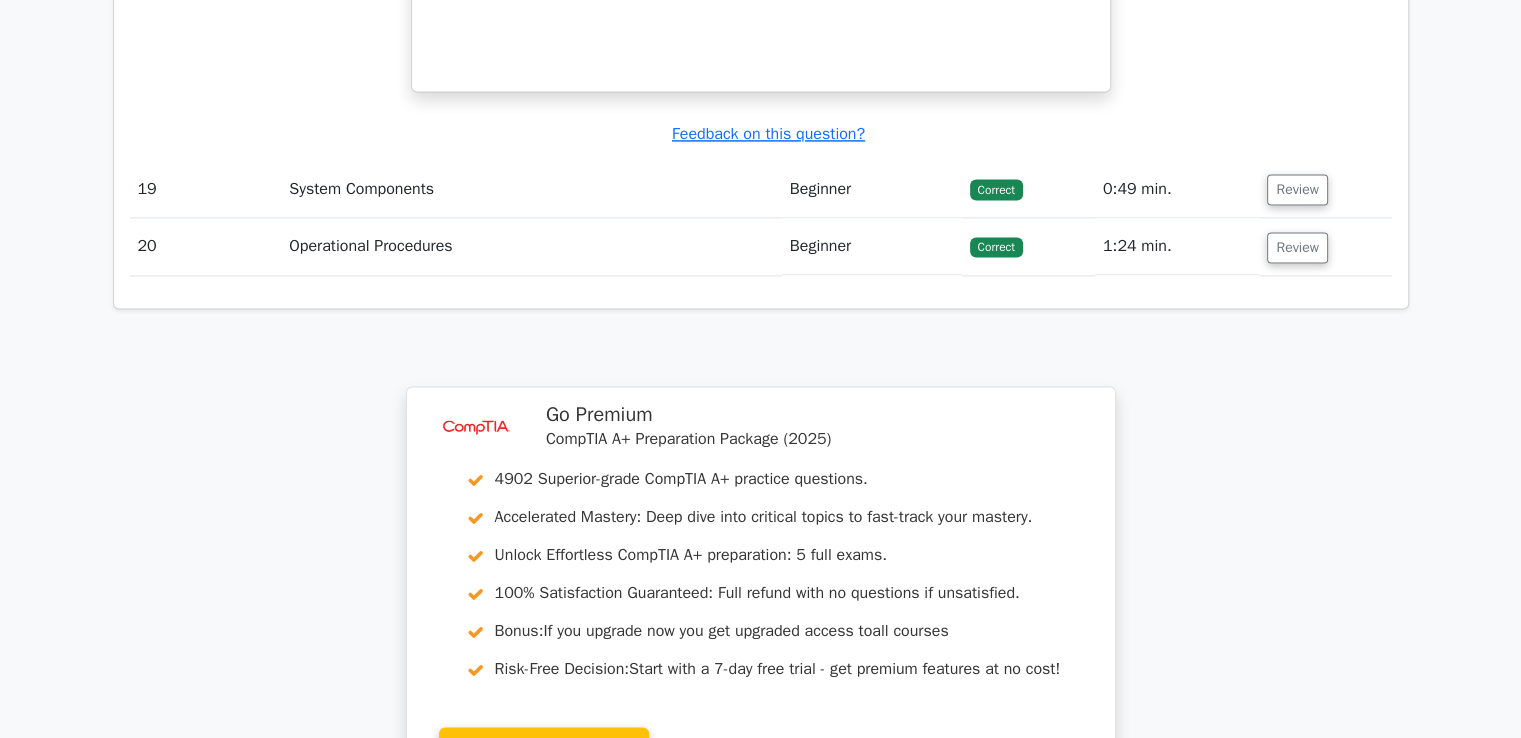 scroll, scrollTop: 18080, scrollLeft: 0, axis: vertical 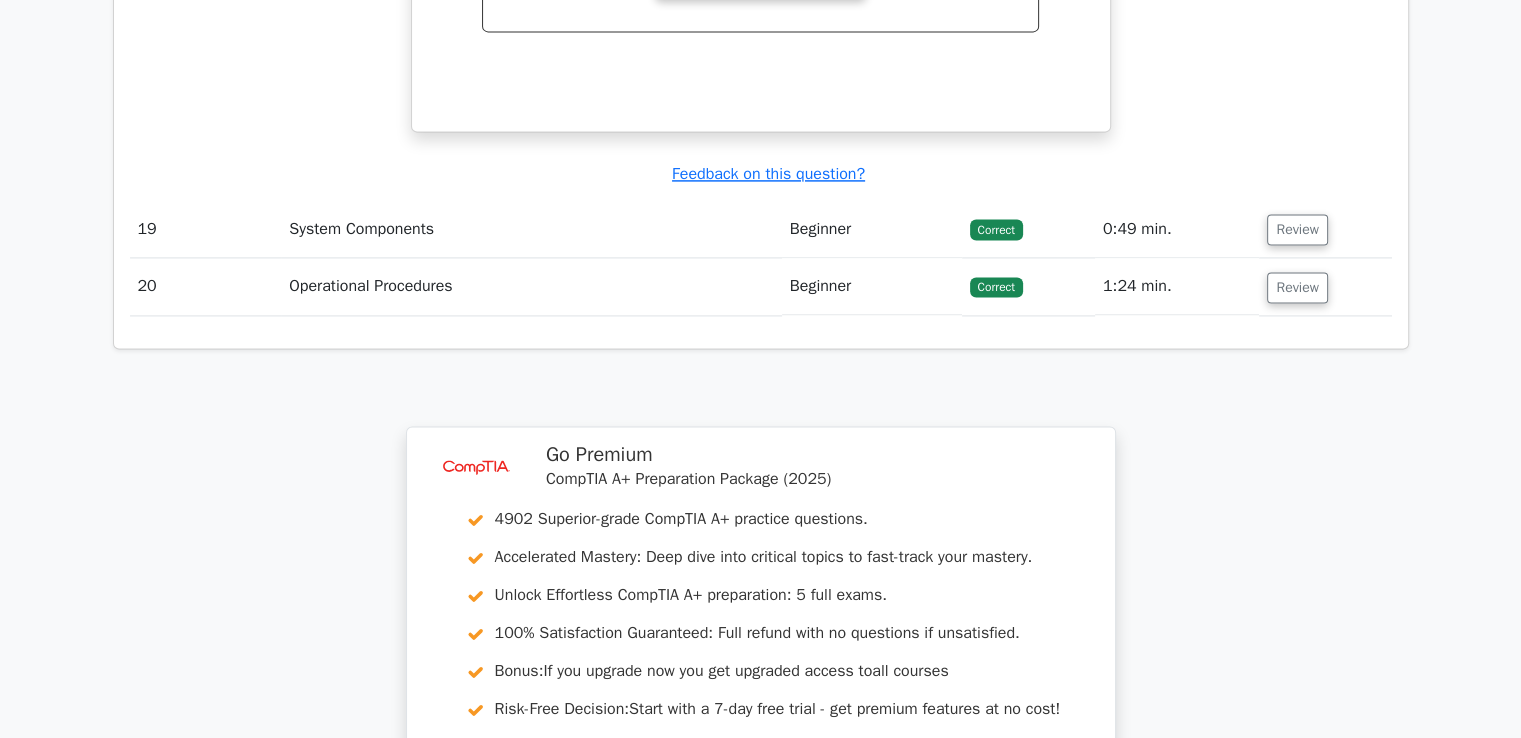 click on "Review" at bounding box center (1297, 229) 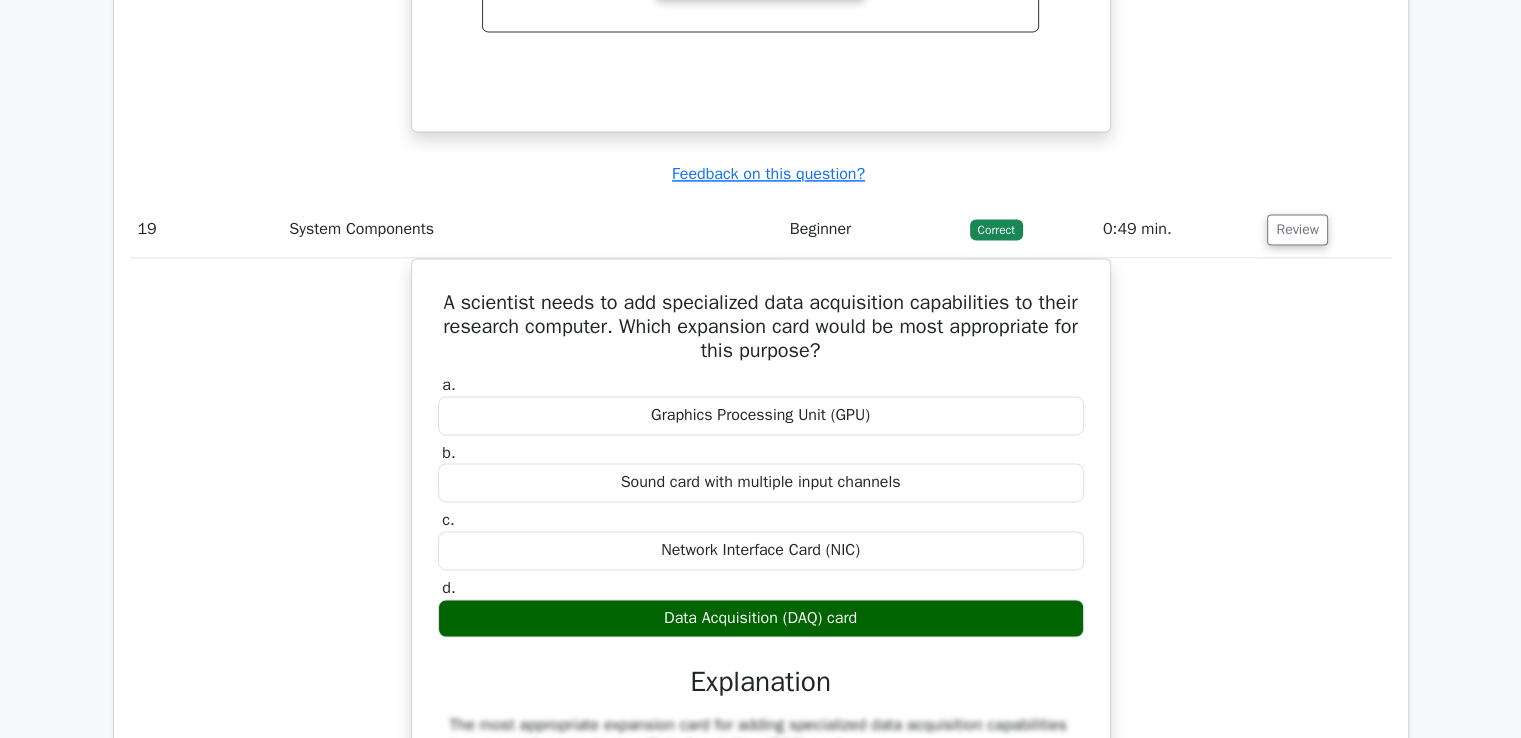 type 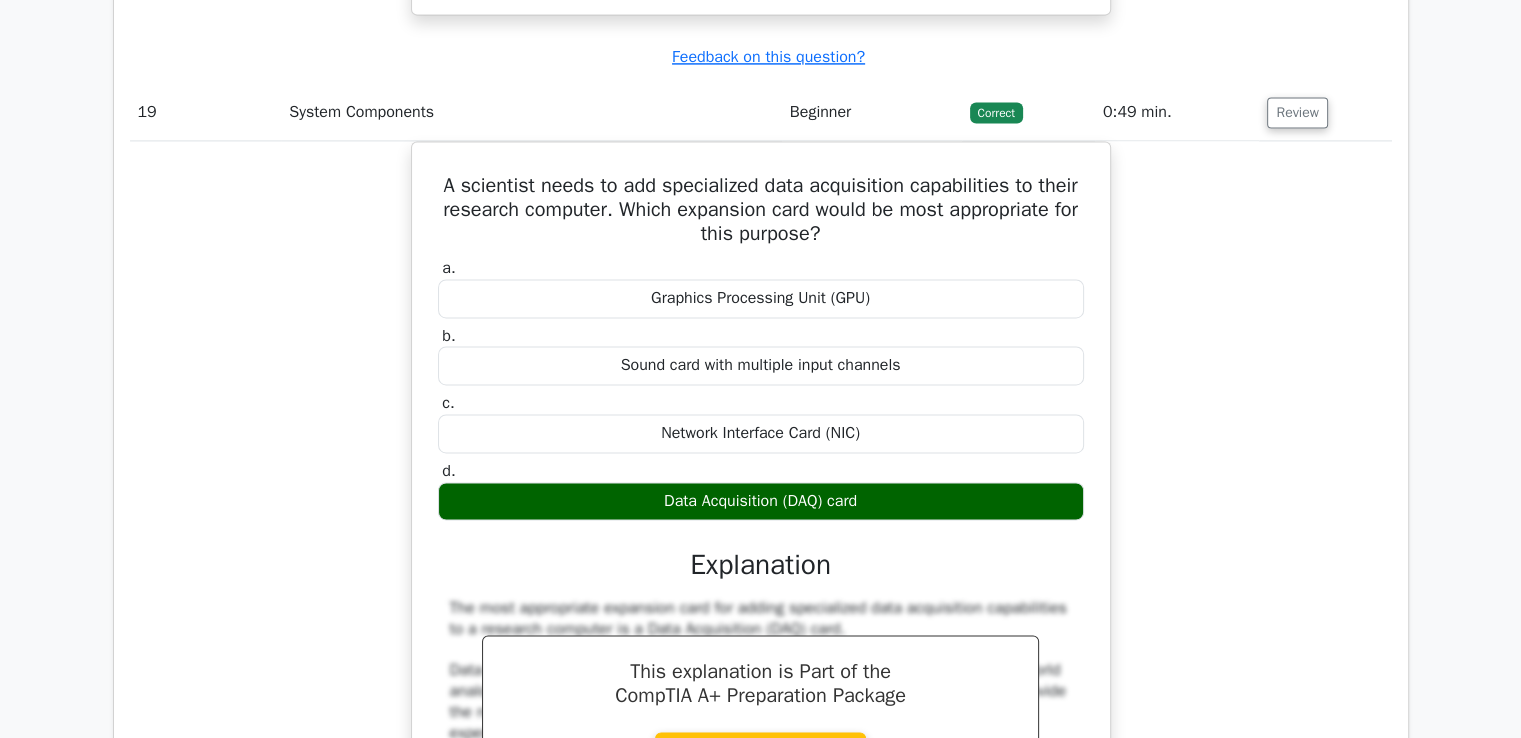 click on "A scientist needs to add specialized data acquisition capabilities to their research computer. Which expansion card would be most appropriate for this purpose?
a.
Graphics Processing Unit (GPU)
b.
c. d." at bounding box center (761, 662) 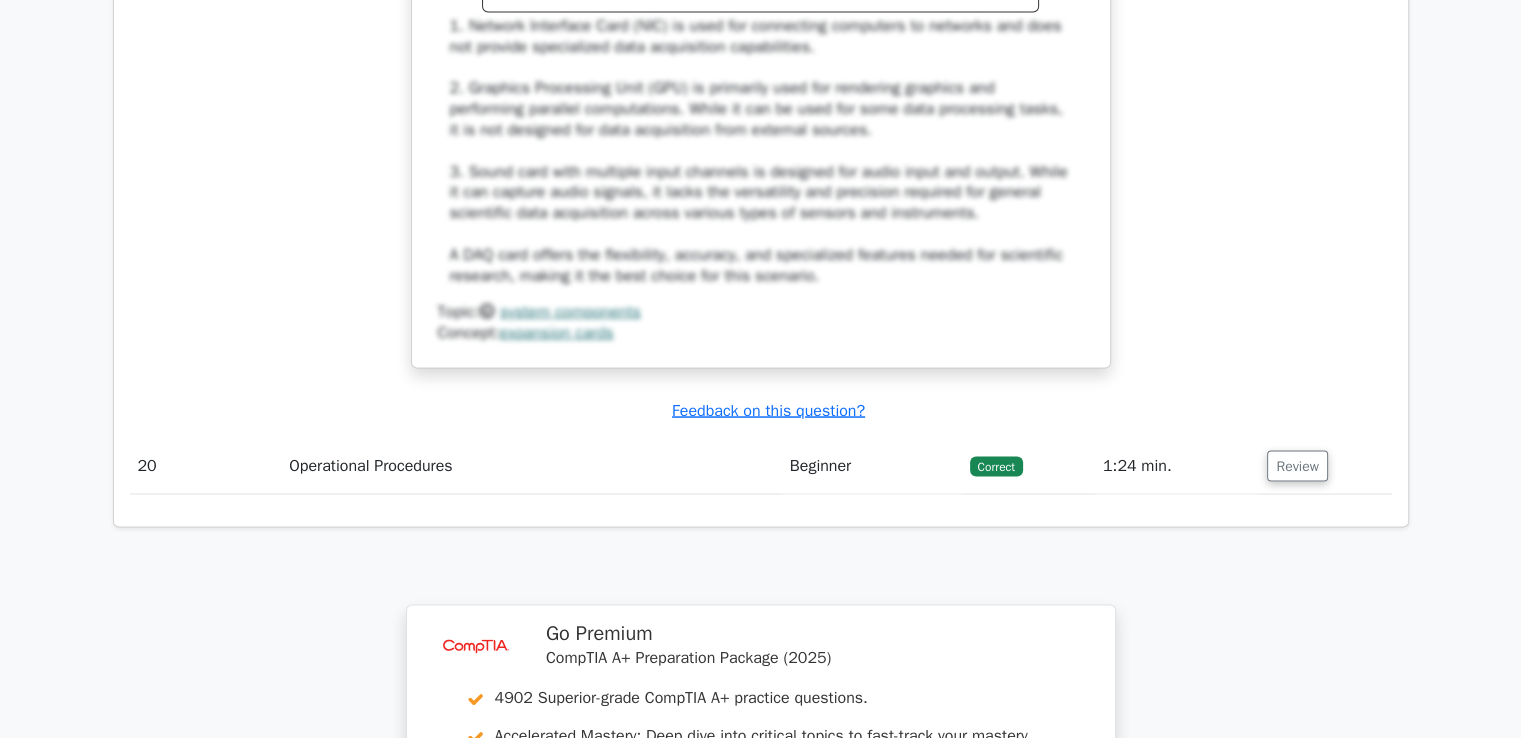 scroll, scrollTop: 19080, scrollLeft: 0, axis: vertical 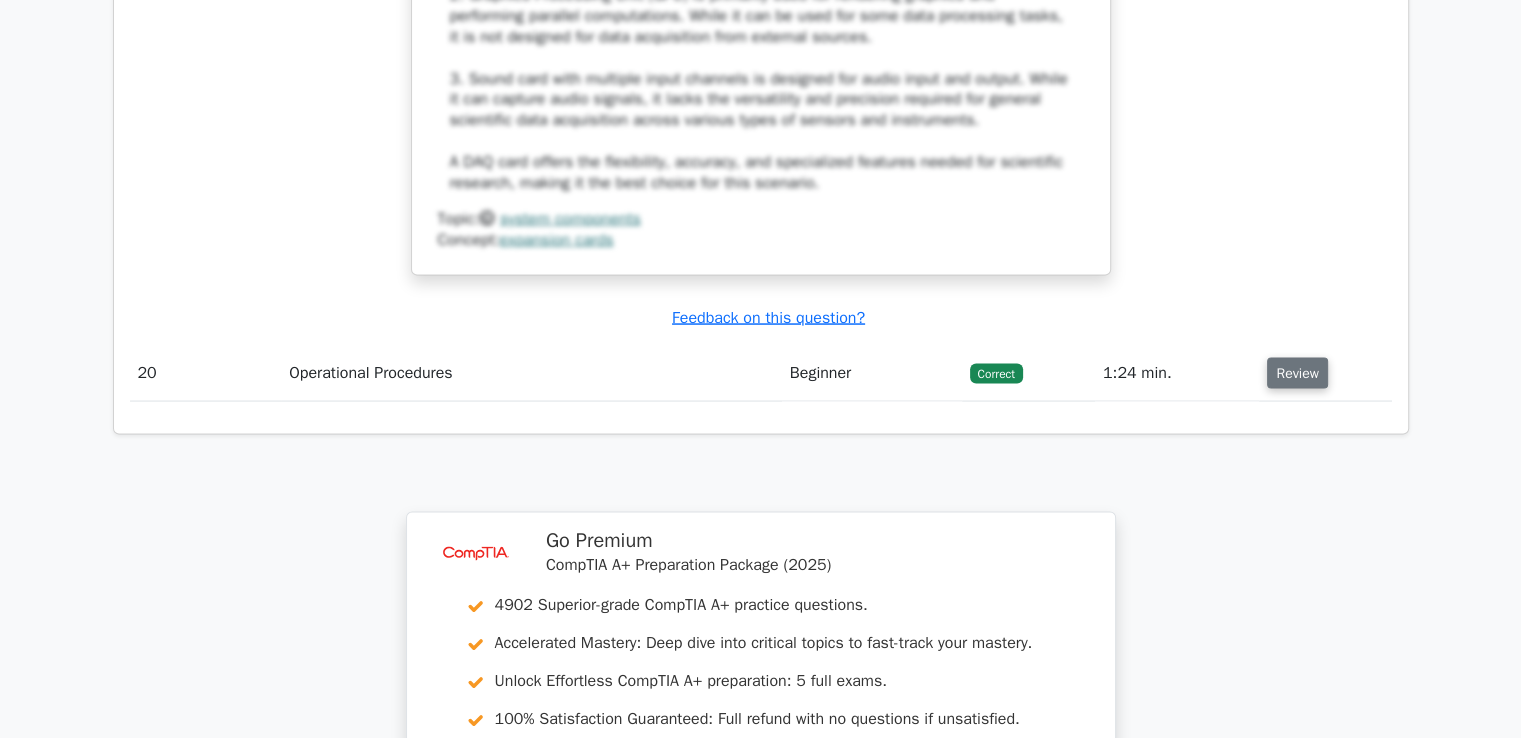 click on "Review" at bounding box center [1297, 373] 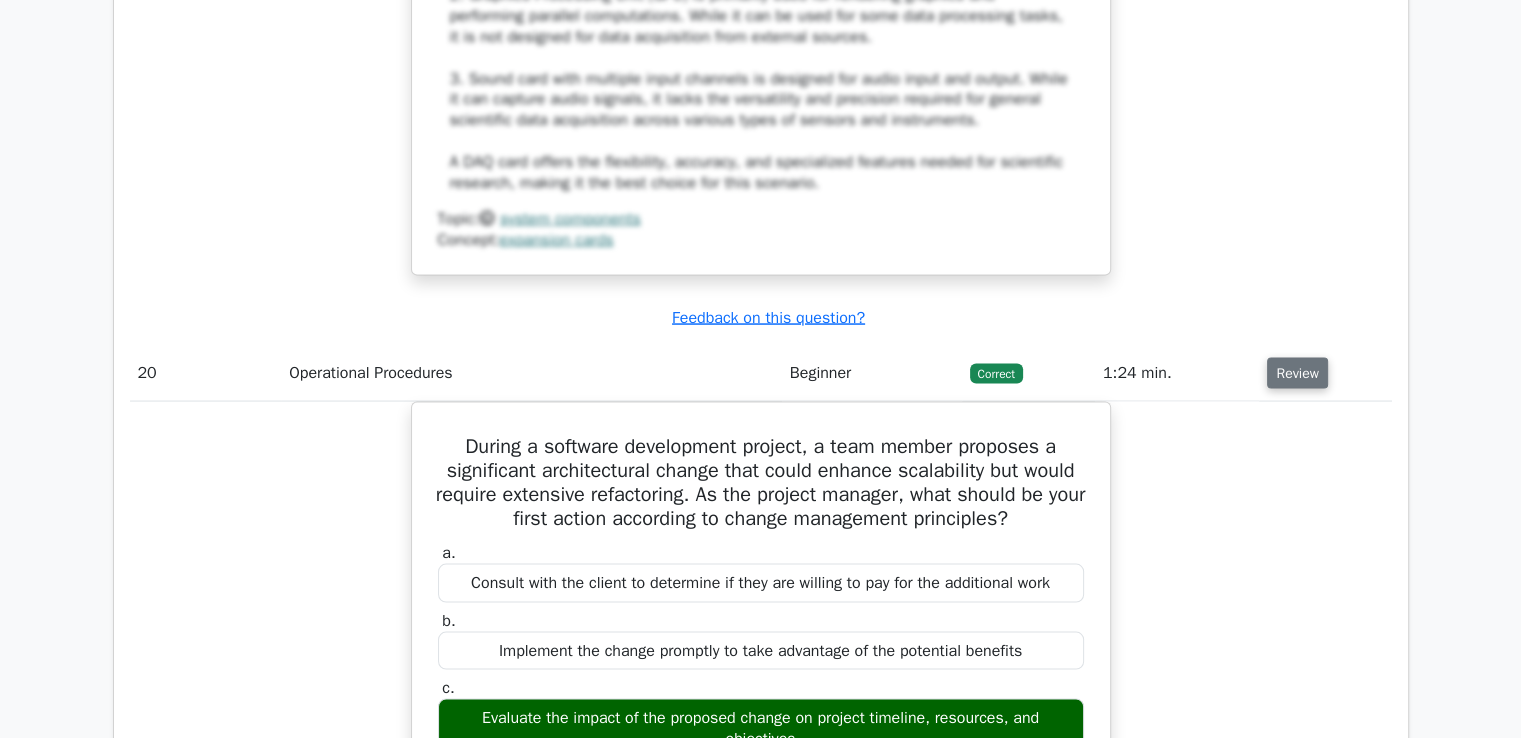 type 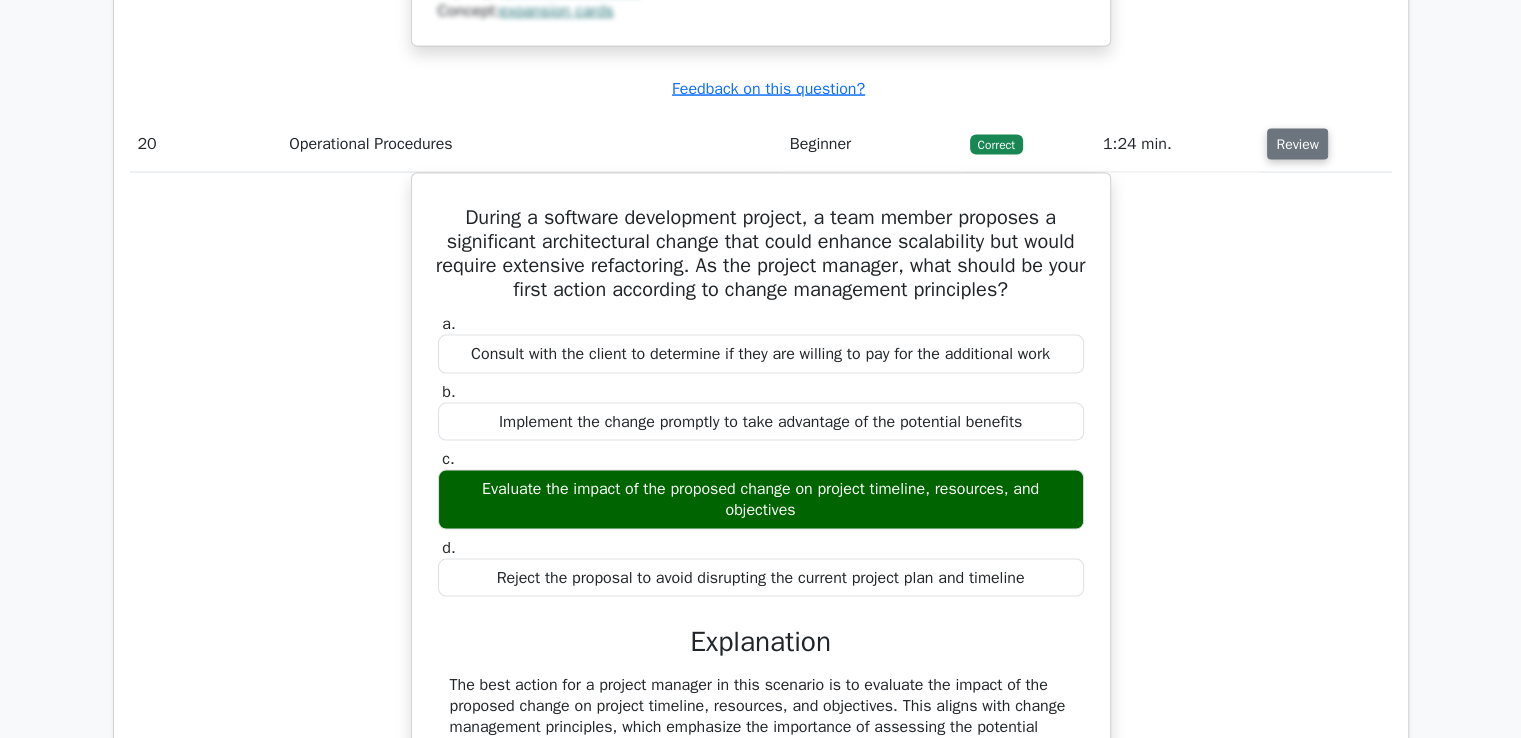 scroll, scrollTop: 19320, scrollLeft: 0, axis: vertical 